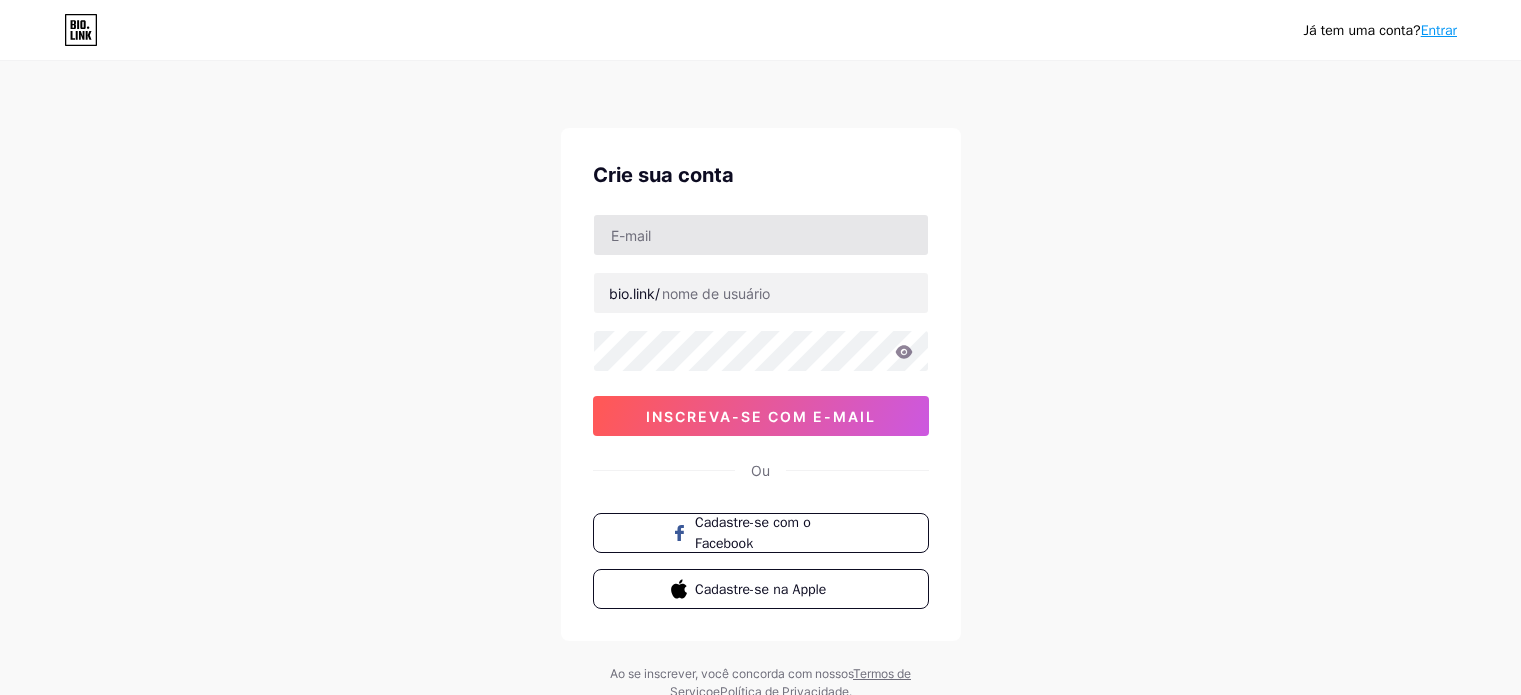 scroll, scrollTop: 0, scrollLeft: 0, axis: both 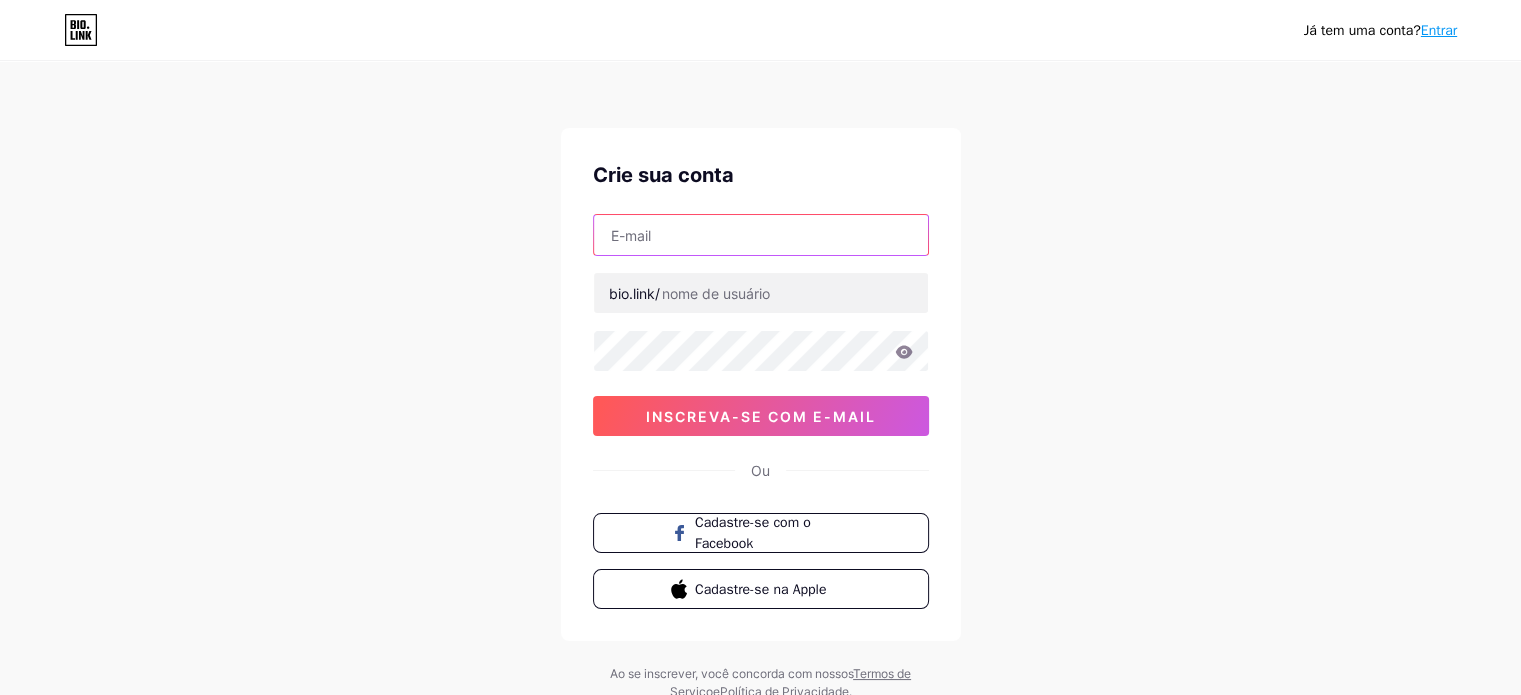 click at bounding box center [761, 235] 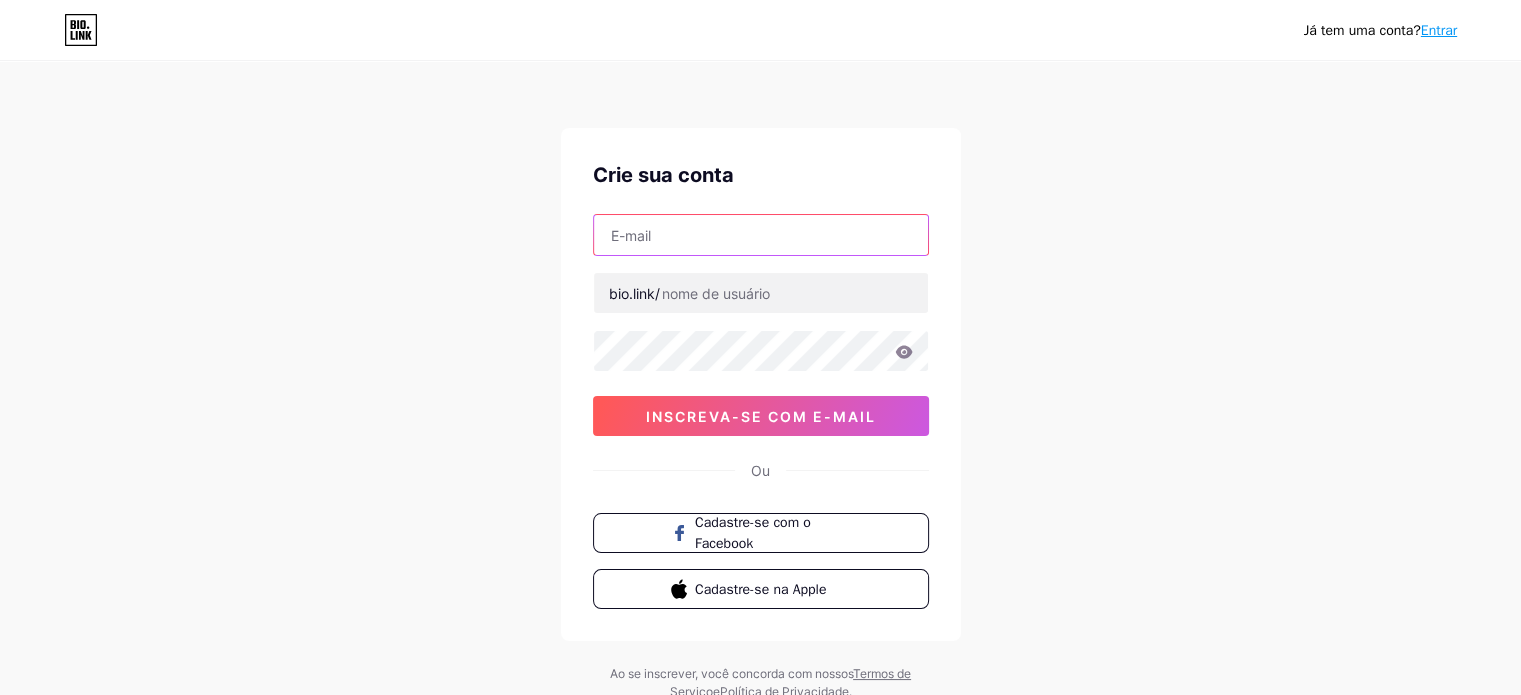 type on "[EMAIL]" 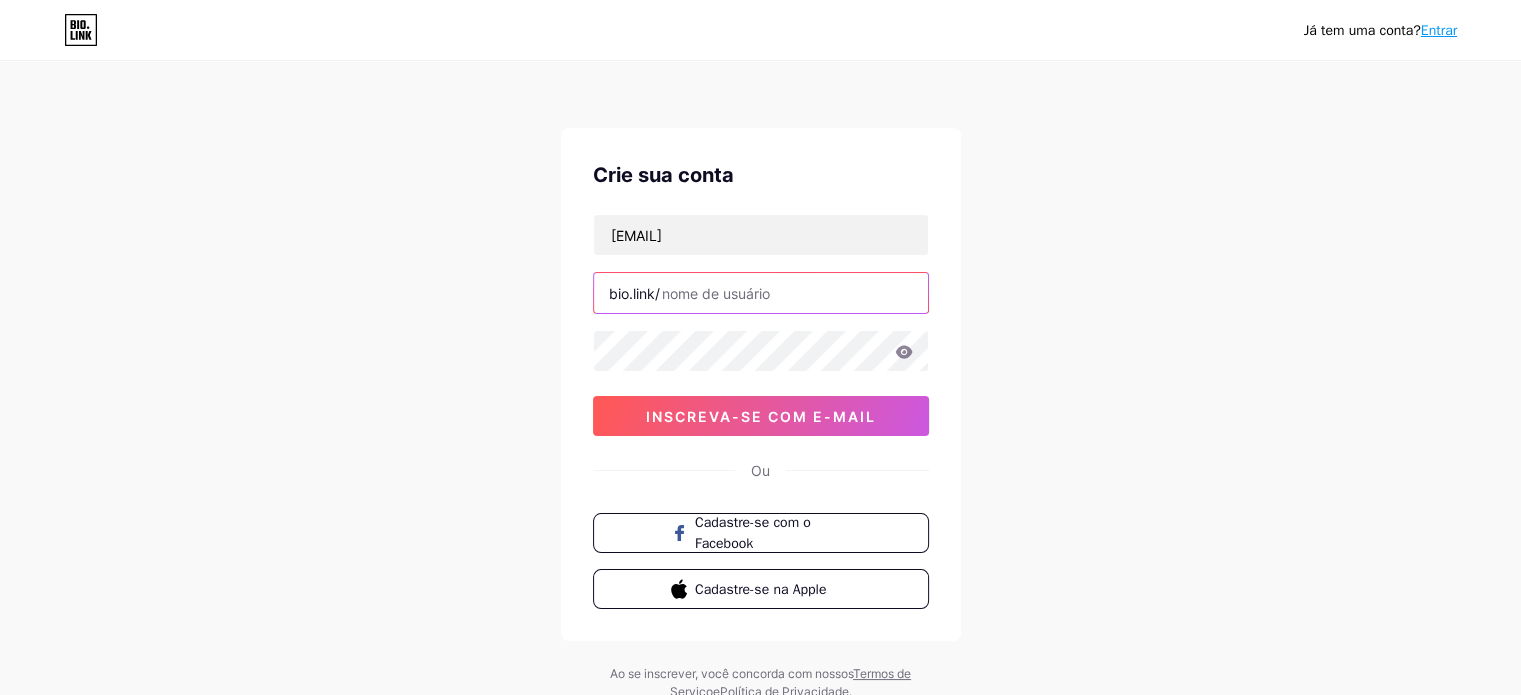 click at bounding box center (761, 293) 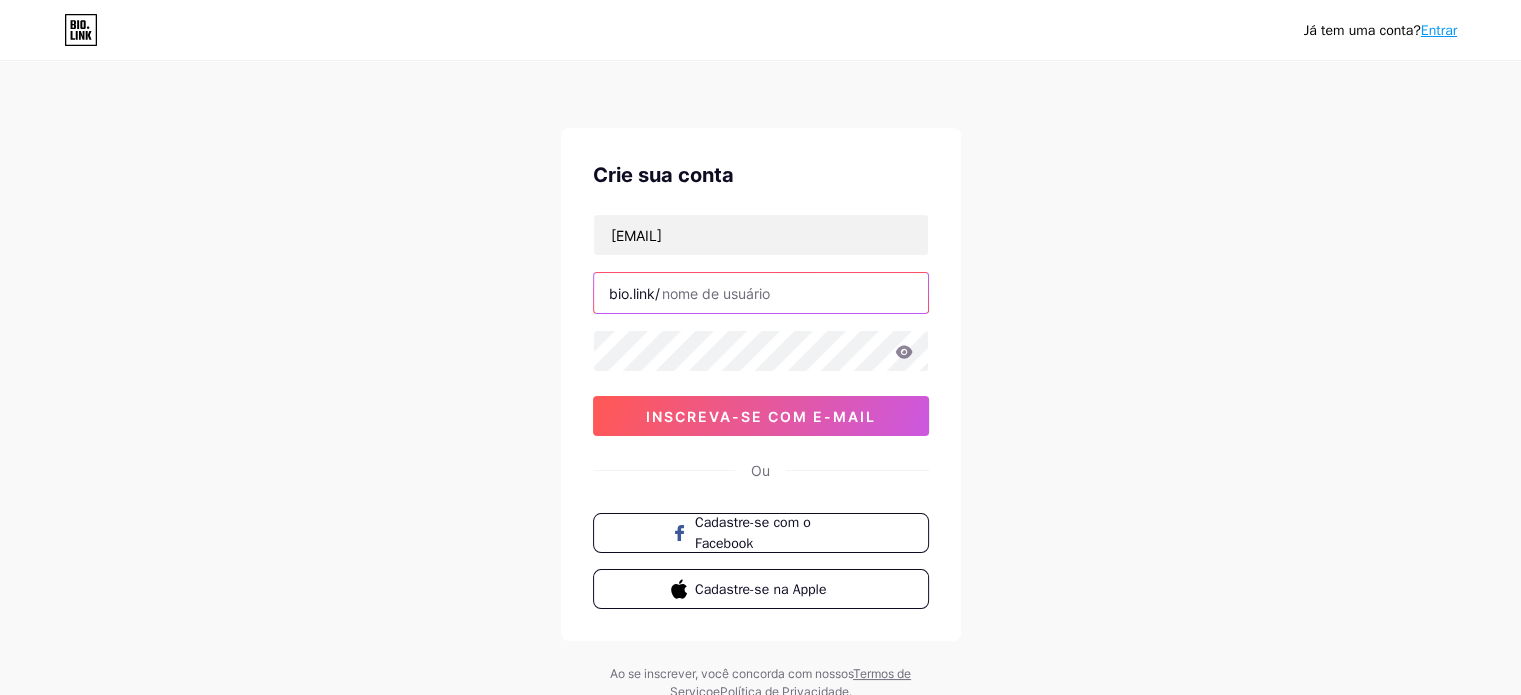 type on "a" 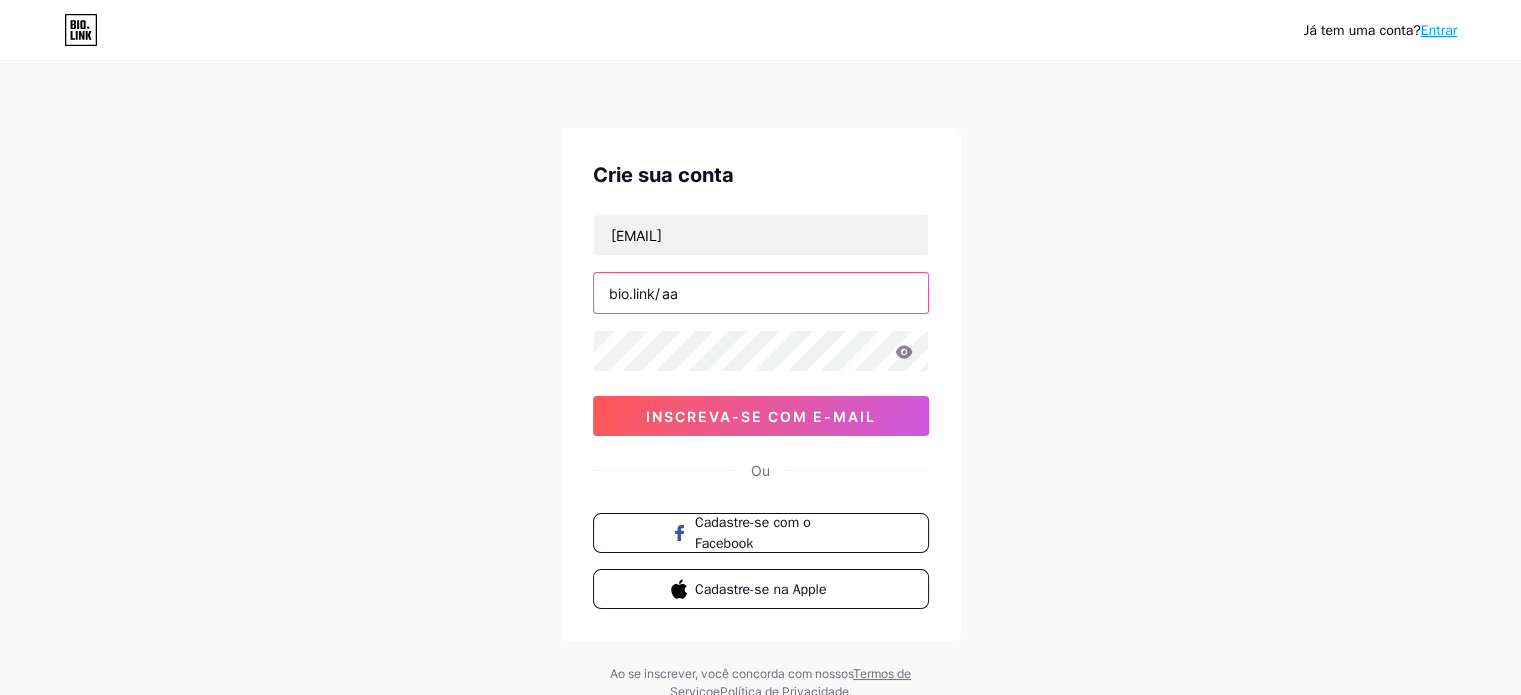 type on "a" 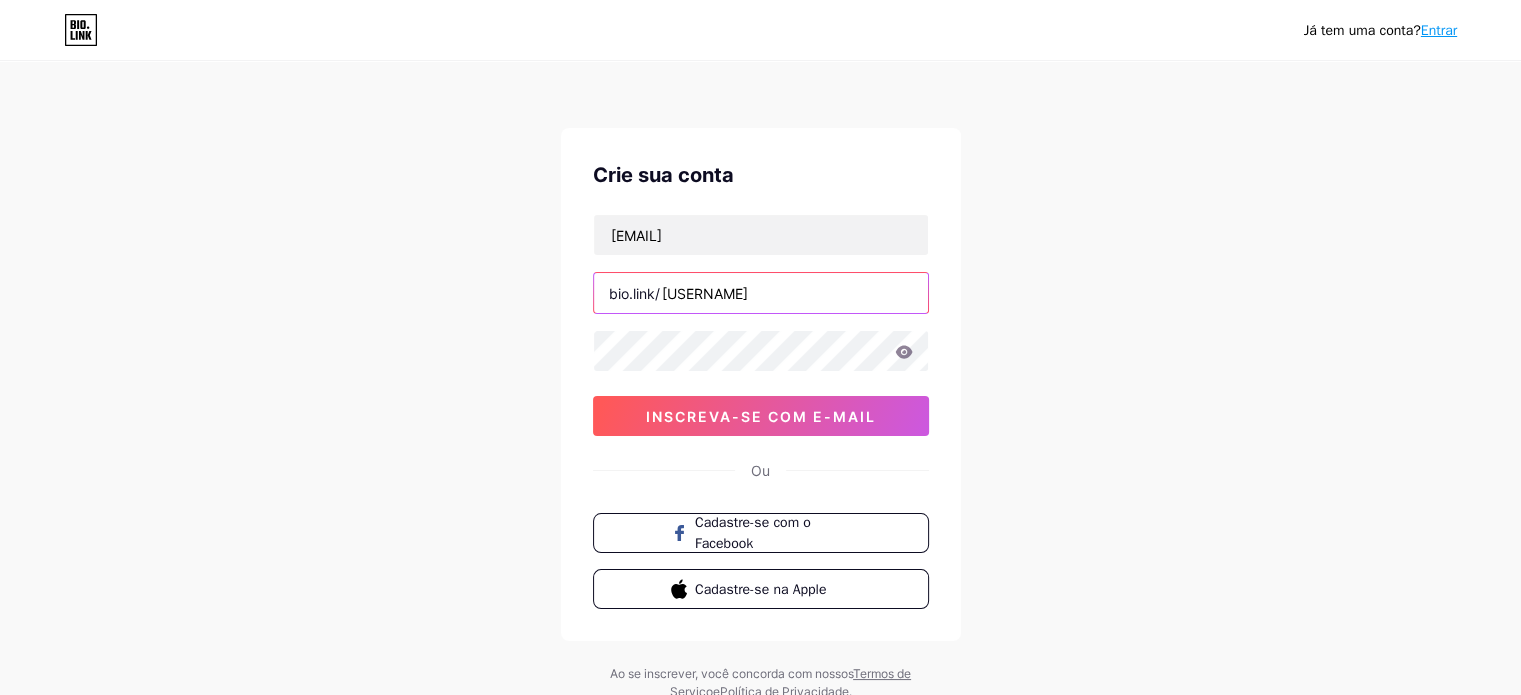 click on "[USERNAME]" at bounding box center [761, 293] 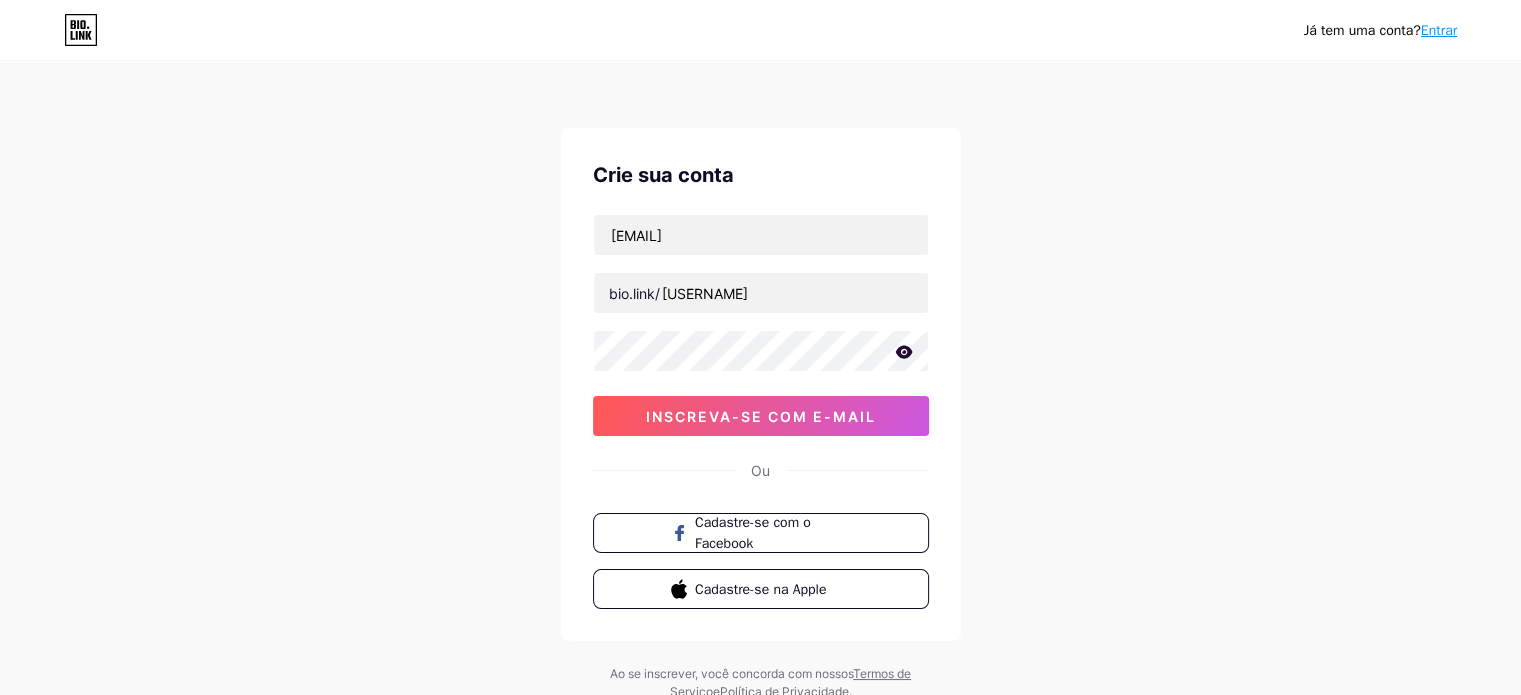 click 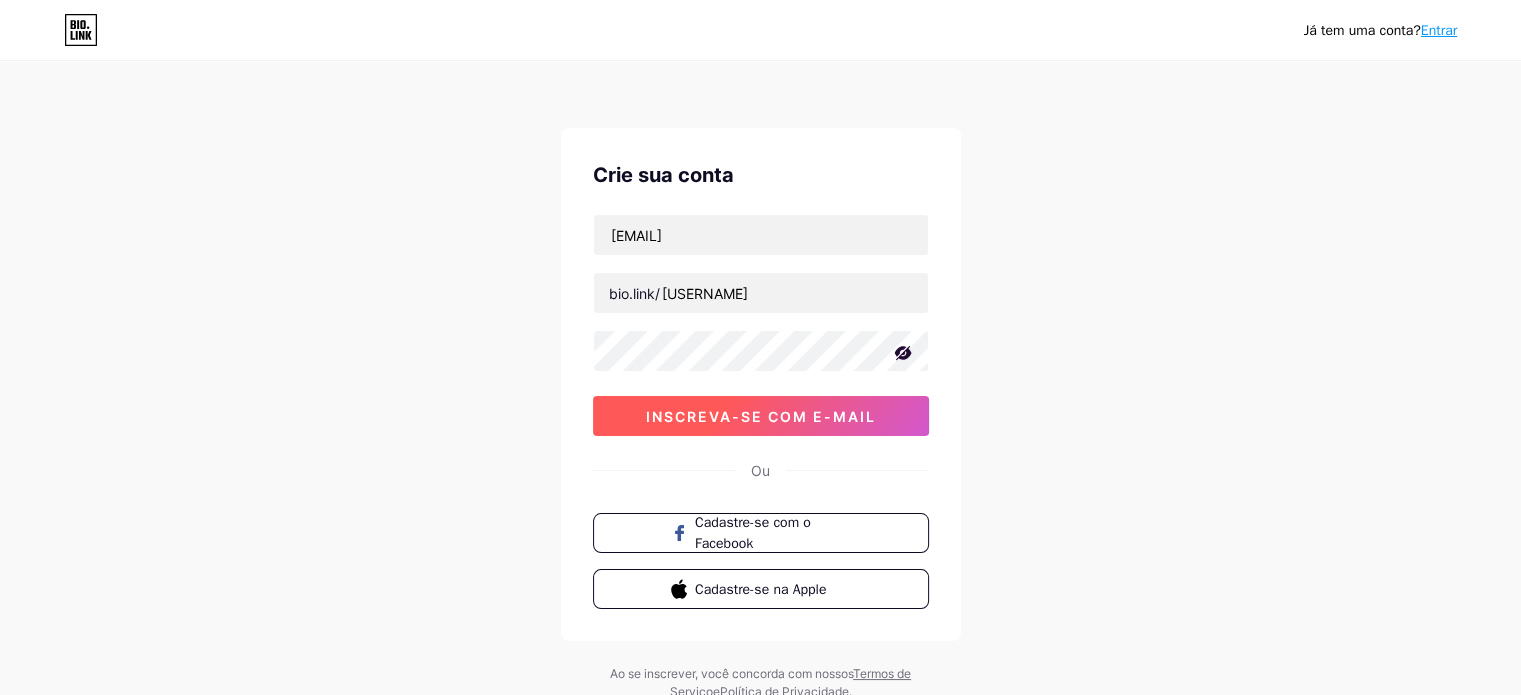 click on "inscreva-se com e-mail" at bounding box center [761, 416] 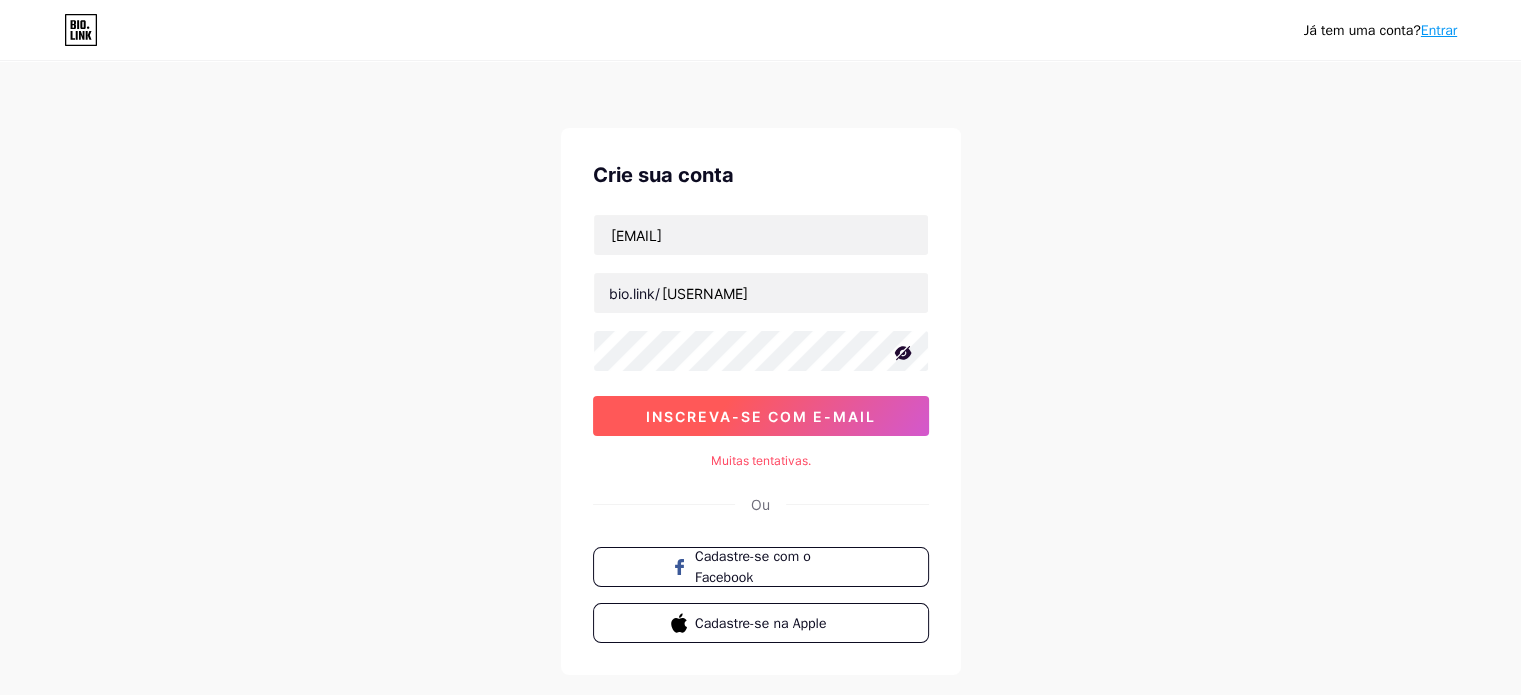 click on "inscreva-se com e-mail" at bounding box center [761, 416] 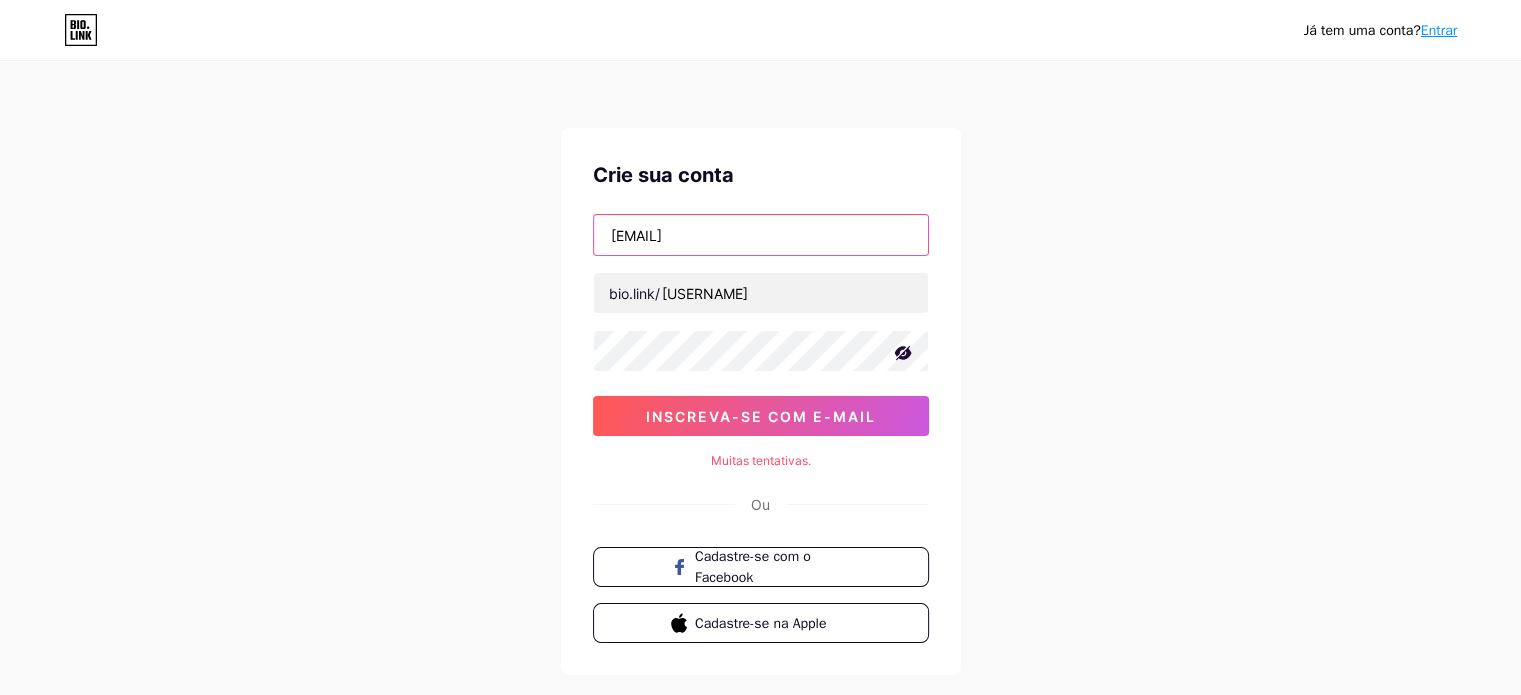 drag, startPoint x: 802, startPoint y: 229, endPoint x: 572, endPoint y: 224, distance: 230.05434 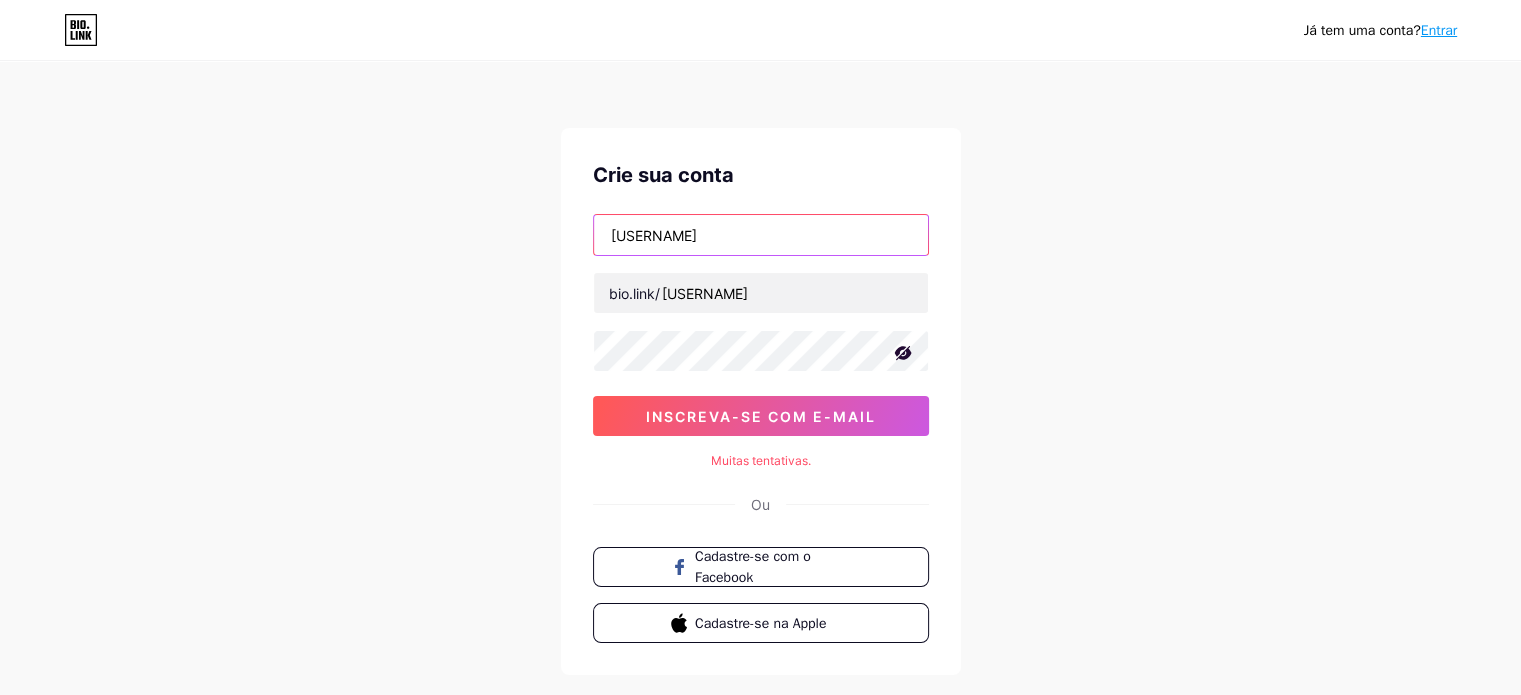 type on "[EMAIL]" 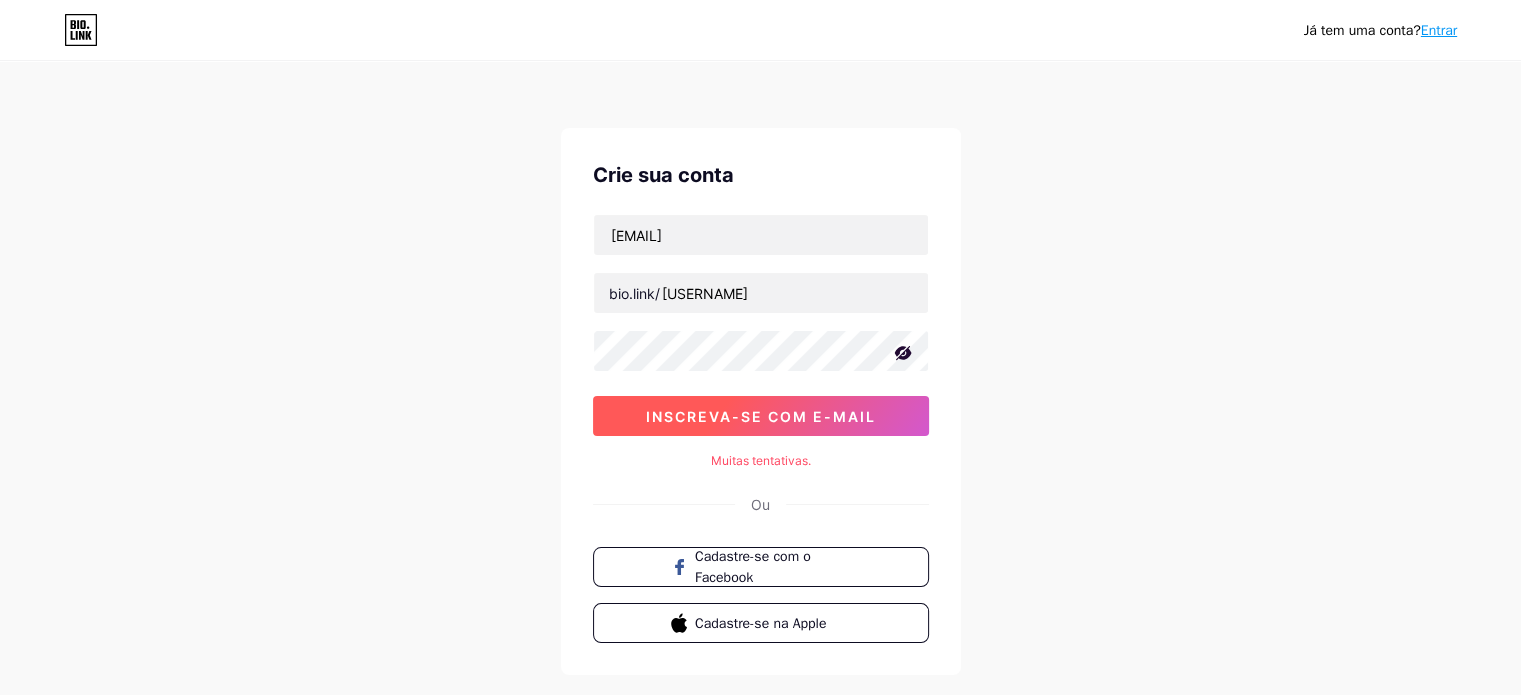 click on "inscreva-se com e-mail" at bounding box center (761, 416) 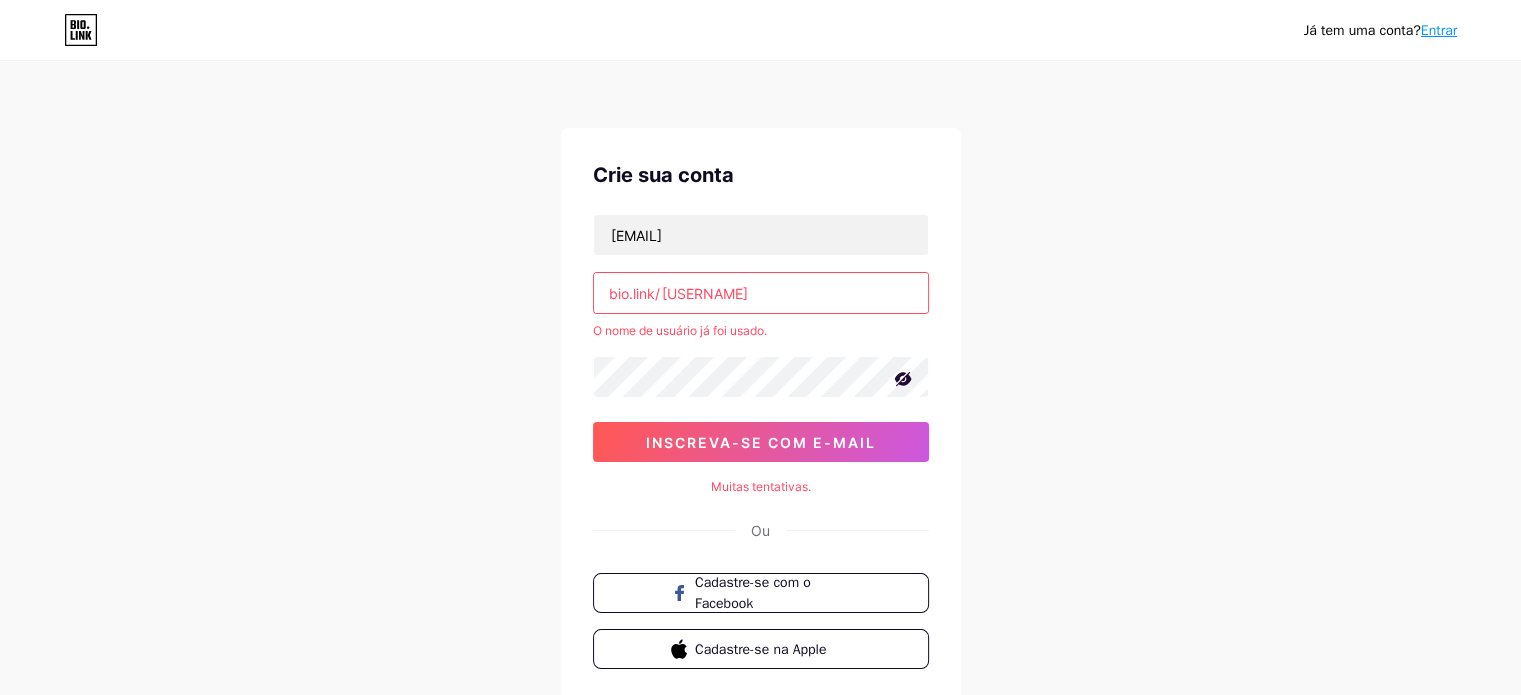 click on "[USERNAME]" at bounding box center (761, 293) 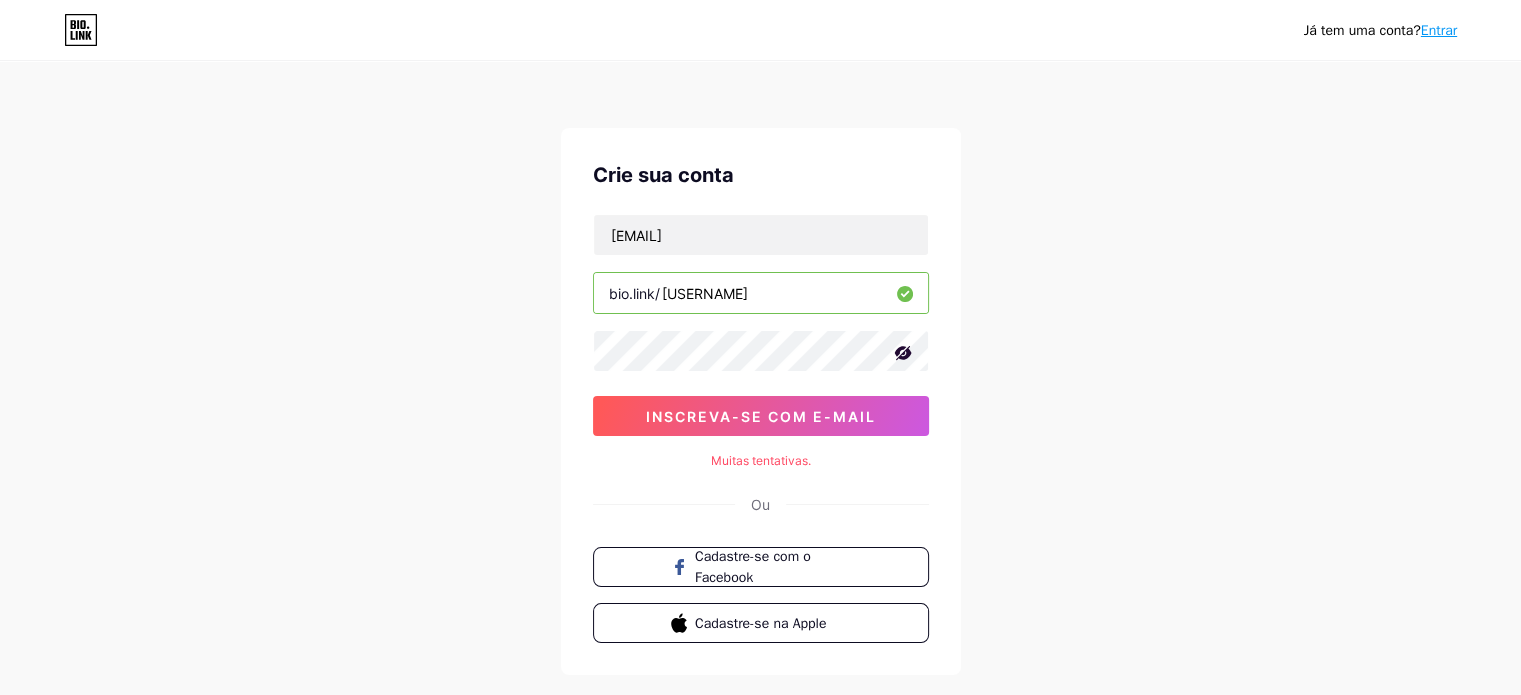 drag, startPoint x: 783, startPoint y: 295, endPoint x: 698, endPoint y: 287, distance: 85.37564 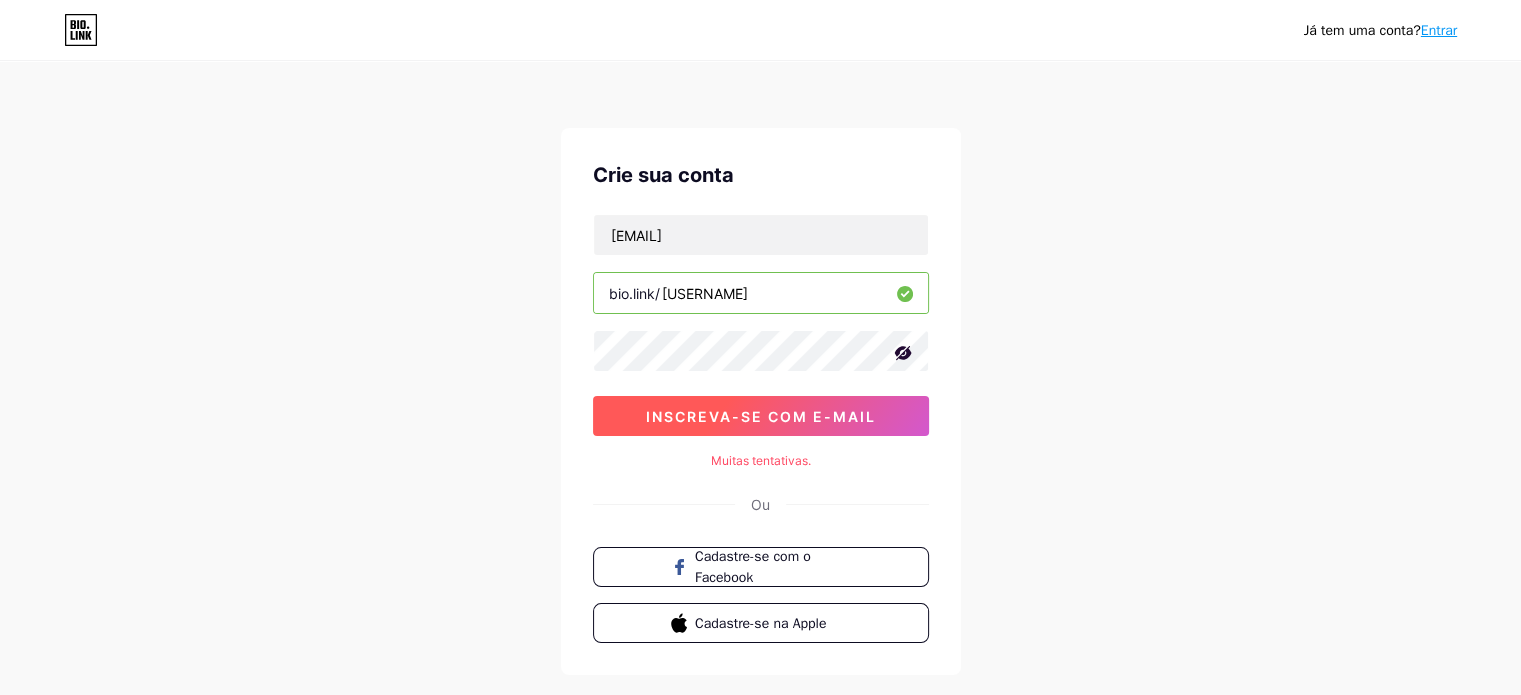 type on "[USERNAME]" 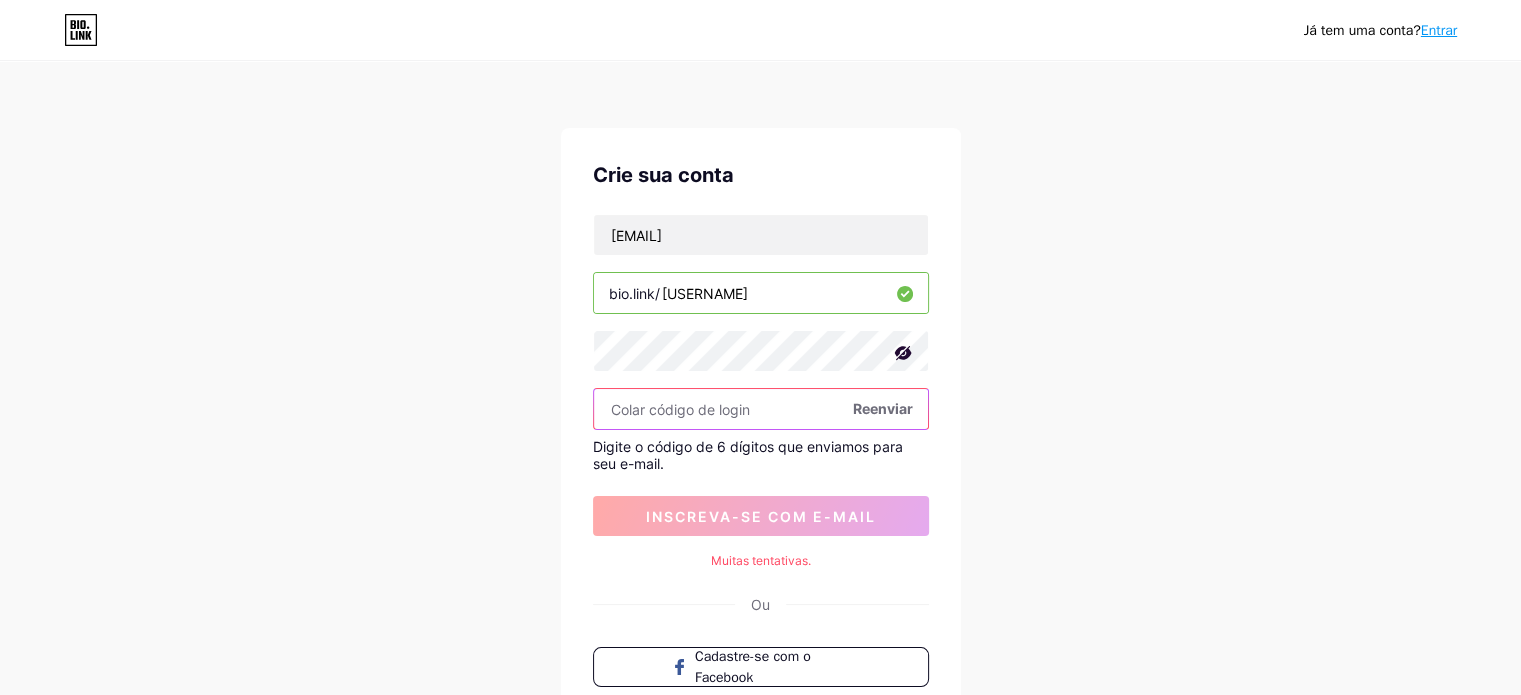 click at bounding box center [761, 409] 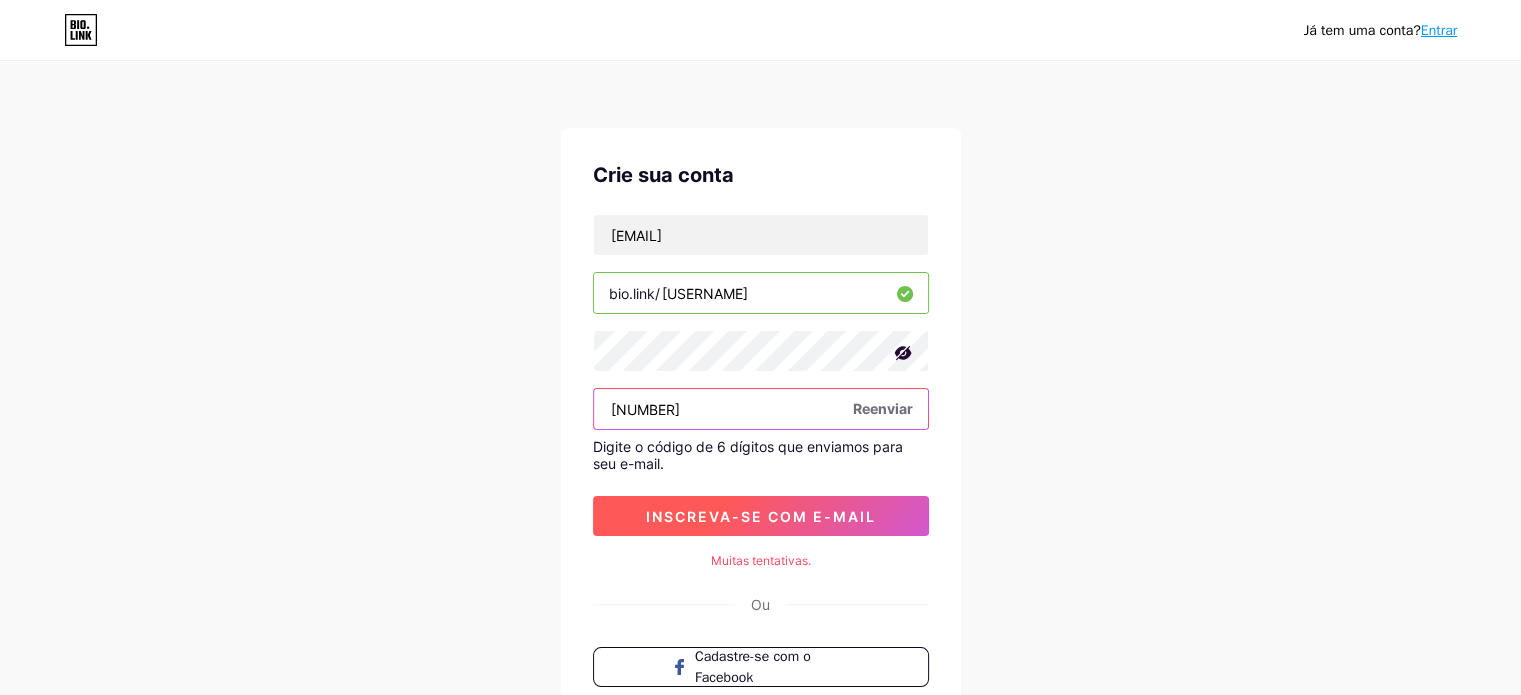 type on "[NUMBER]" 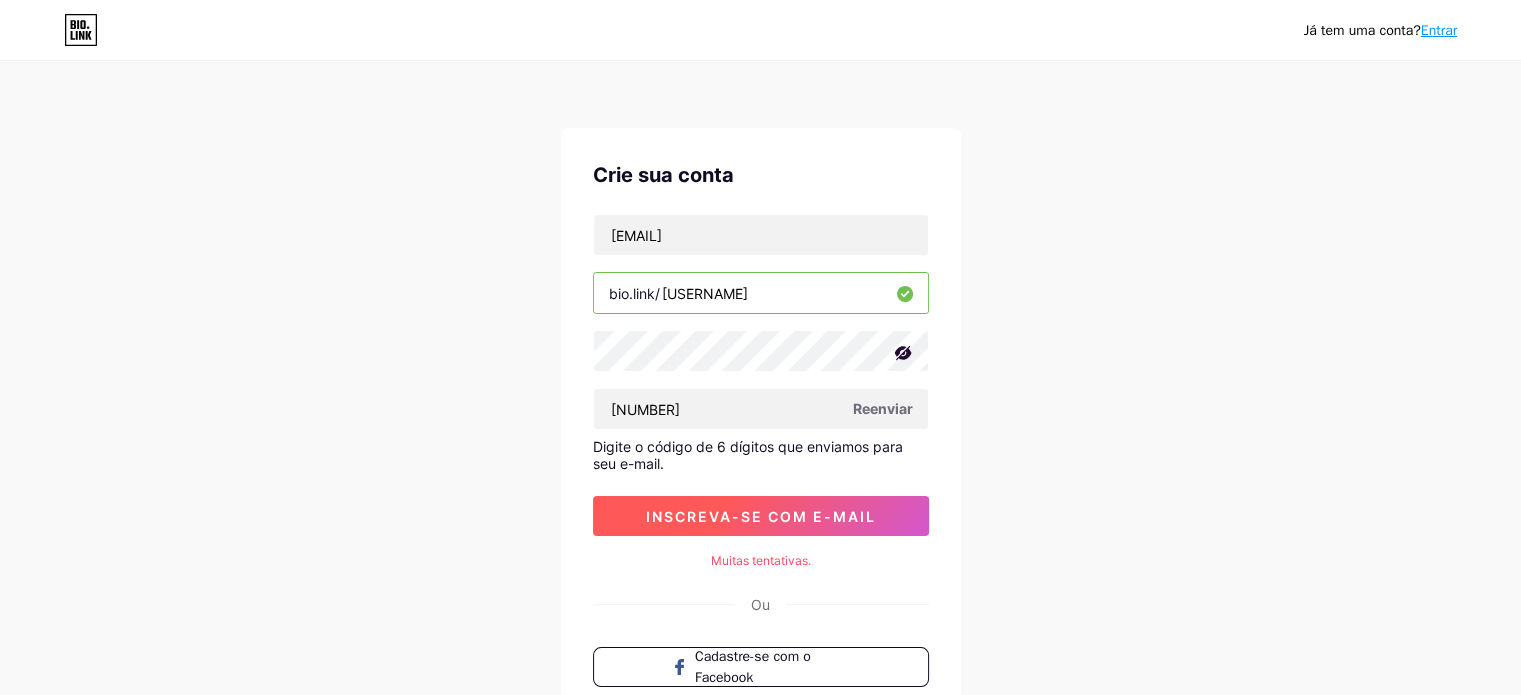 click on "inscreva-se com e-mail" at bounding box center [761, 516] 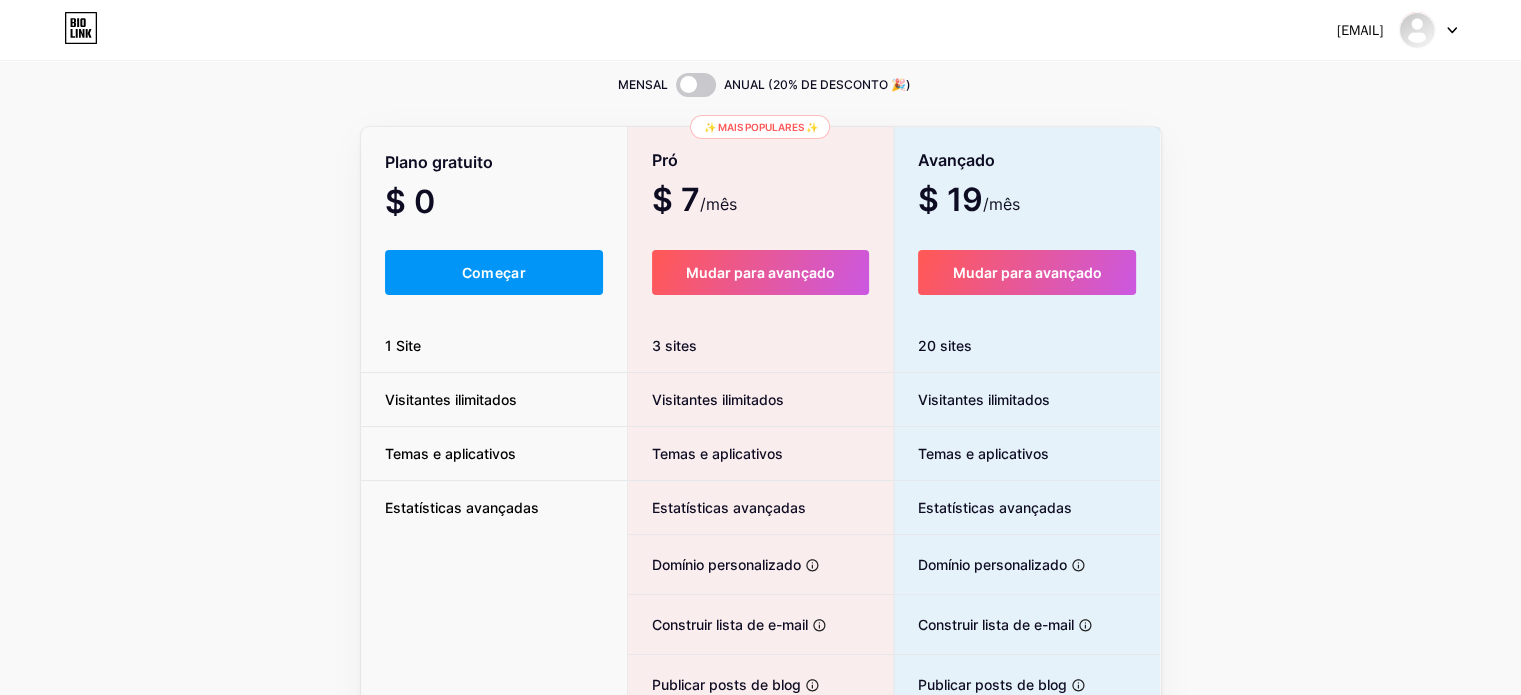 scroll, scrollTop: 26, scrollLeft: 0, axis: vertical 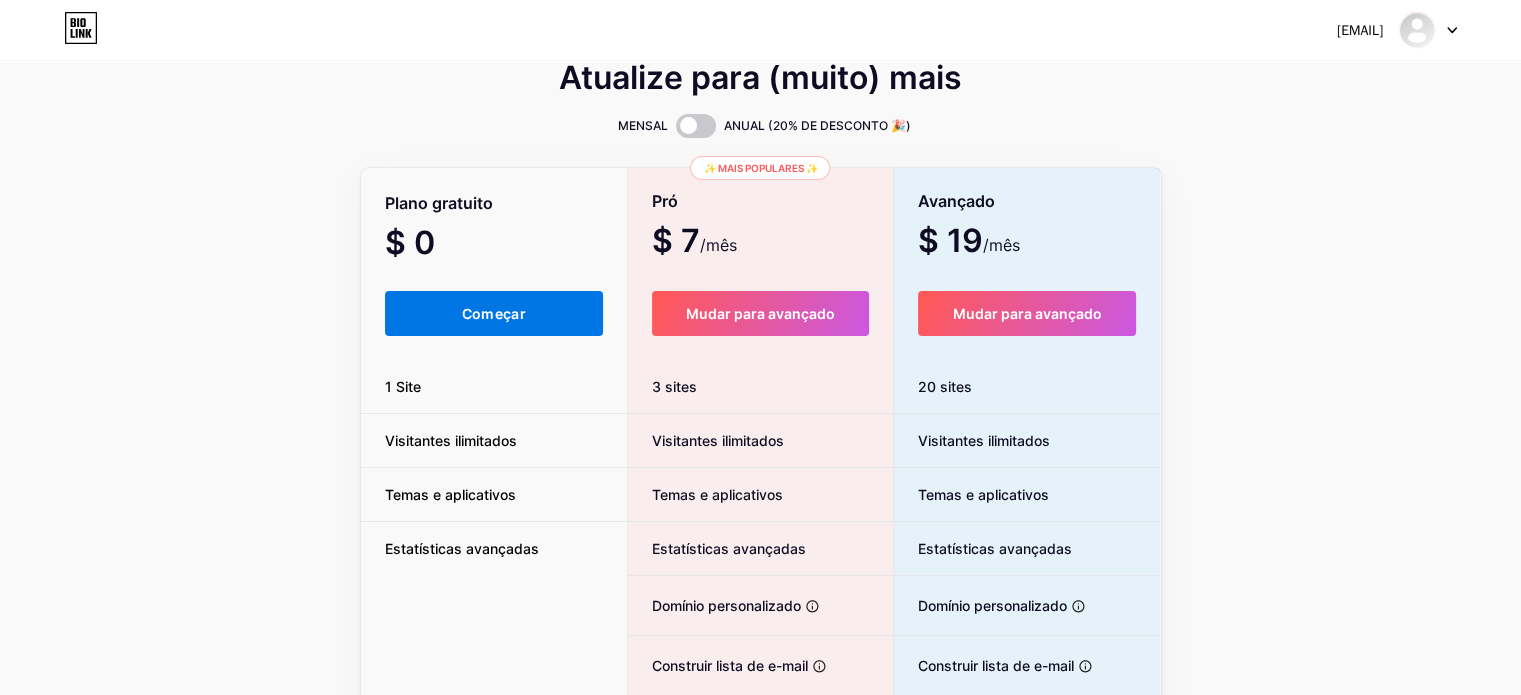 click on "Começar" at bounding box center [494, 313] 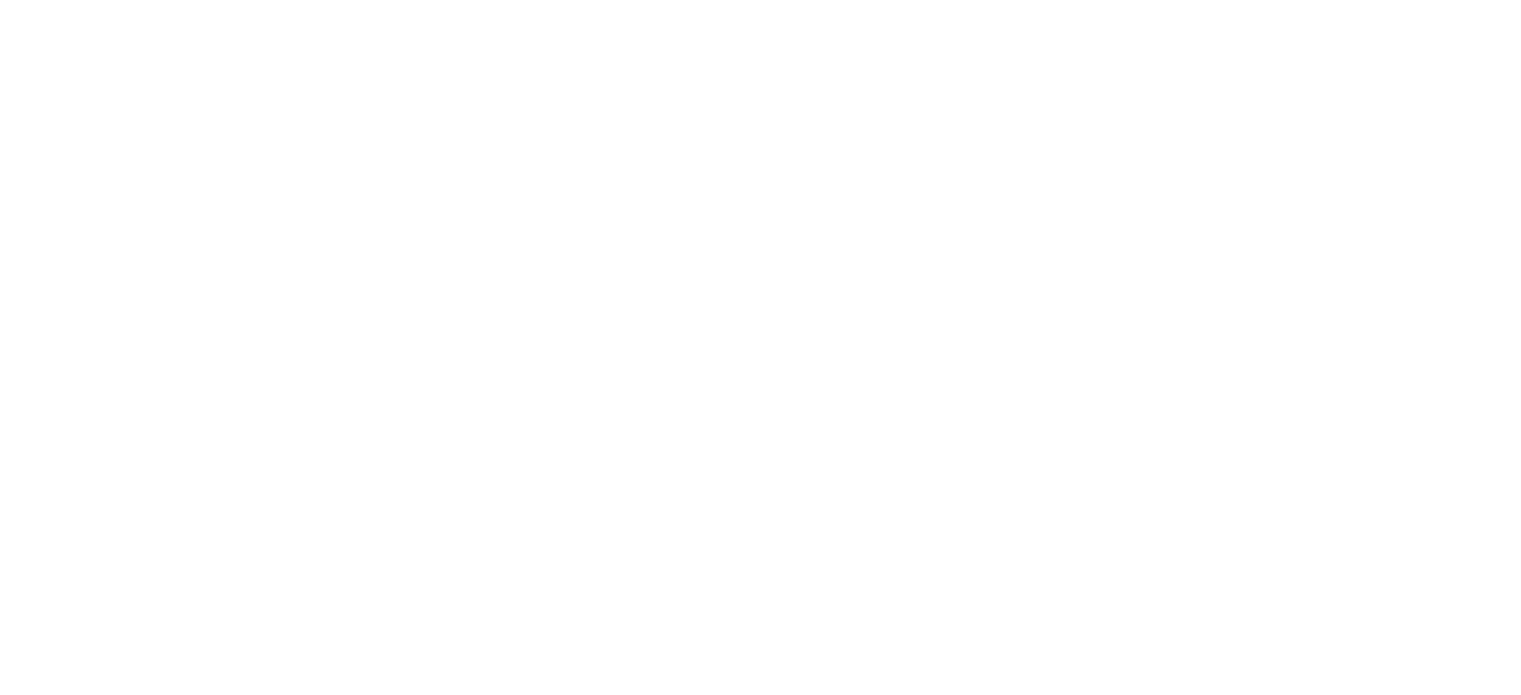 scroll, scrollTop: 0, scrollLeft: 0, axis: both 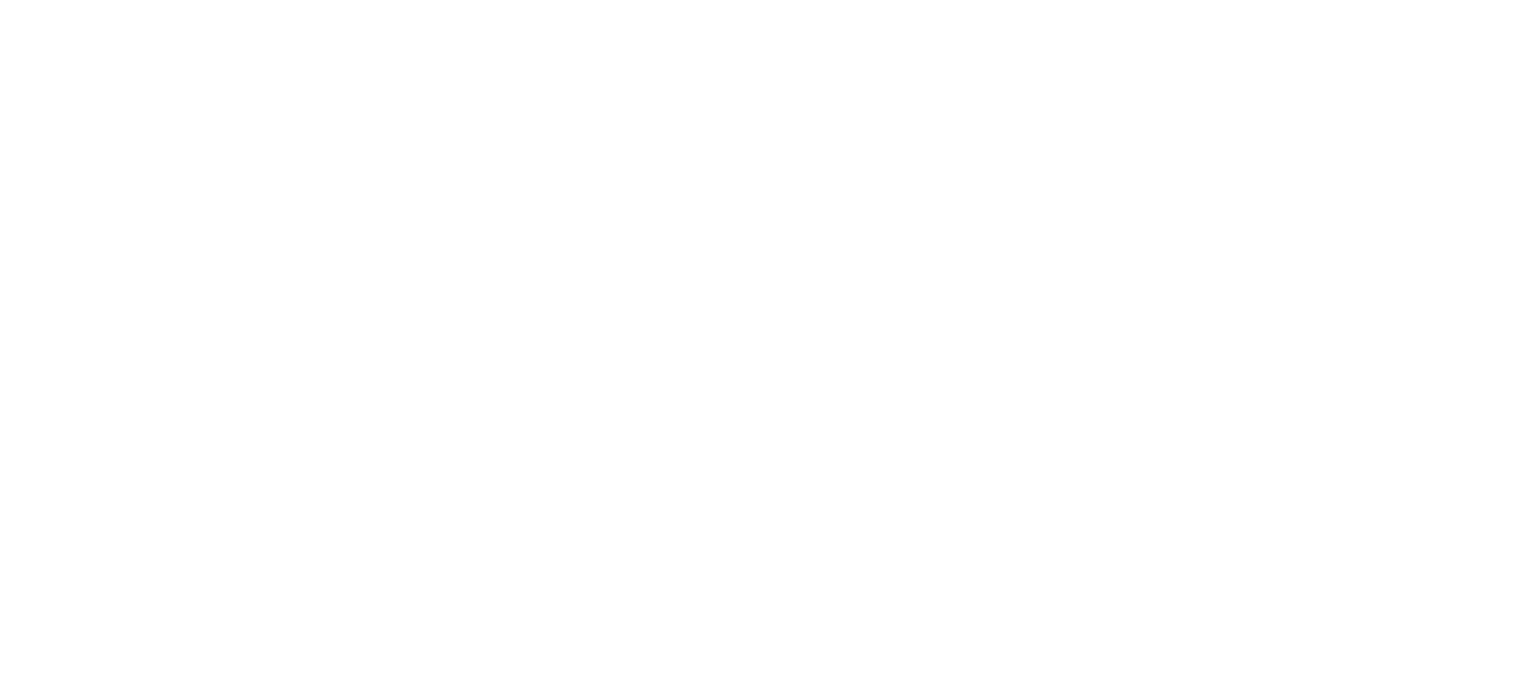 click on "Texto original Avalie a tradução O feedback vai ser usado para ajudar a melhorar o Google Tradutor" at bounding box center (768, 0) 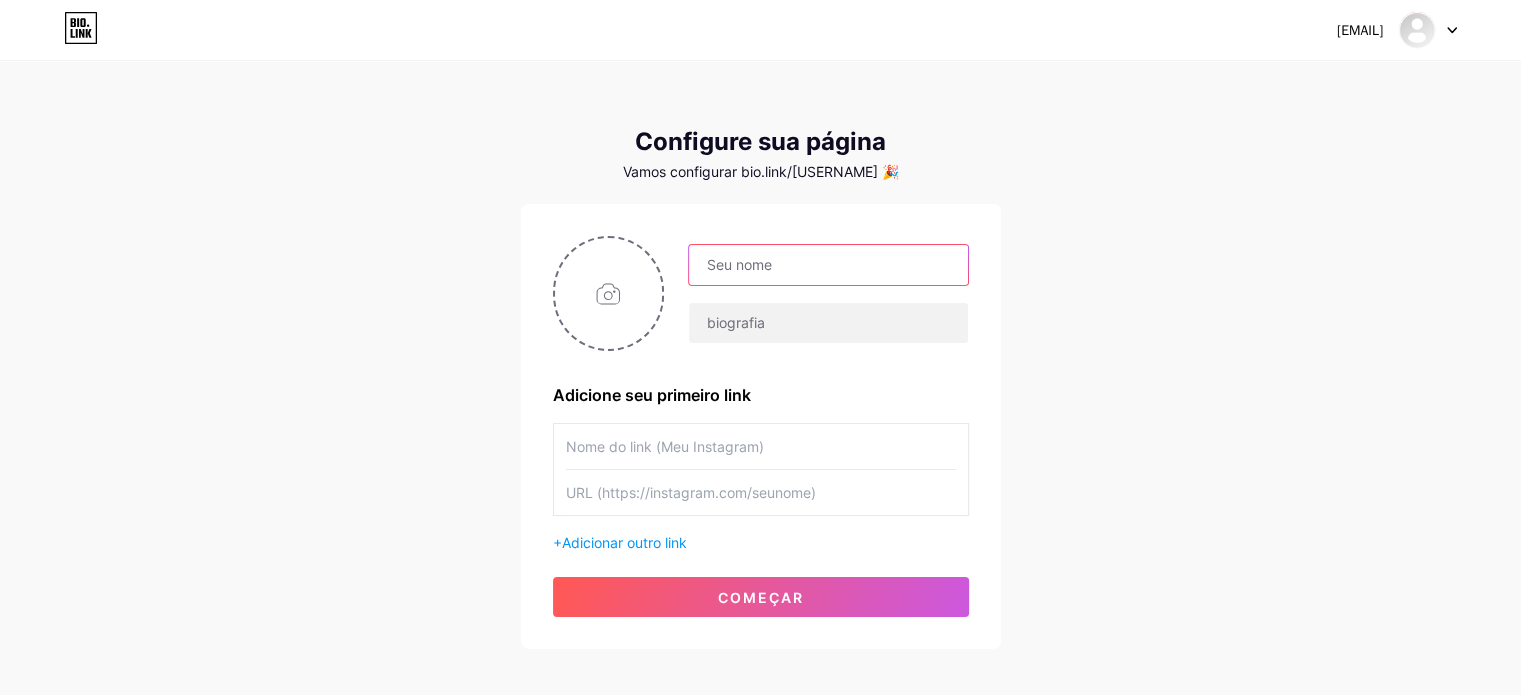 click at bounding box center [828, 265] 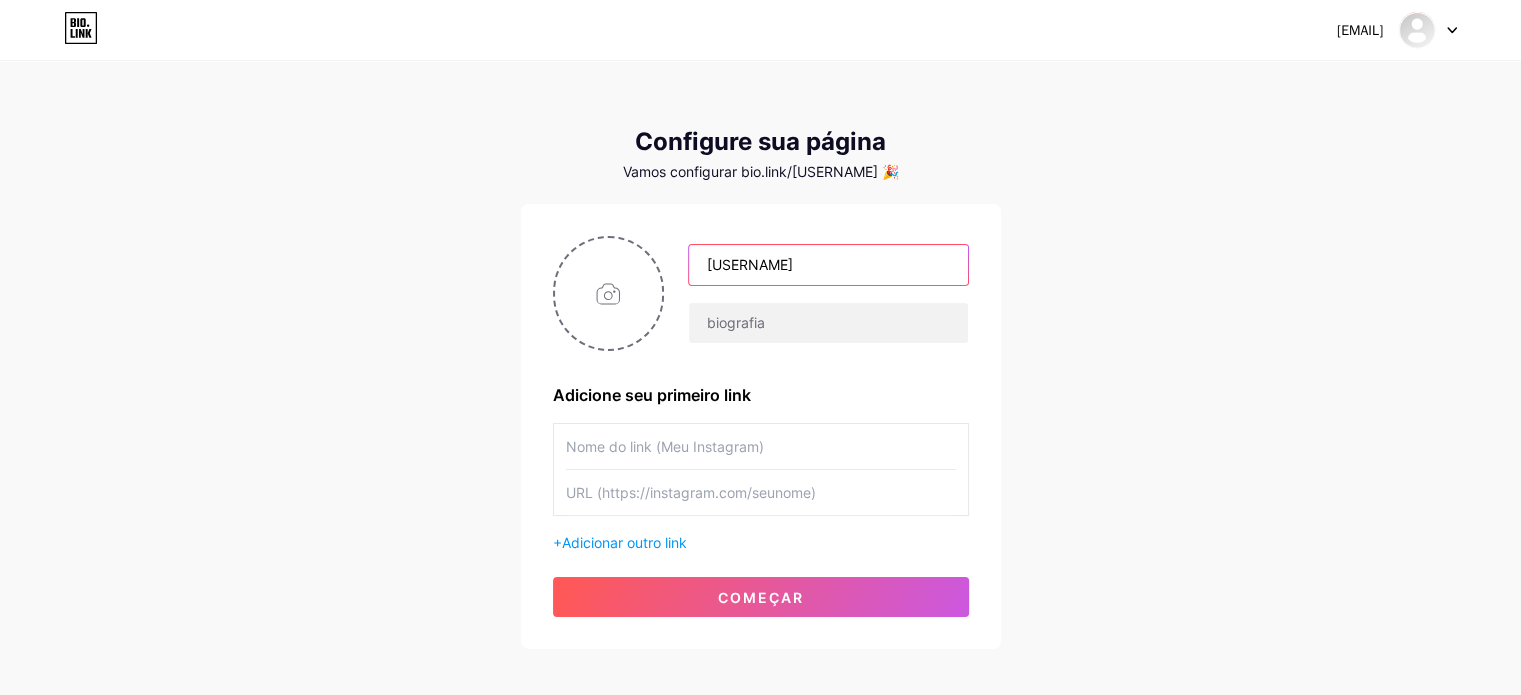 type on "[USERNAME]" 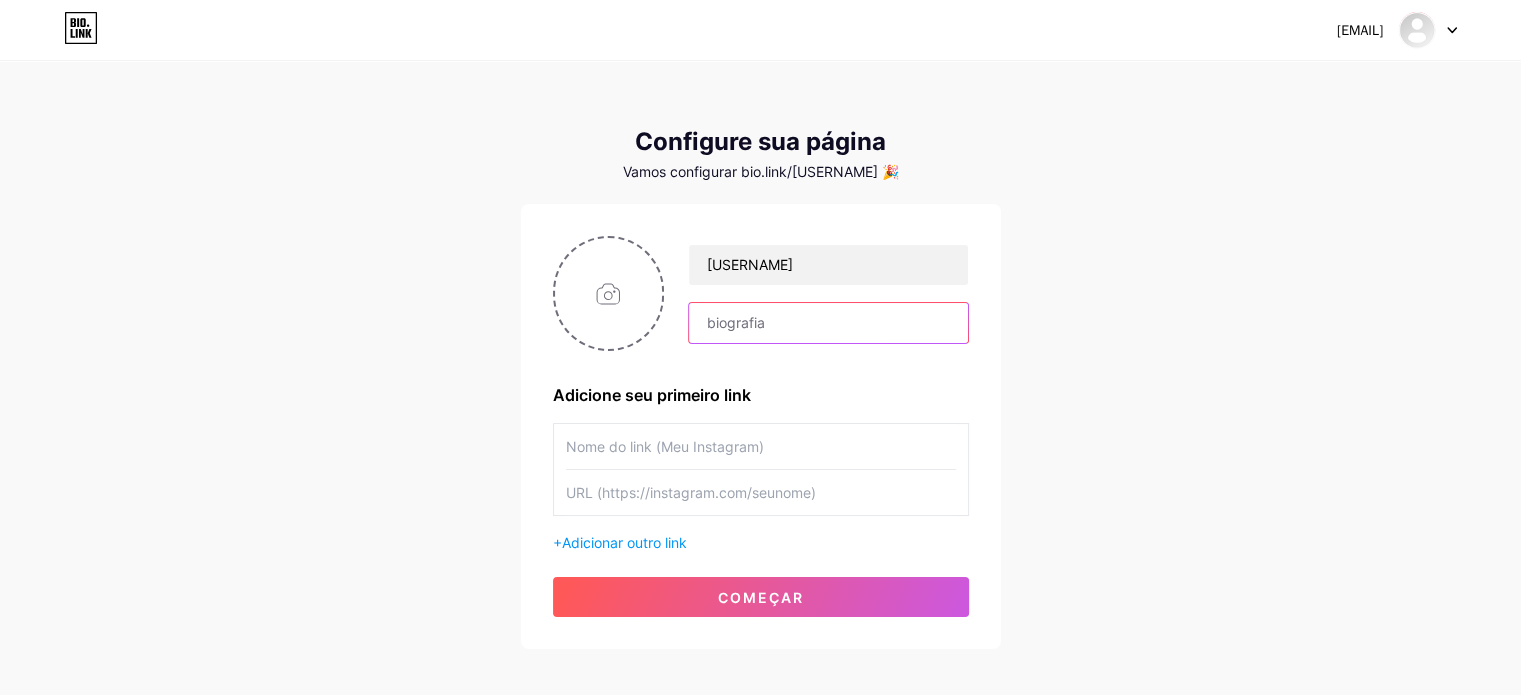 click at bounding box center (828, 323) 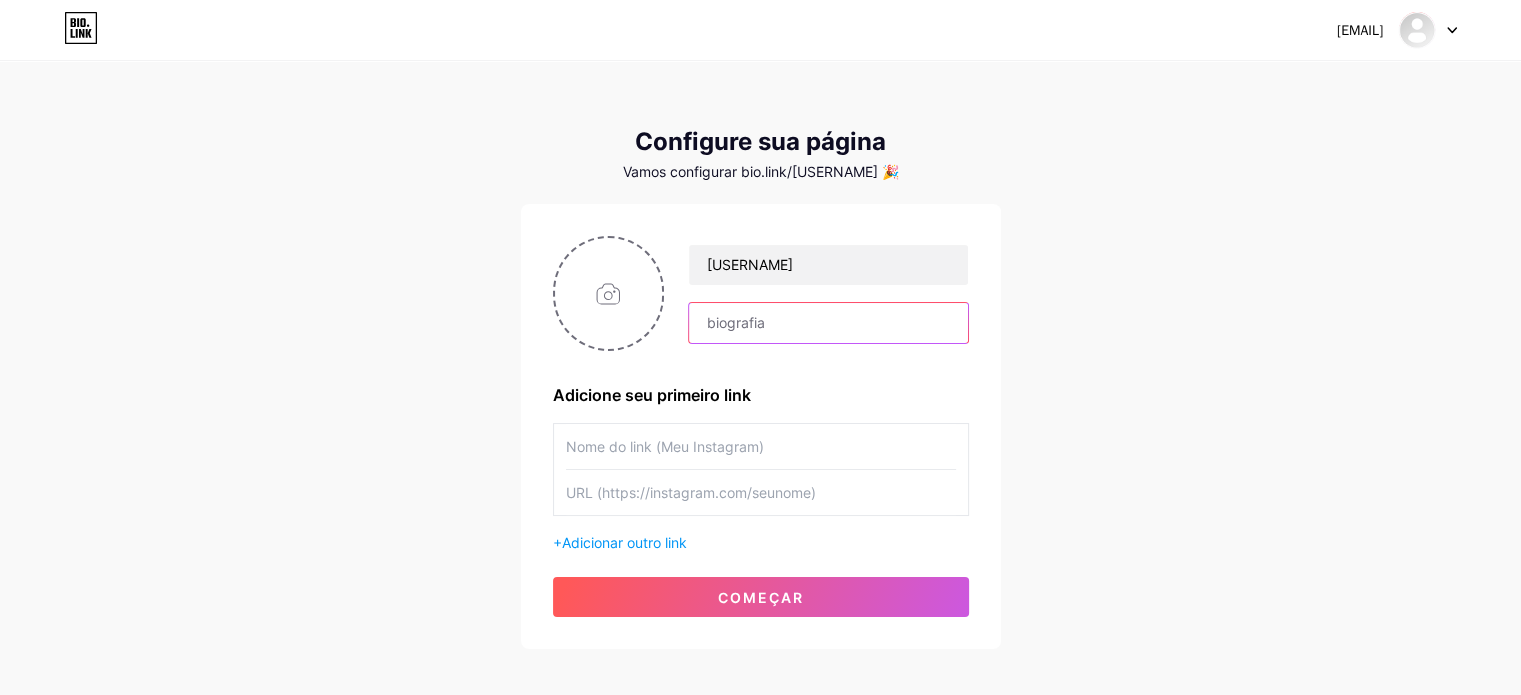 paste on "🛋️ Dicas reais que transformam a rotina ✨ Organização • Praticidade • Estilo 🌱 Produtos escolhidos com carinho" 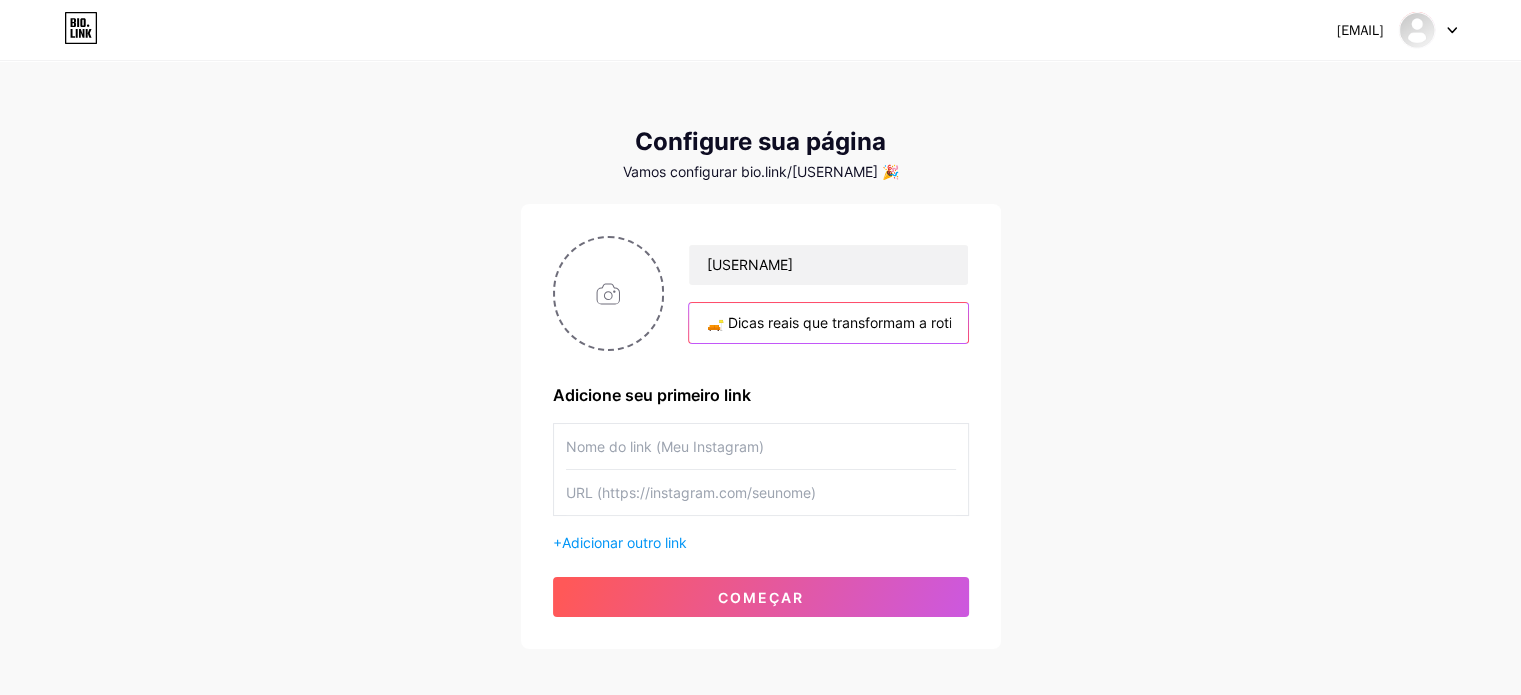 scroll, scrollTop: 0, scrollLeft: 520, axis: horizontal 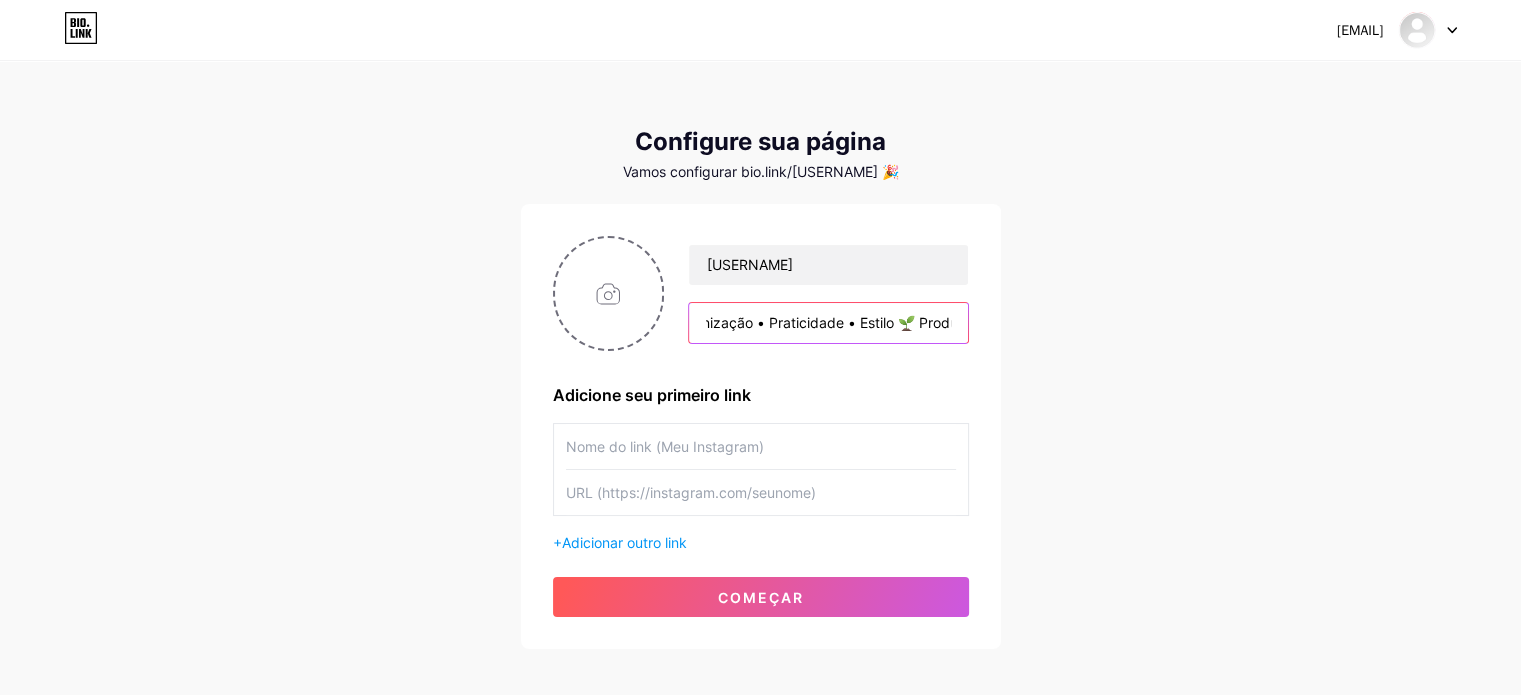 drag, startPoint x: 718, startPoint y: 324, endPoint x: 832, endPoint y: 322, distance: 114.01754 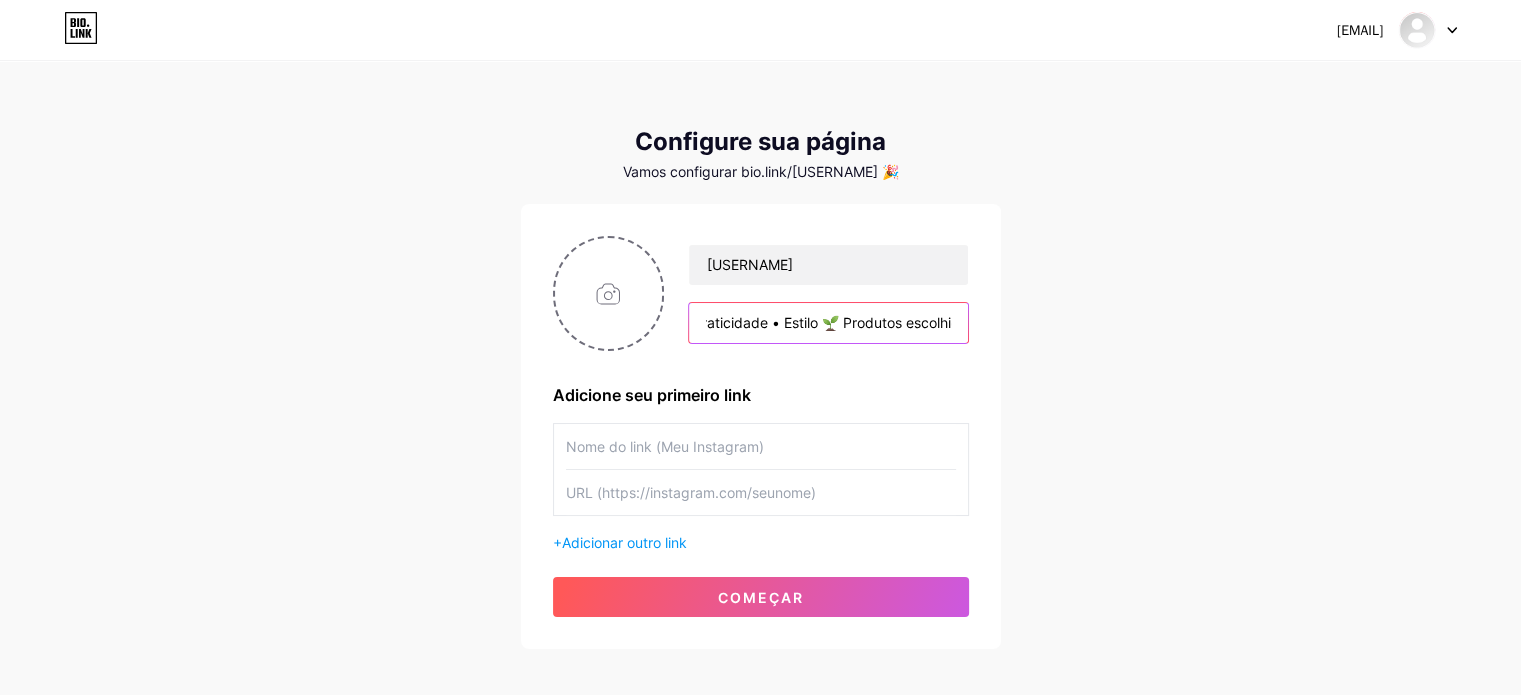 scroll, scrollTop: 0, scrollLeft: 520, axis: horizontal 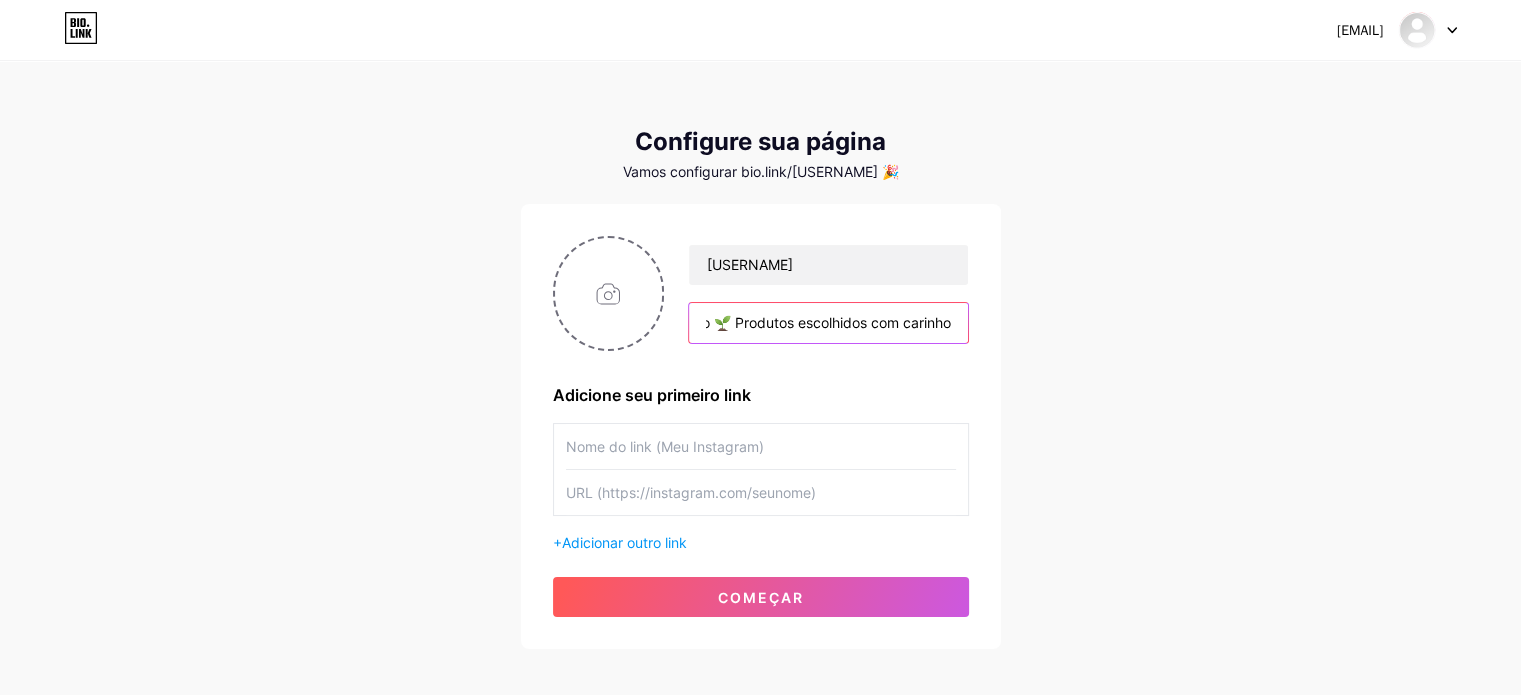 drag, startPoint x: 709, startPoint y: 324, endPoint x: 968, endPoint y: 329, distance: 259.04825 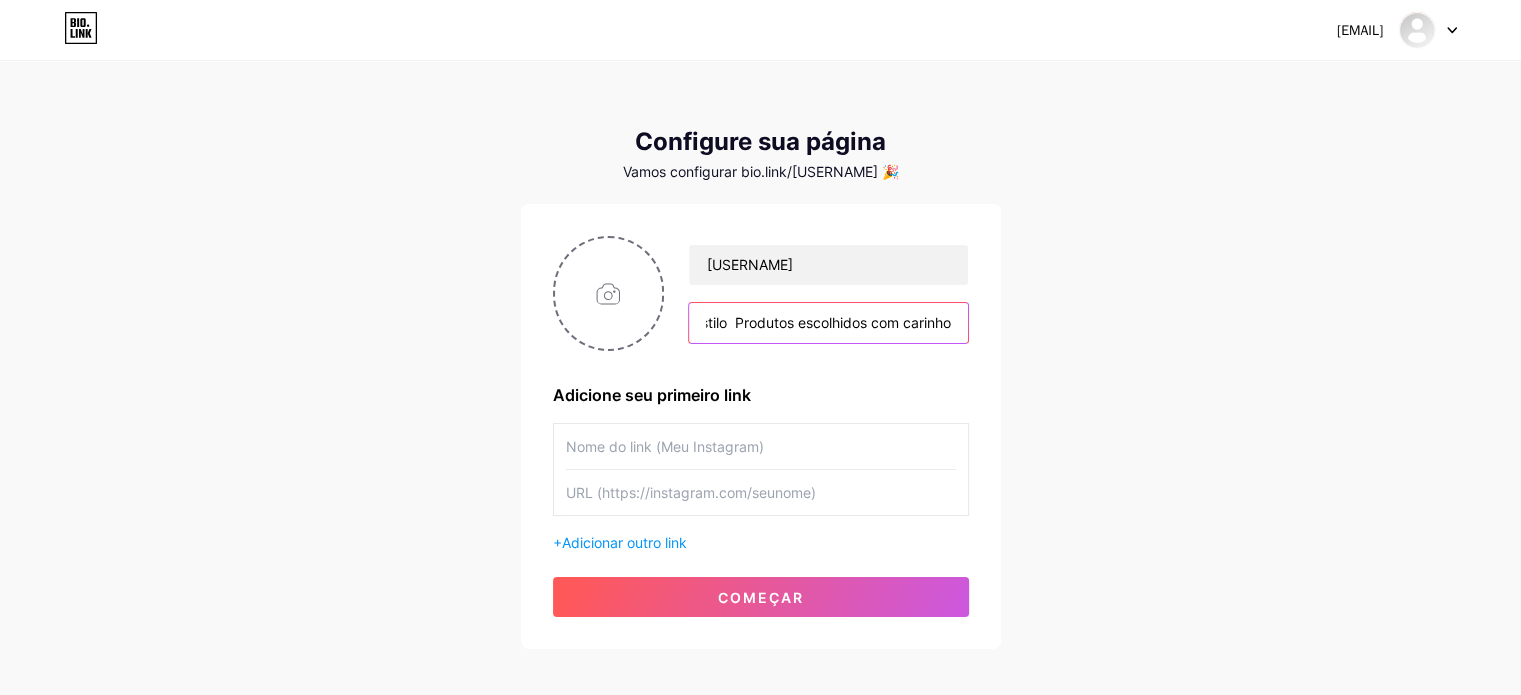 scroll, scrollTop: 0, scrollLeft: 500, axis: horizontal 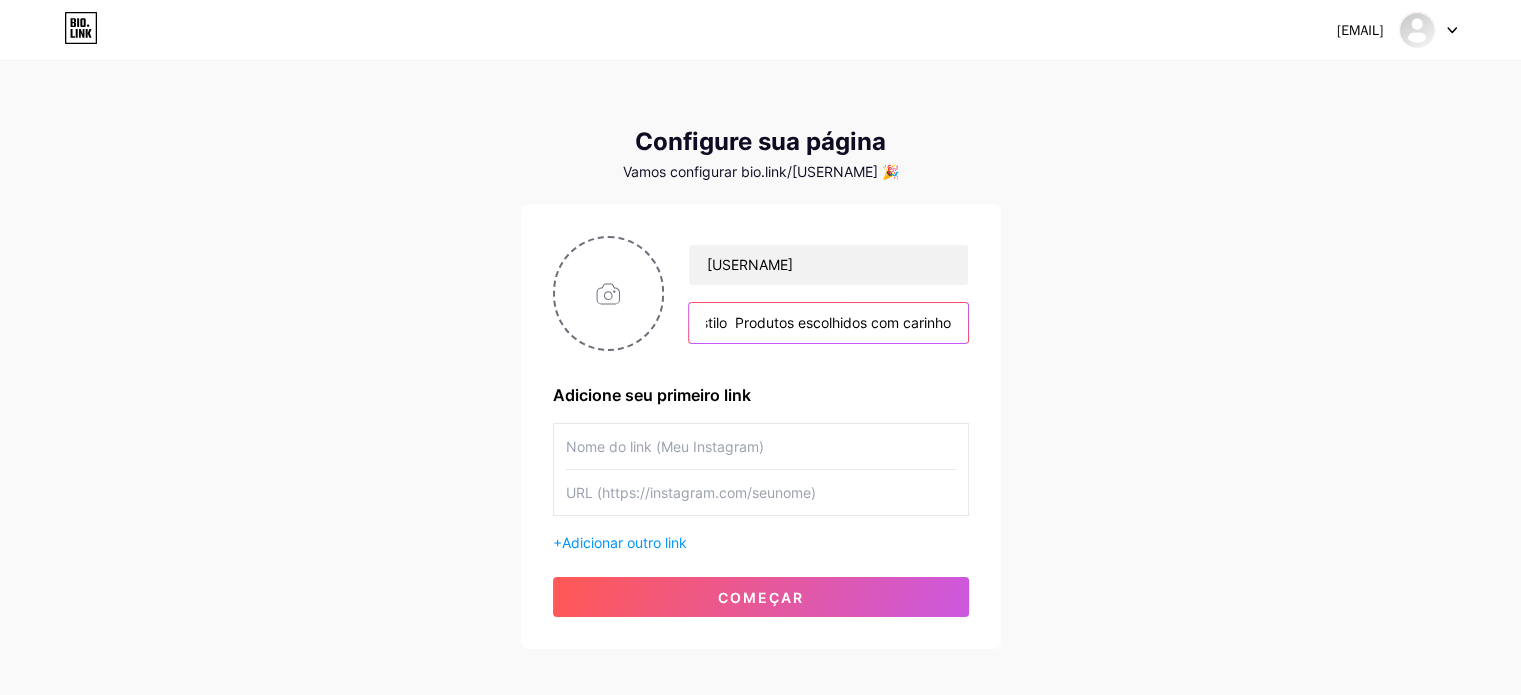 paste on "🌿" 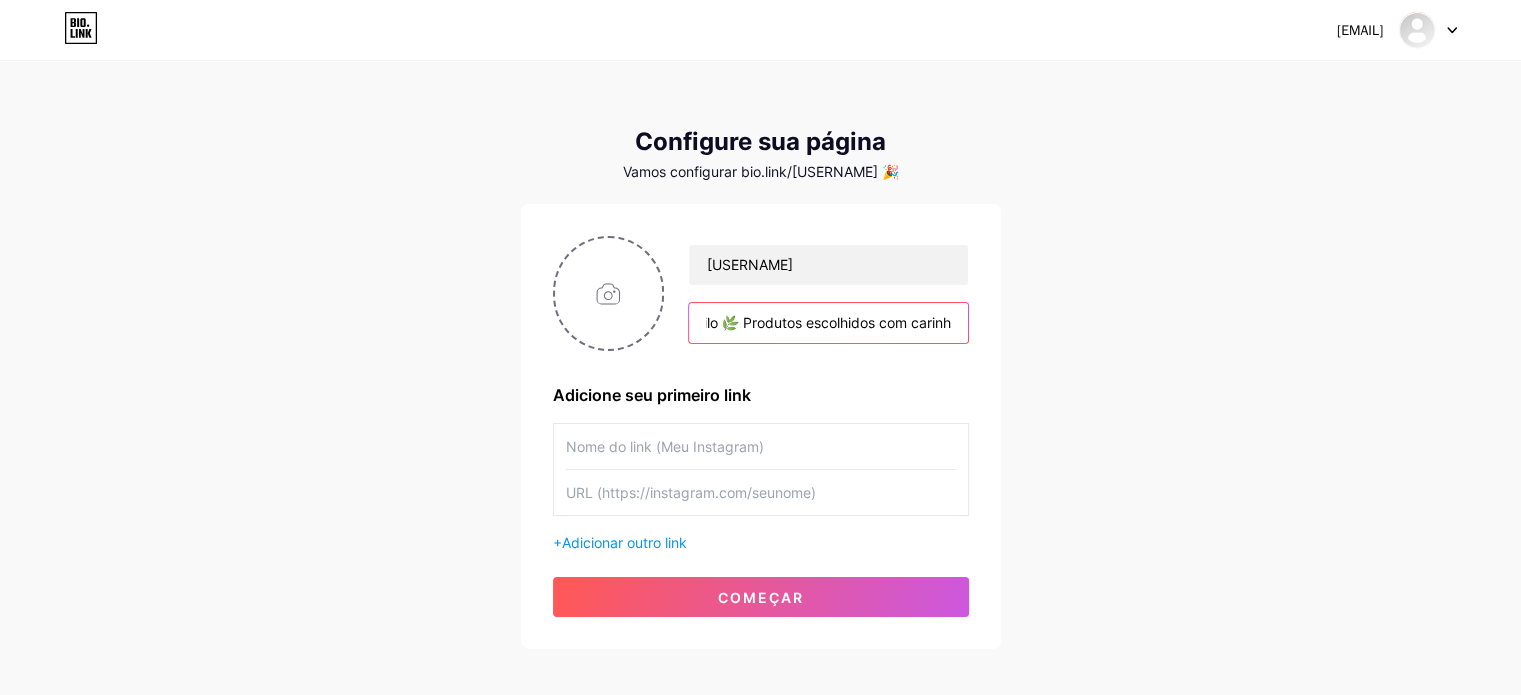 click on "🛋️ Dicas reais que transformam a rotina ✨ Organização • Praticidade • Estilo 🌿 Produtos escolhidos com carinho" at bounding box center [828, 323] 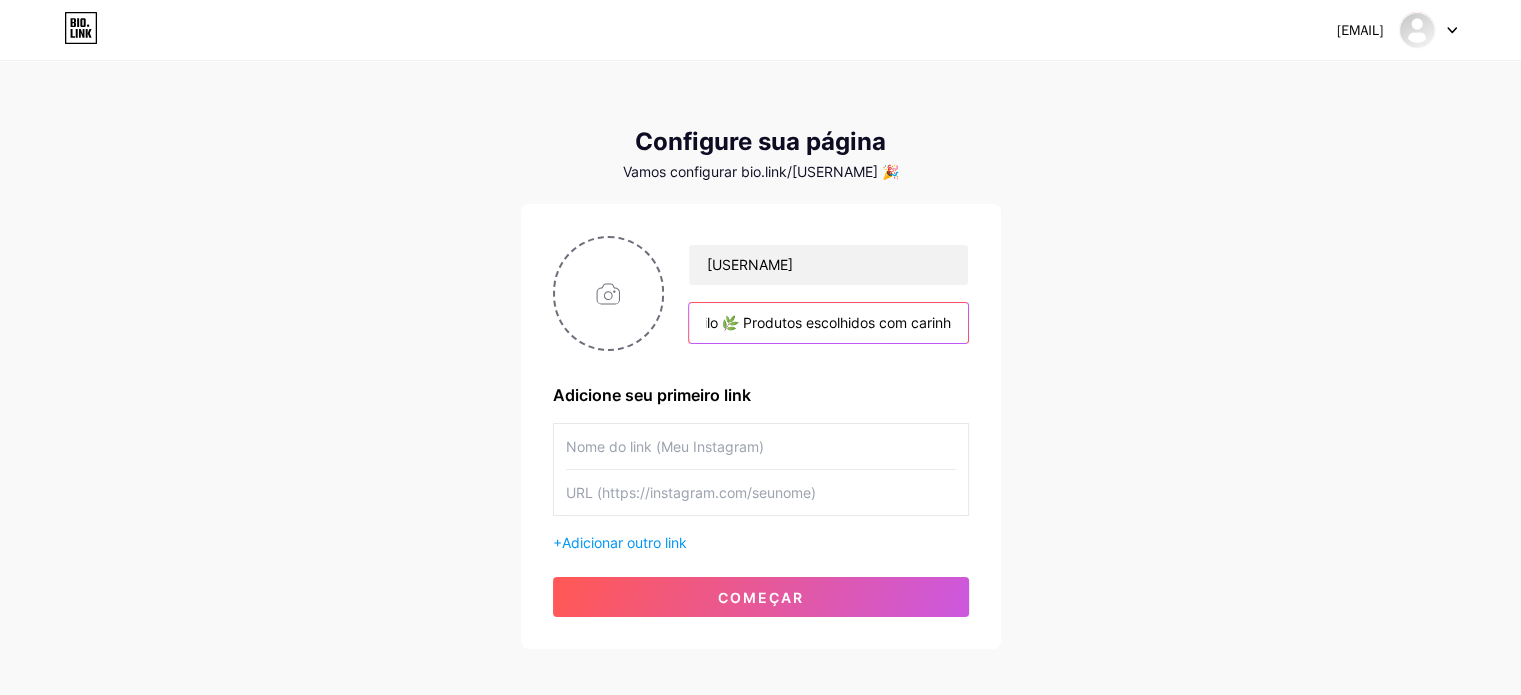 type on "🛋️ Dicas reais que transformam a rotina ✨ Organização • Praticidade • Estilo 🌿 Produtos escolhidos com carinho" 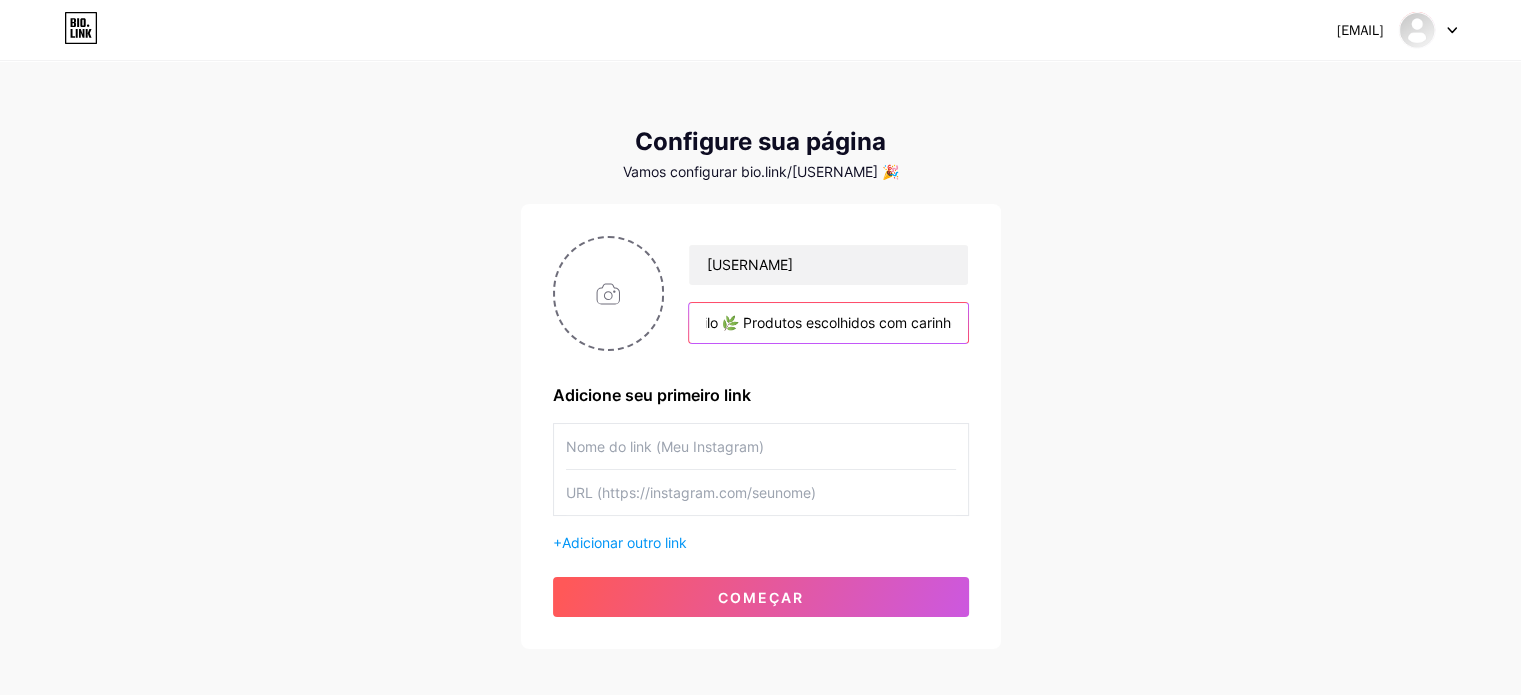 scroll, scrollTop: 0, scrollLeft: 0, axis: both 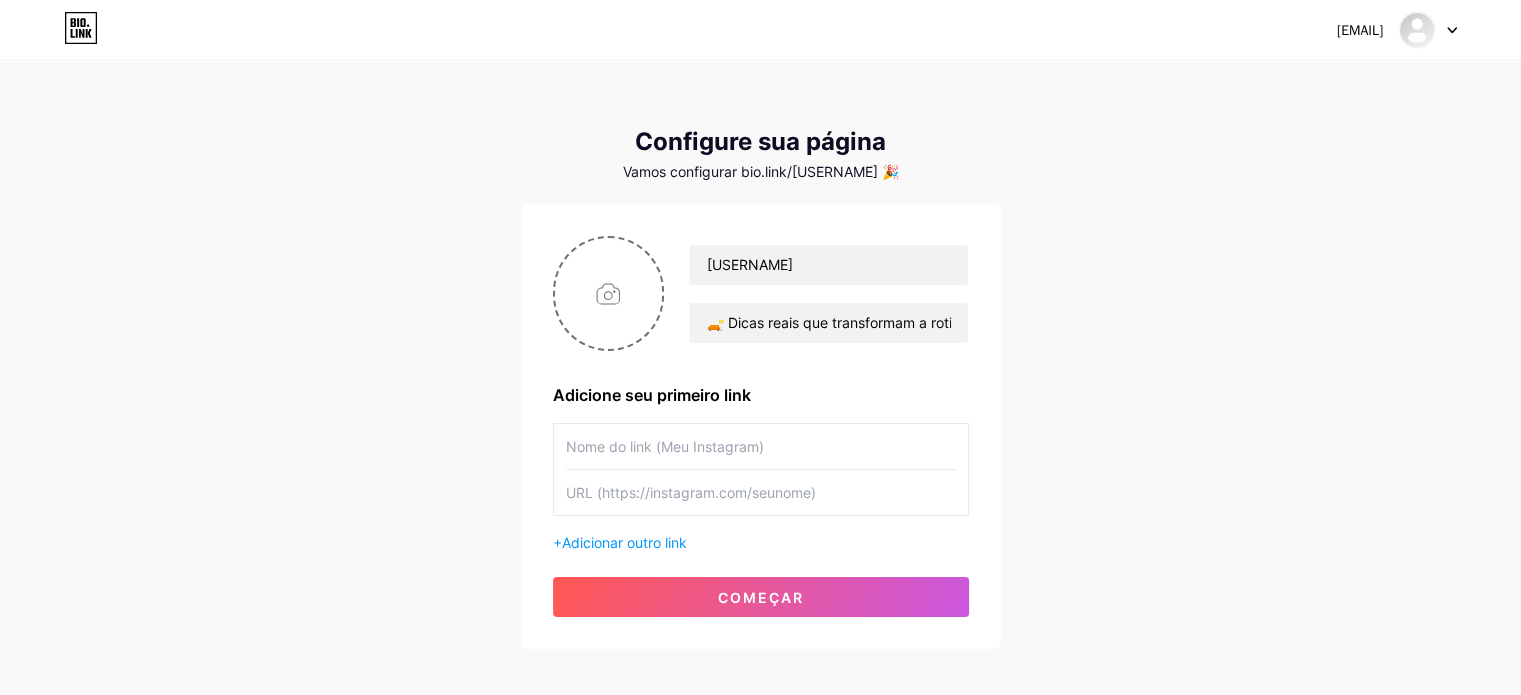 click at bounding box center [761, 446] 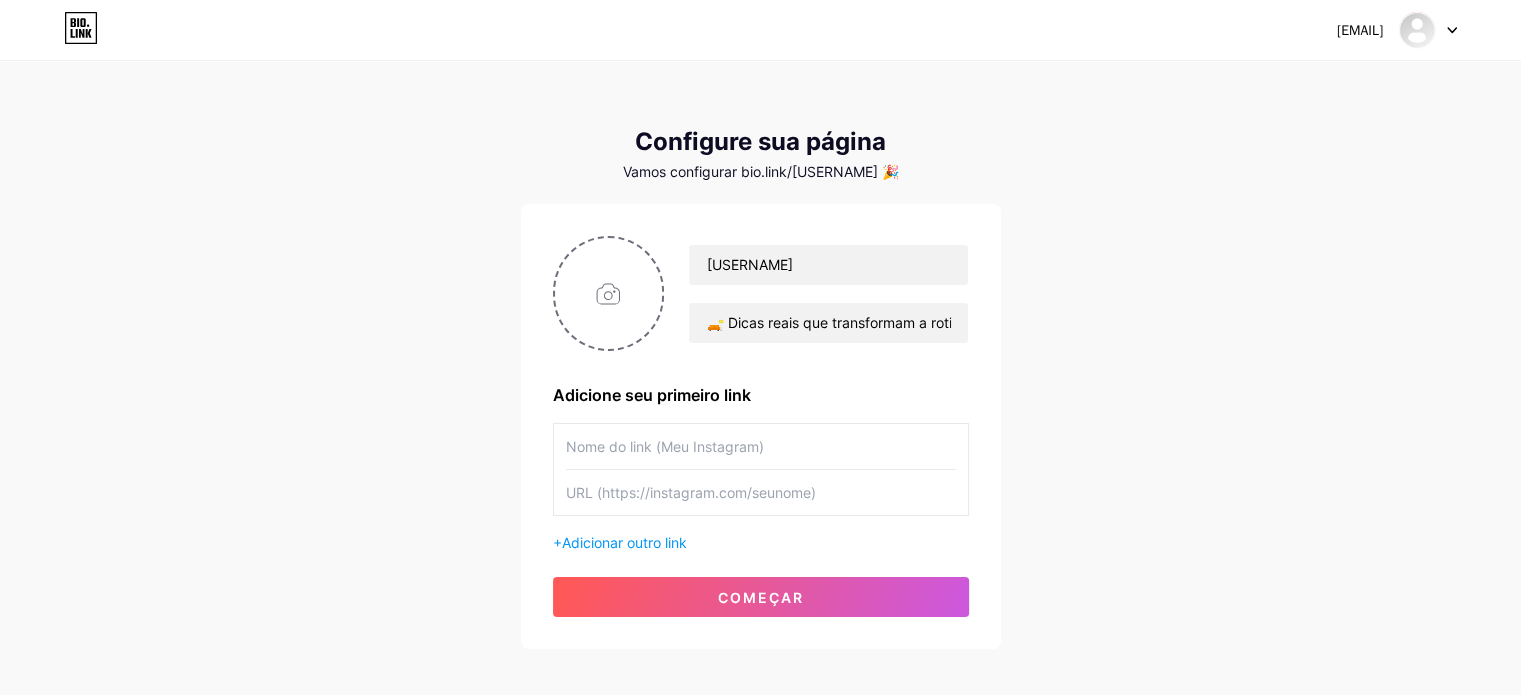click at bounding box center [761, 492] 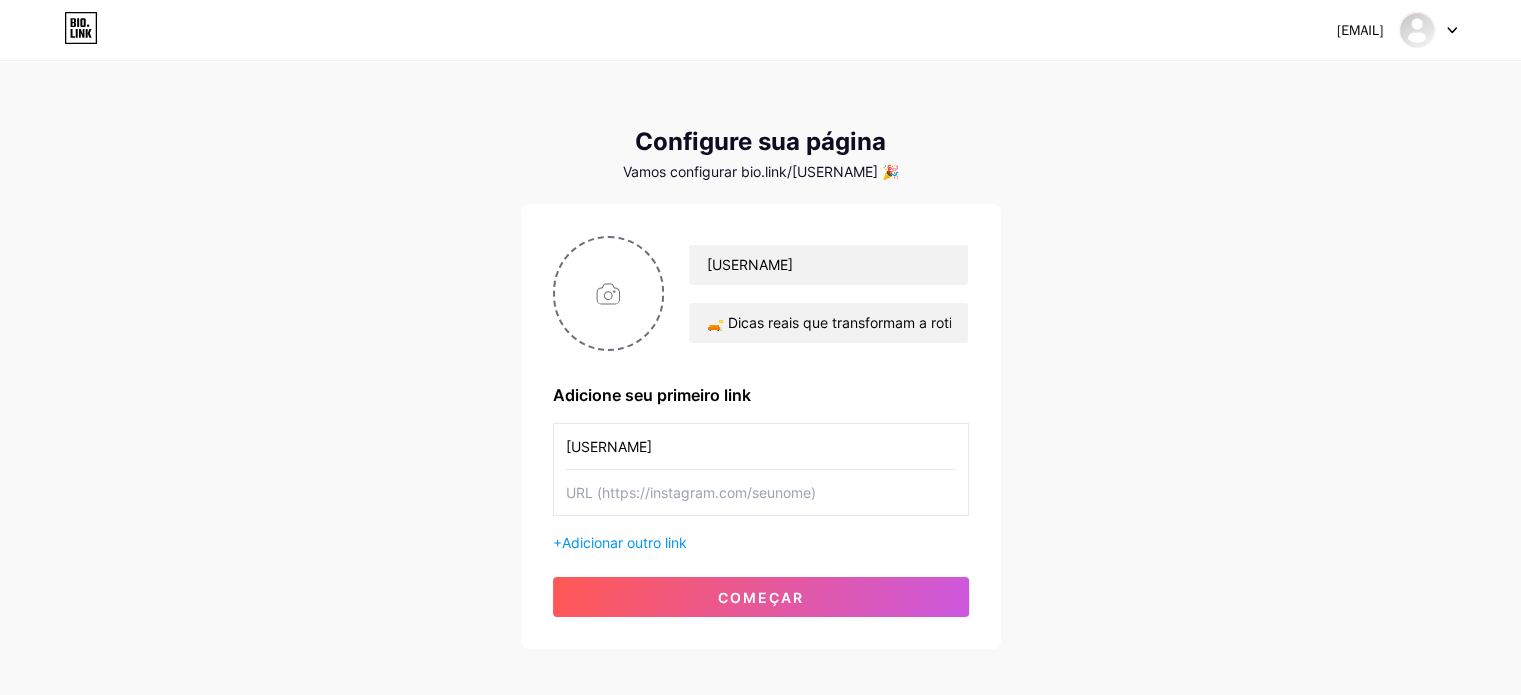 type on "[USERNAME]" 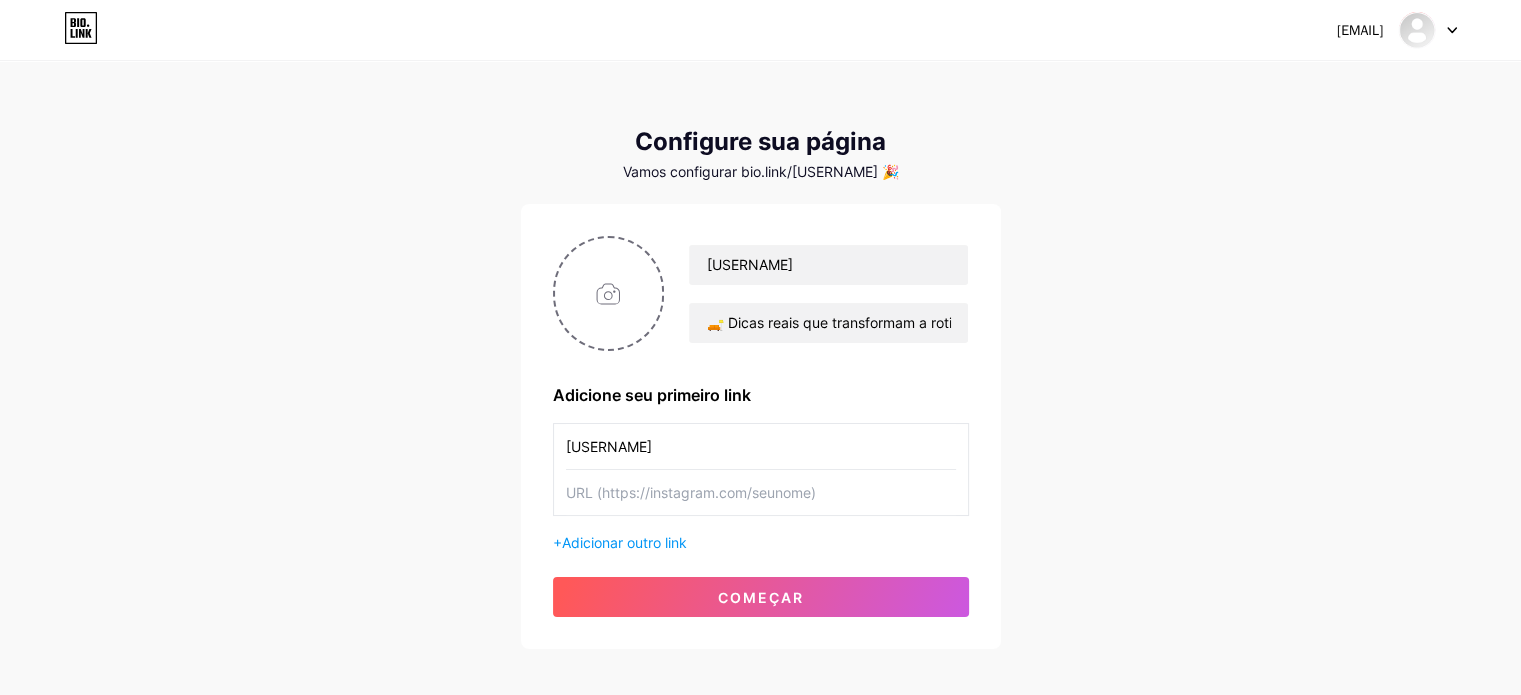 click at bounding box center (761, 492) 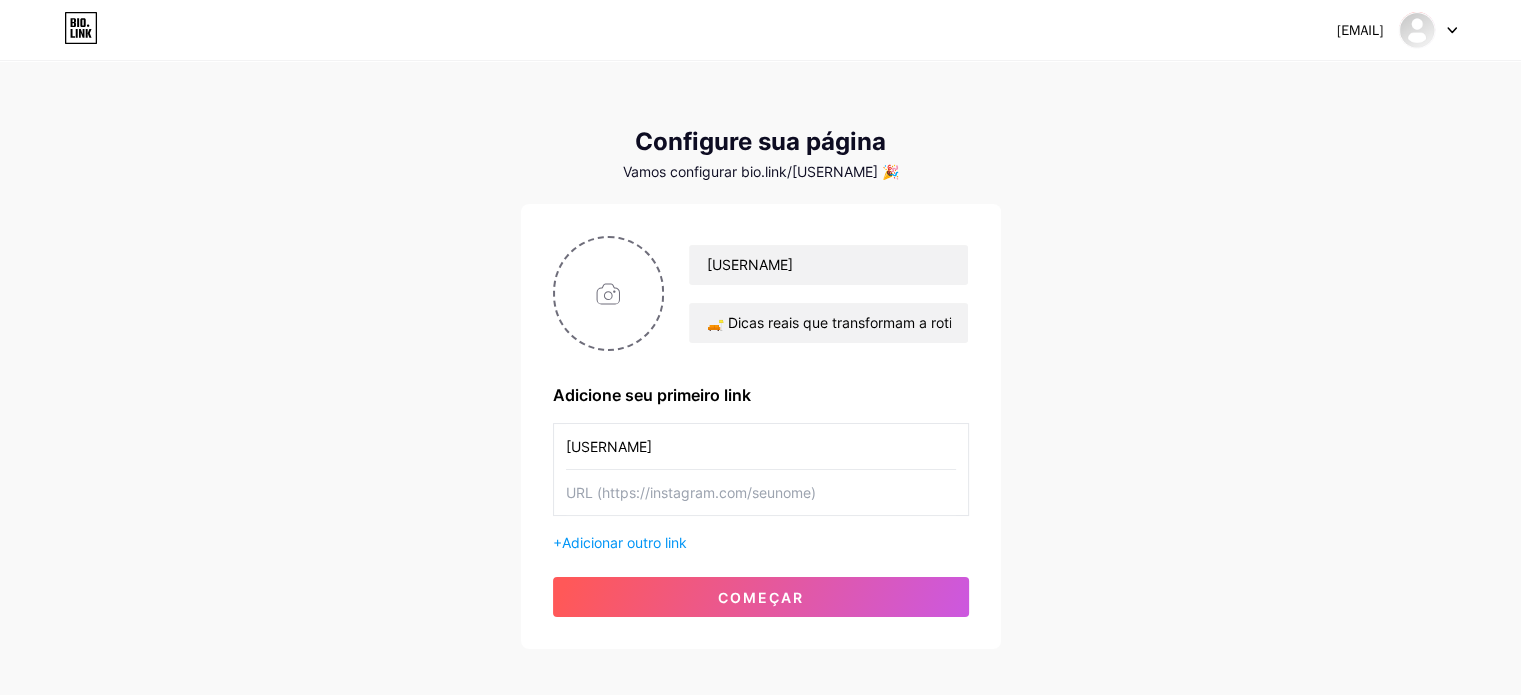 paste on "https://www.instagram.com/" 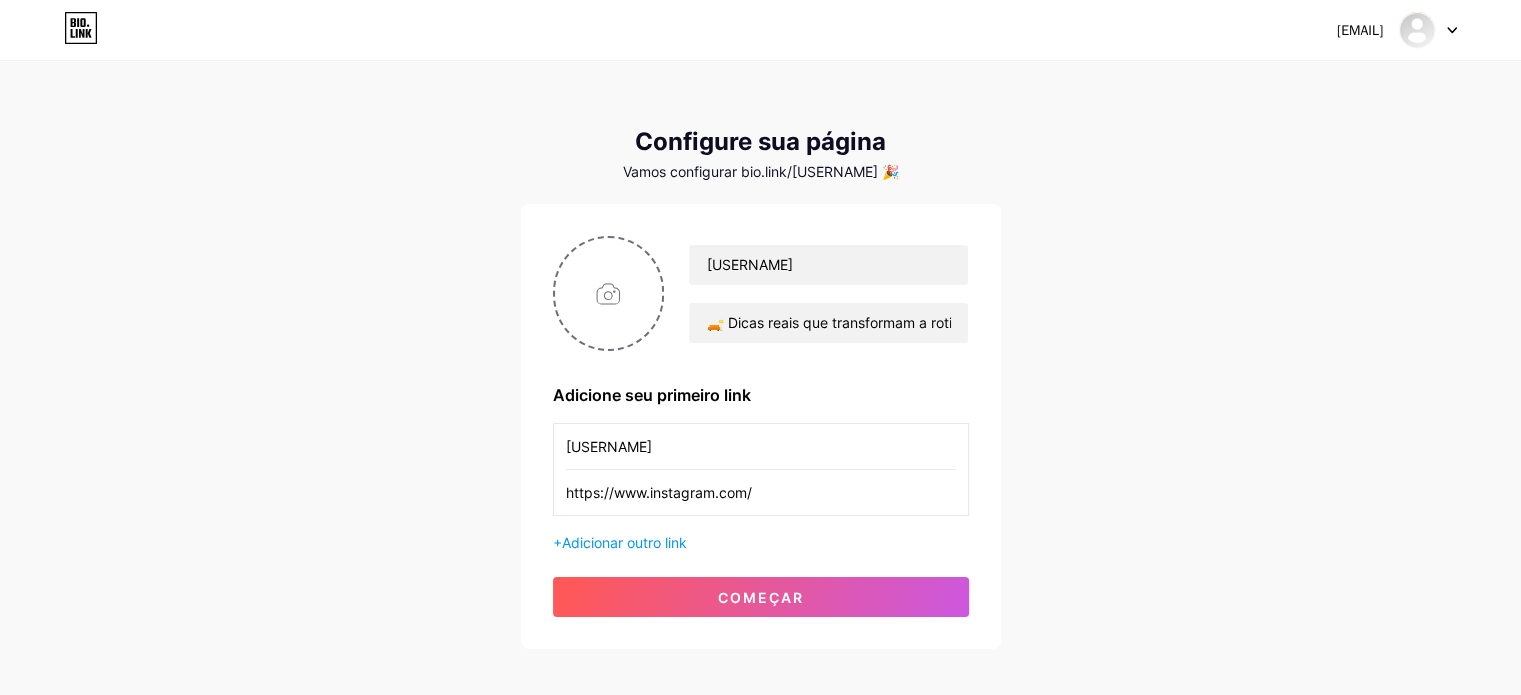 type on "https://www.instagram.com/" 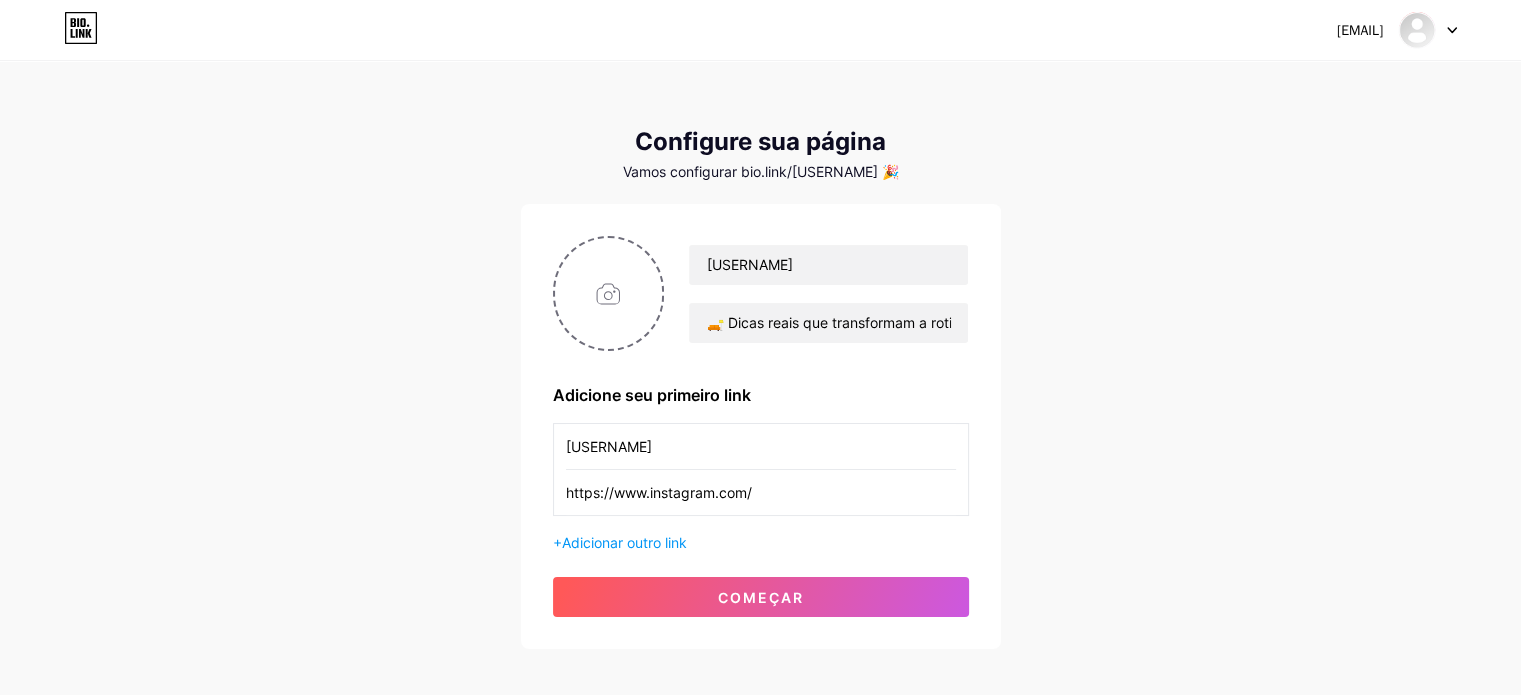 drag, startPoint x: 757, startPoint y: 486, endPoint x: 546, endPoint y: 482, distance: 211.03792 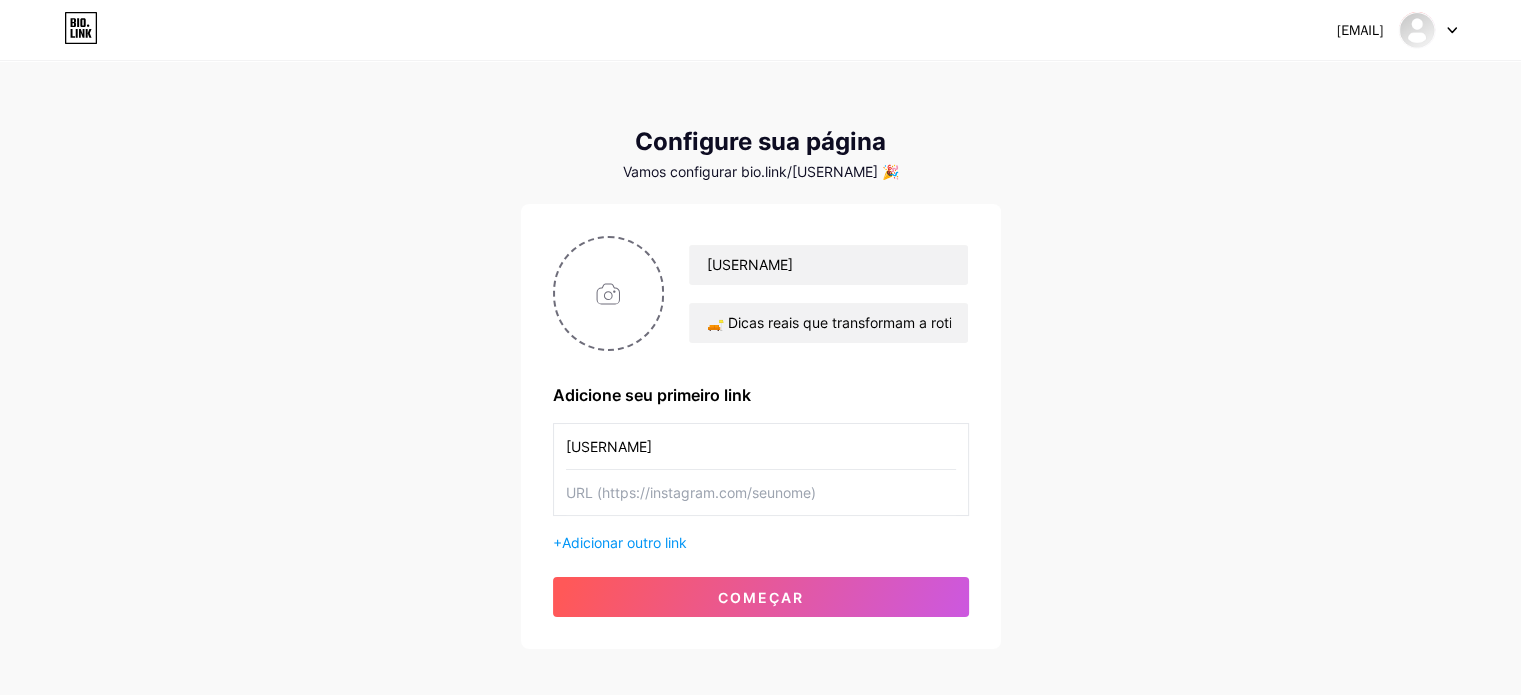 paste on "https://www.instagram.com/direct/inbox/" 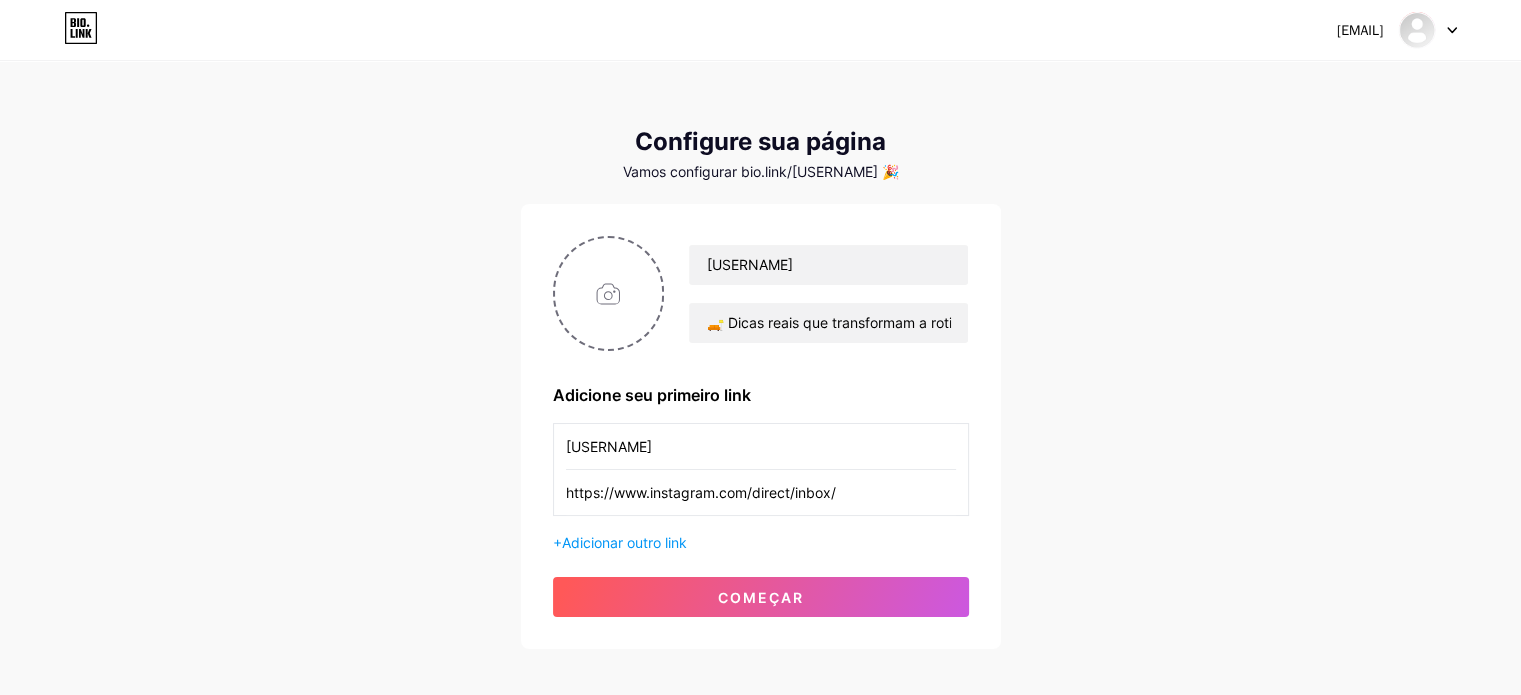 type on "https://www.instagram.com/direct/inbox/" 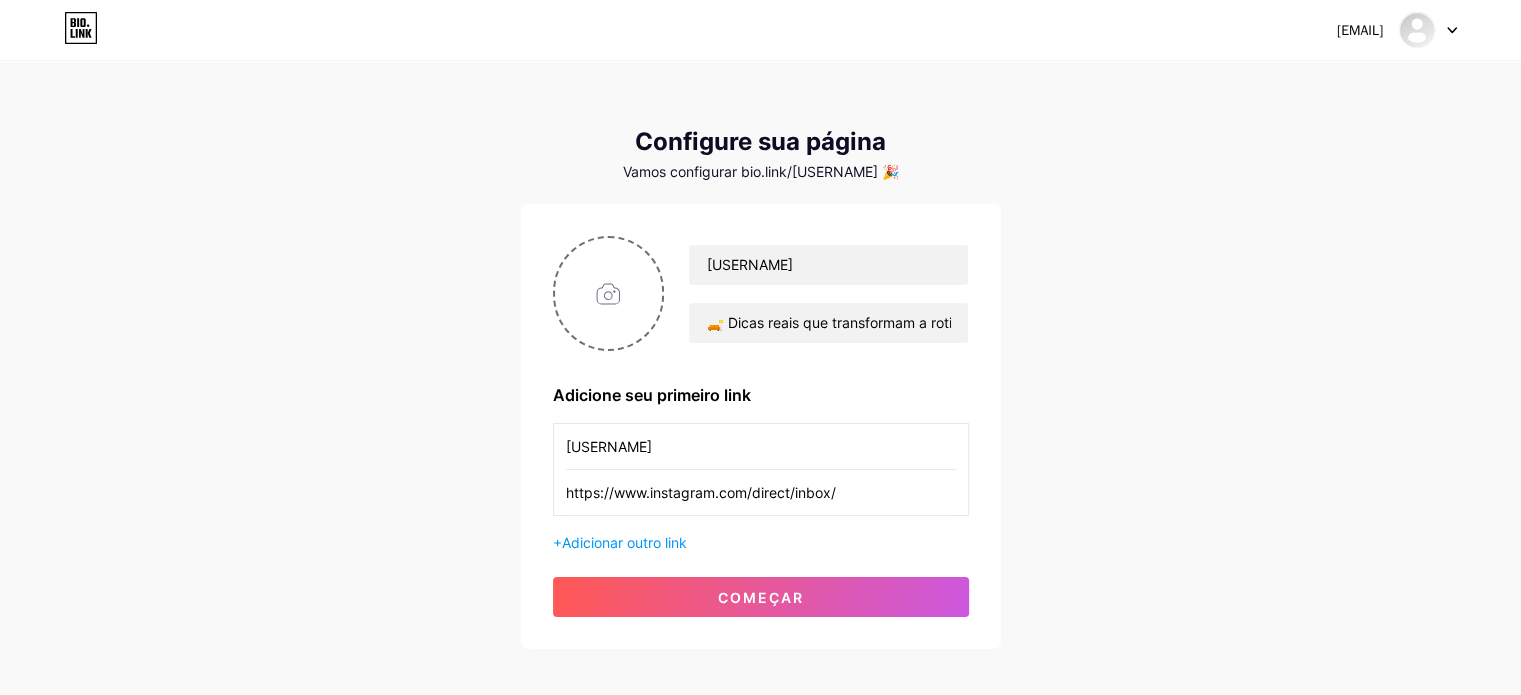 drag, startPoint x: 842, startPoint y: 494, endPoint x: 545, endPoint y: 471, distance: 297.88925 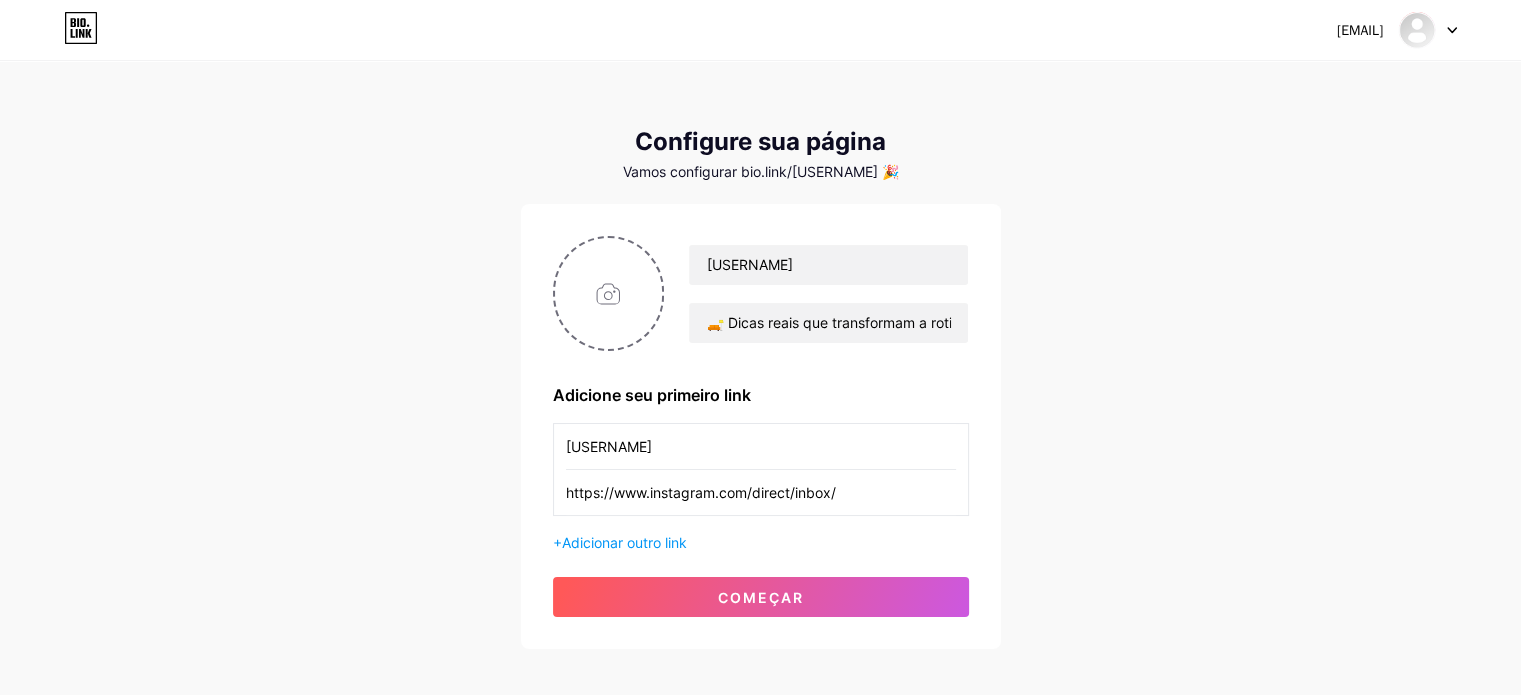 click on "[USERNAME]     🛋️ Dicas reais que transformam a rotina ✨ Organização • Praticidade • Estilo 🌿 Produtos escolhidos com carinho     Adicione seu primeiro link   @[USERNAME]   https://www.instagram.com/direct/inbox/
+  Adicionar outro link     começar" at bounding box center [761, 426] 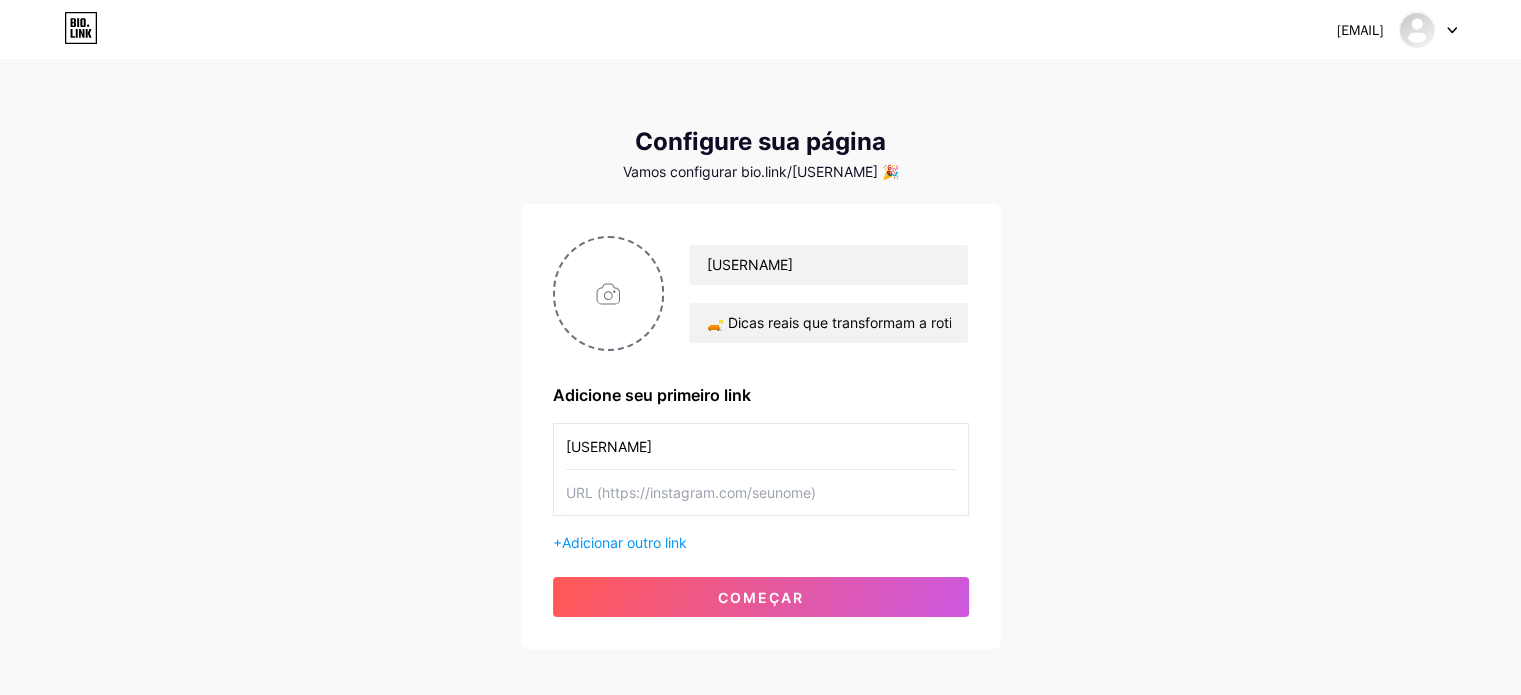 paste on "https://www.instagram.com/your_activity/interactions/likes/" 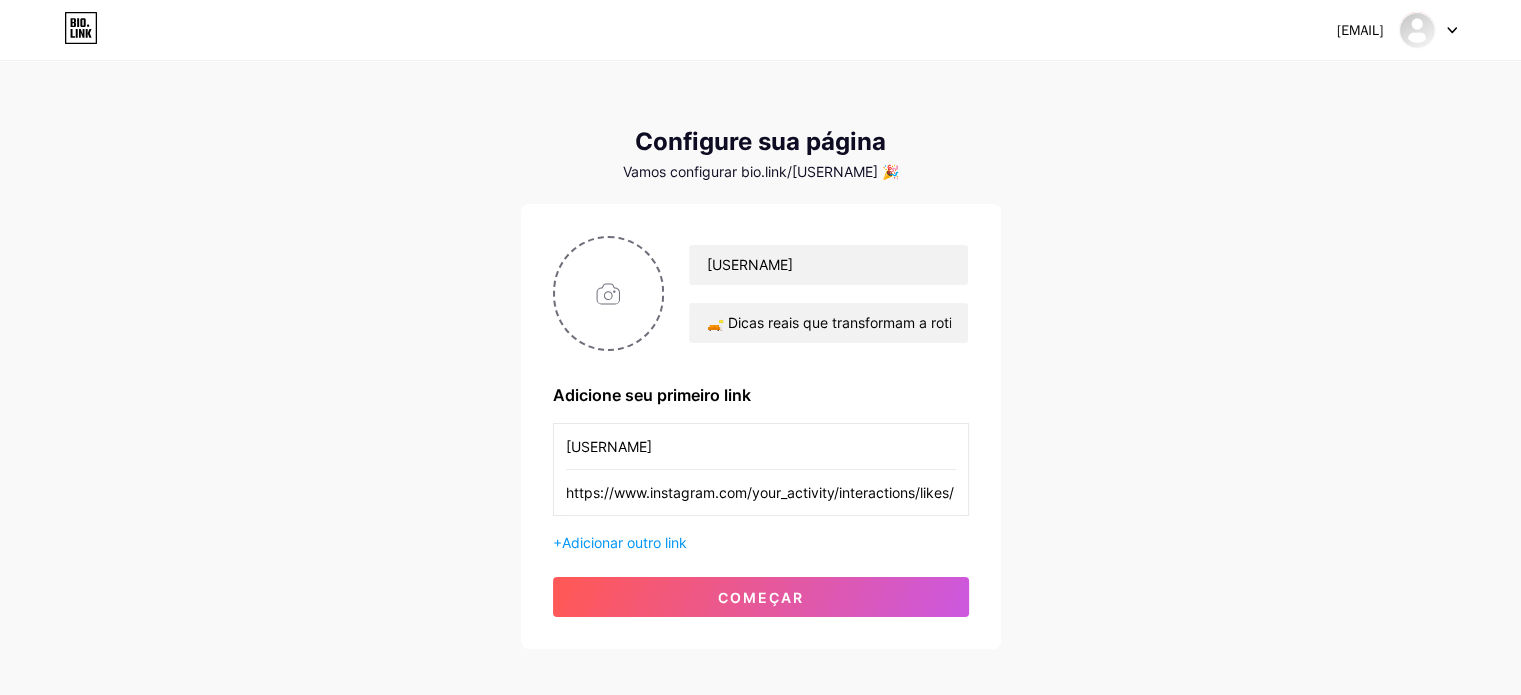 scroll, scrollTop: 0, scrollLeft: 2, axis: horizontal 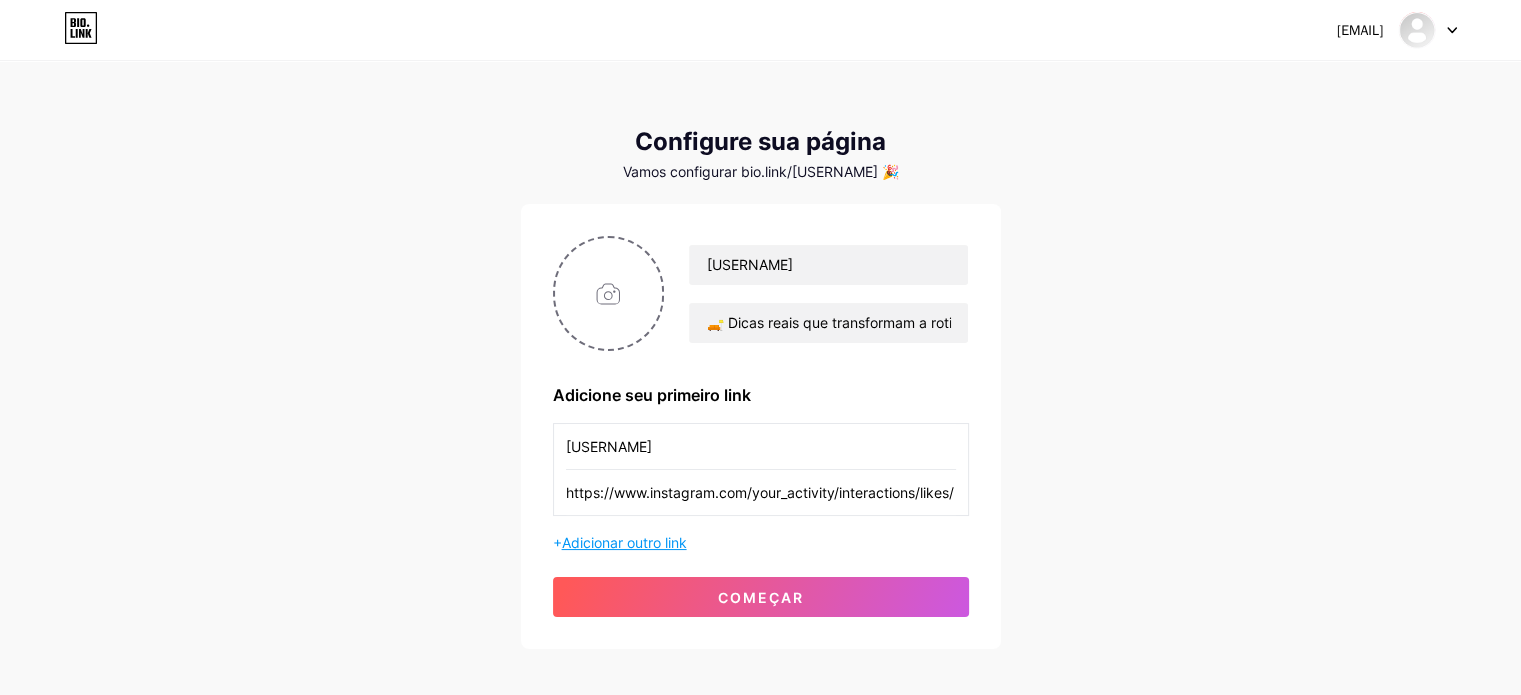 click on "Adicionar outro link" at bounding box center (624, 542) 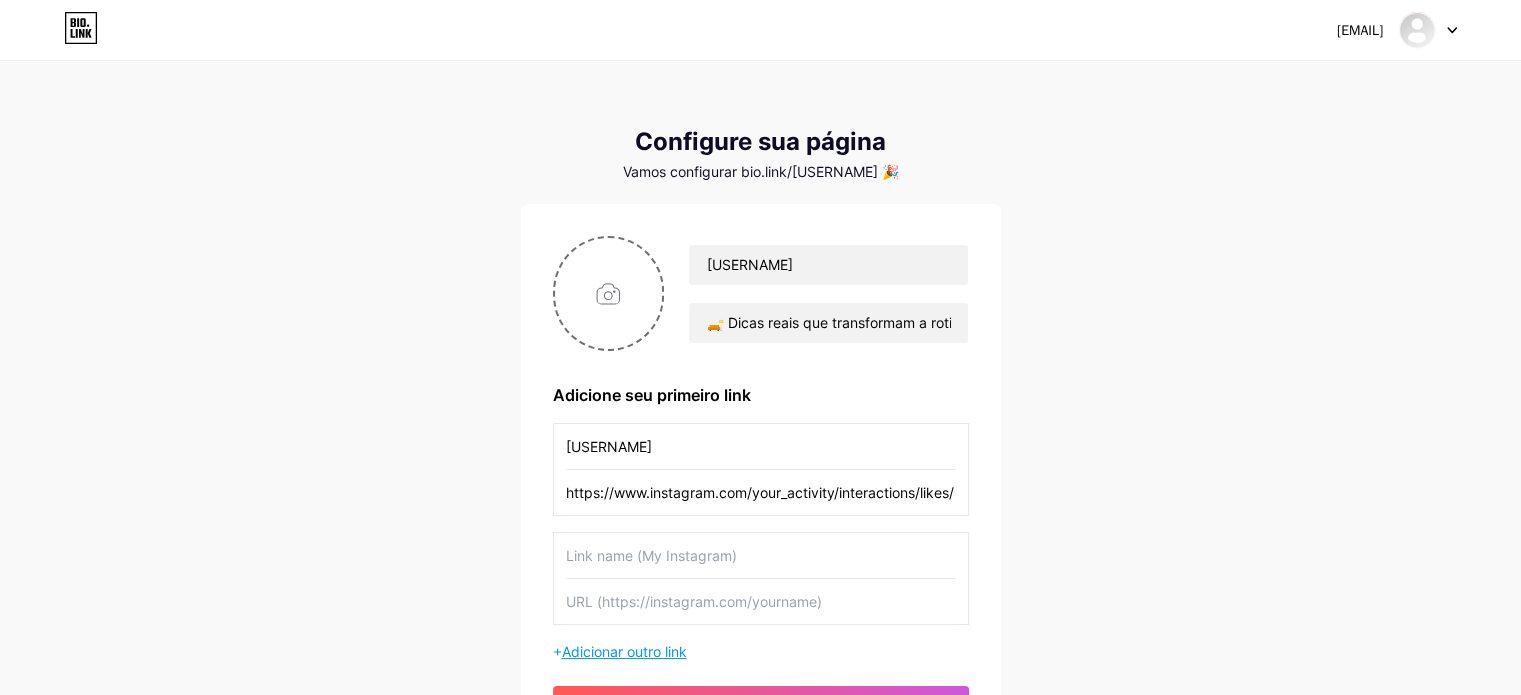 click at bounding box center [761, 555] 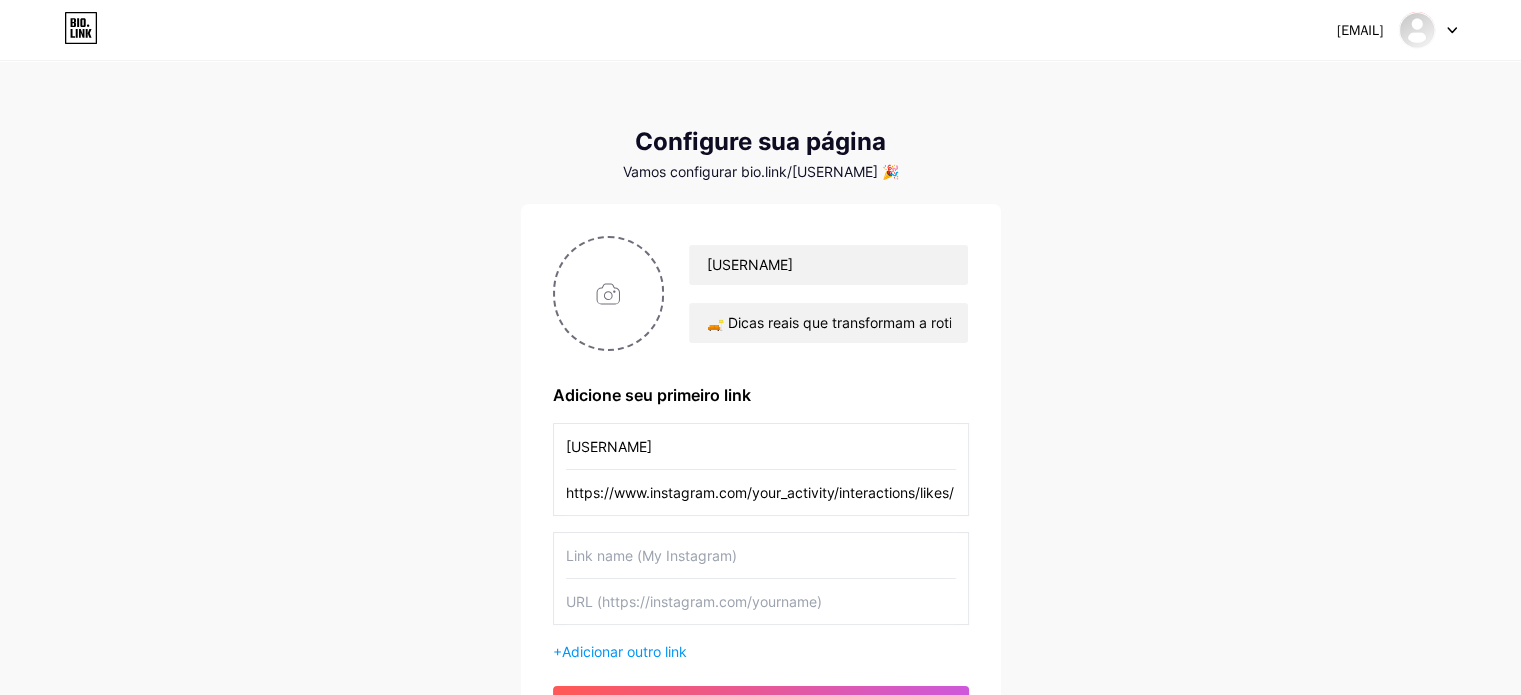 click on "https://www.instagram.com/your_activity/interactions/likes/" at bounding box center [761, 492] 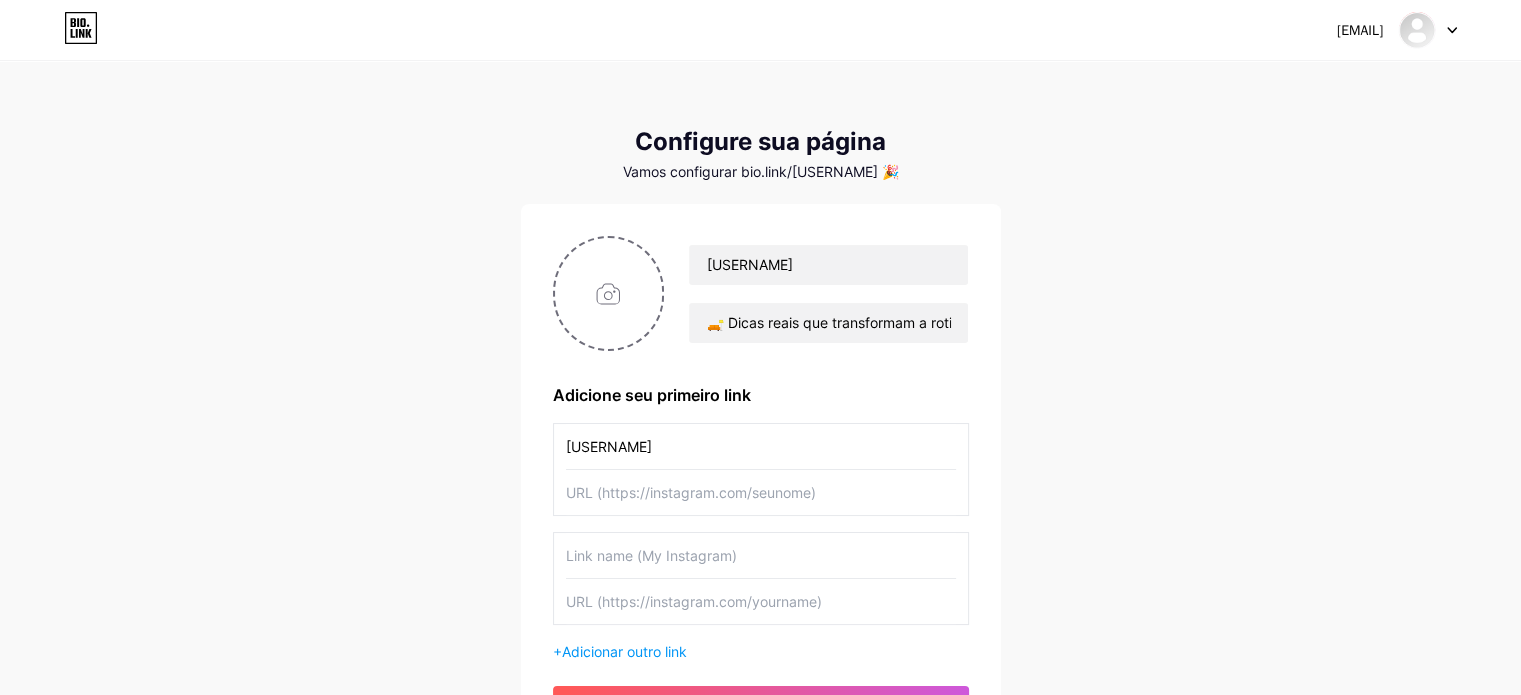 scroll, scrollTop: 0, scrollLeft: 0, axis: both 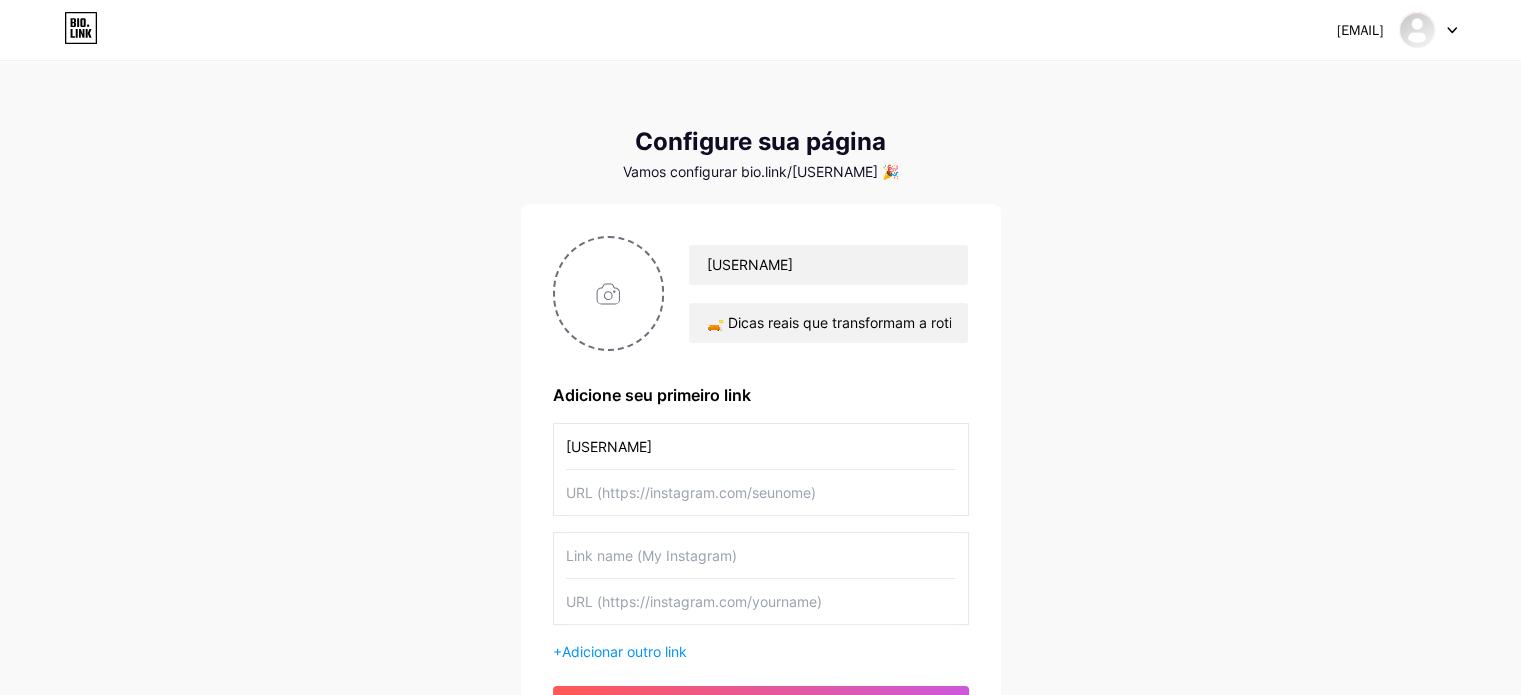 paste on "https://www.instagram.com/accounts/edit/" 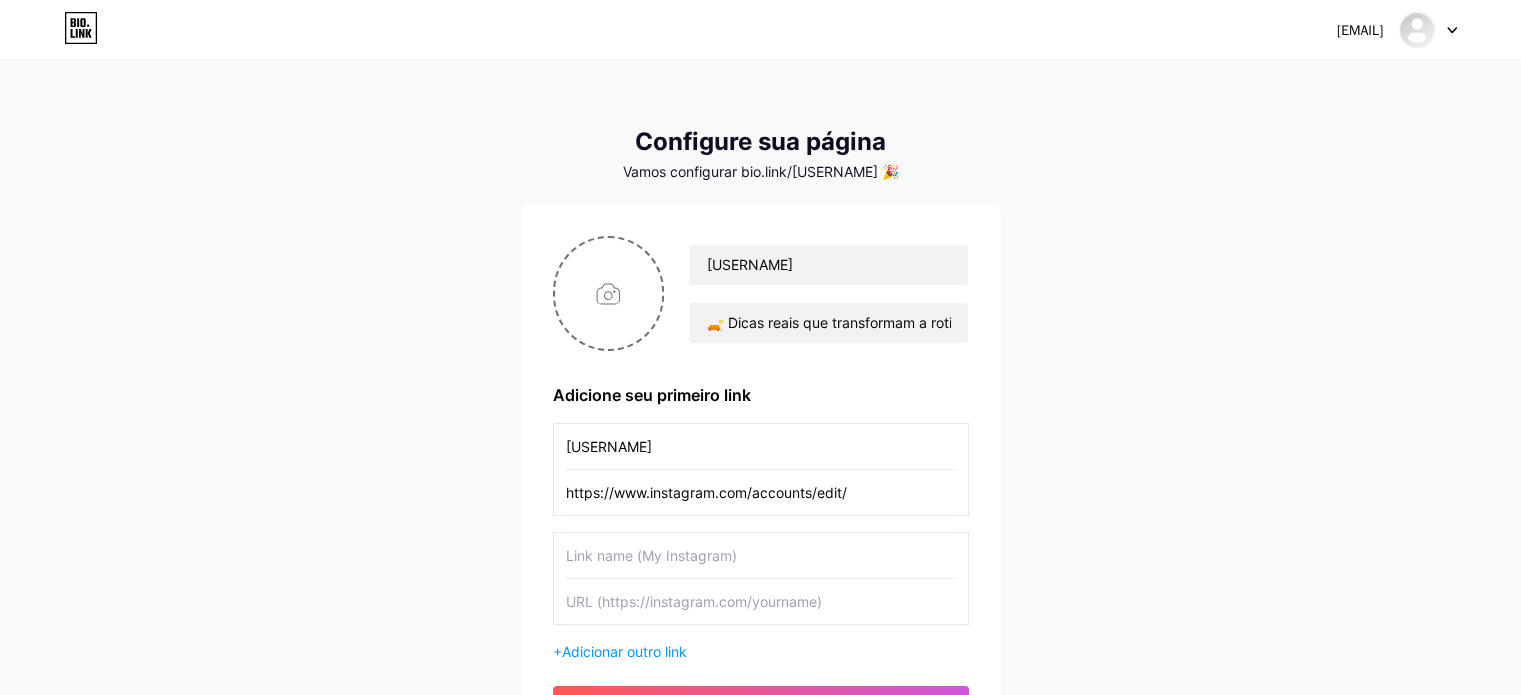 scroll, scrollTop: 6, scrollLeft: 0, axis: vertical 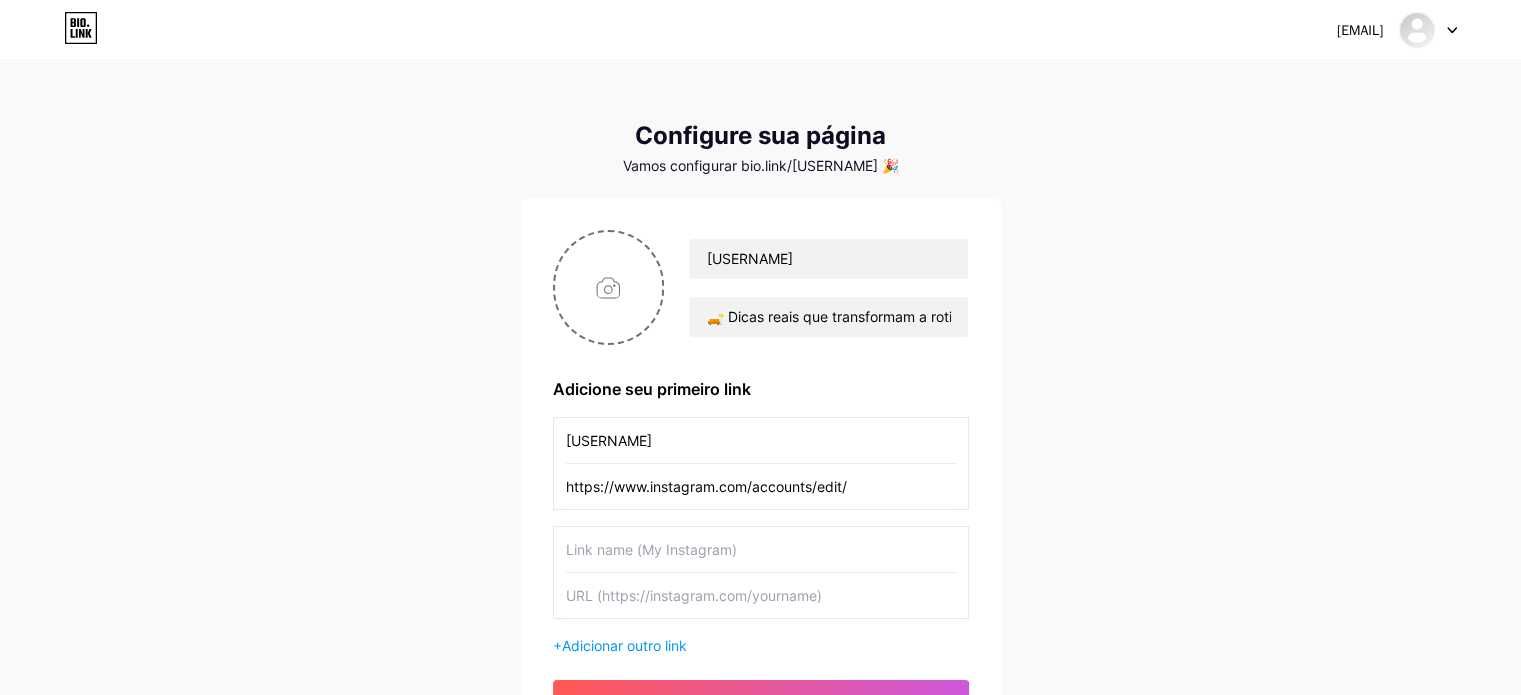 type on "https://www.instagram.com/accounts/edit/" 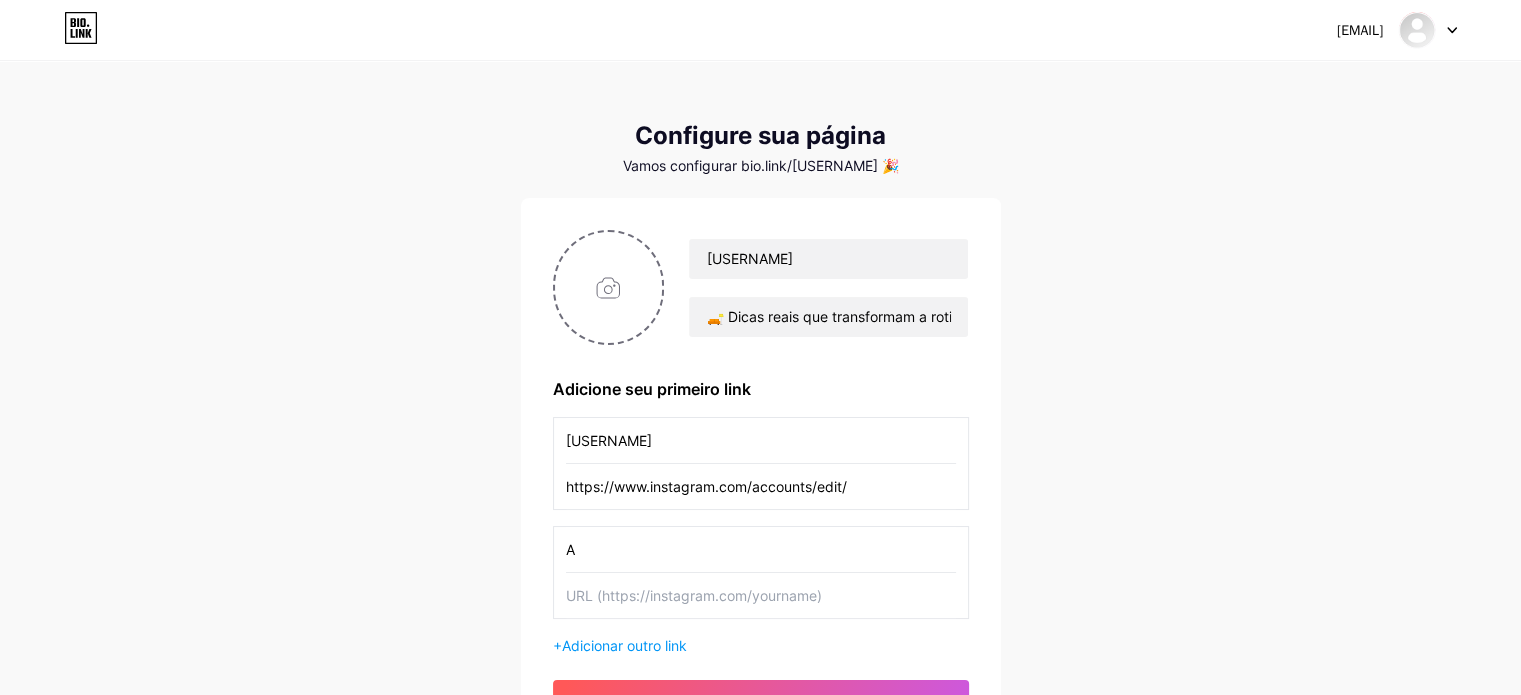 type on "A" 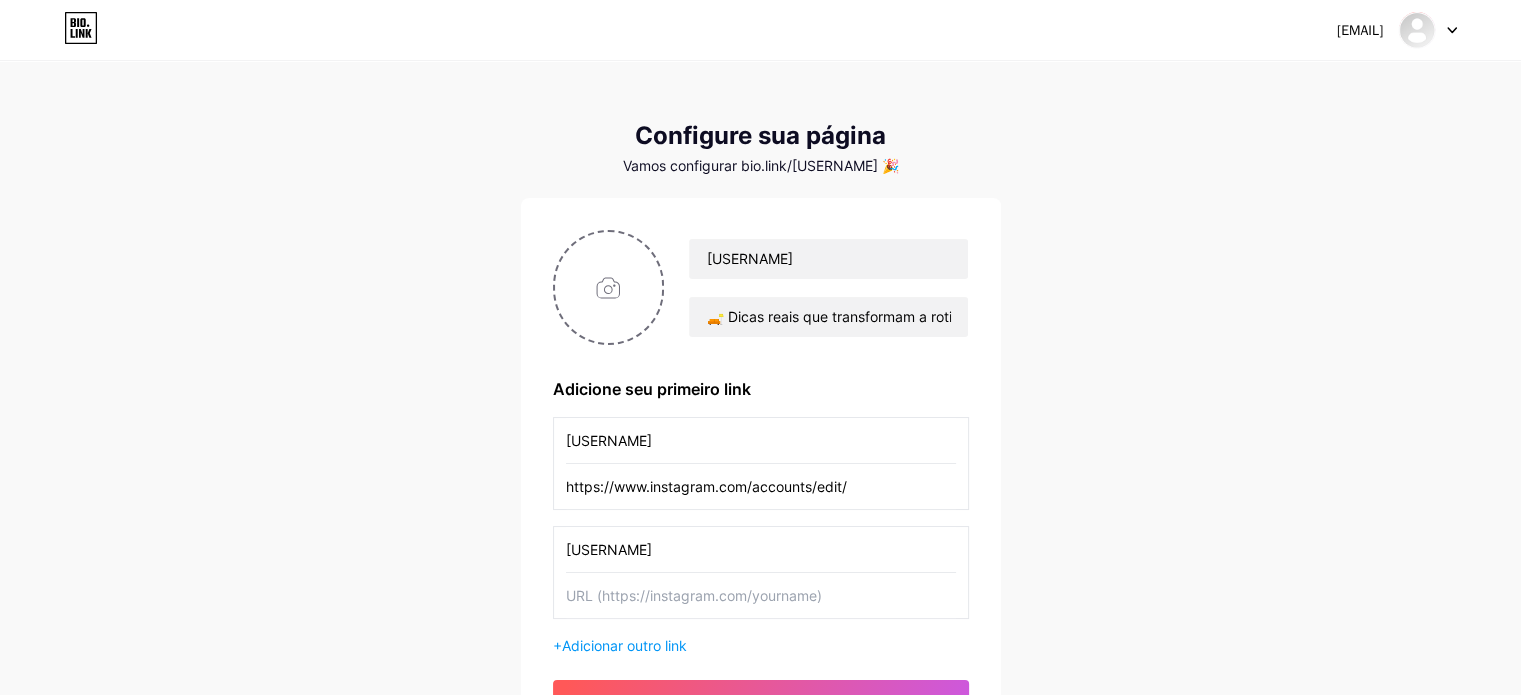 type on "[USERNAME]" 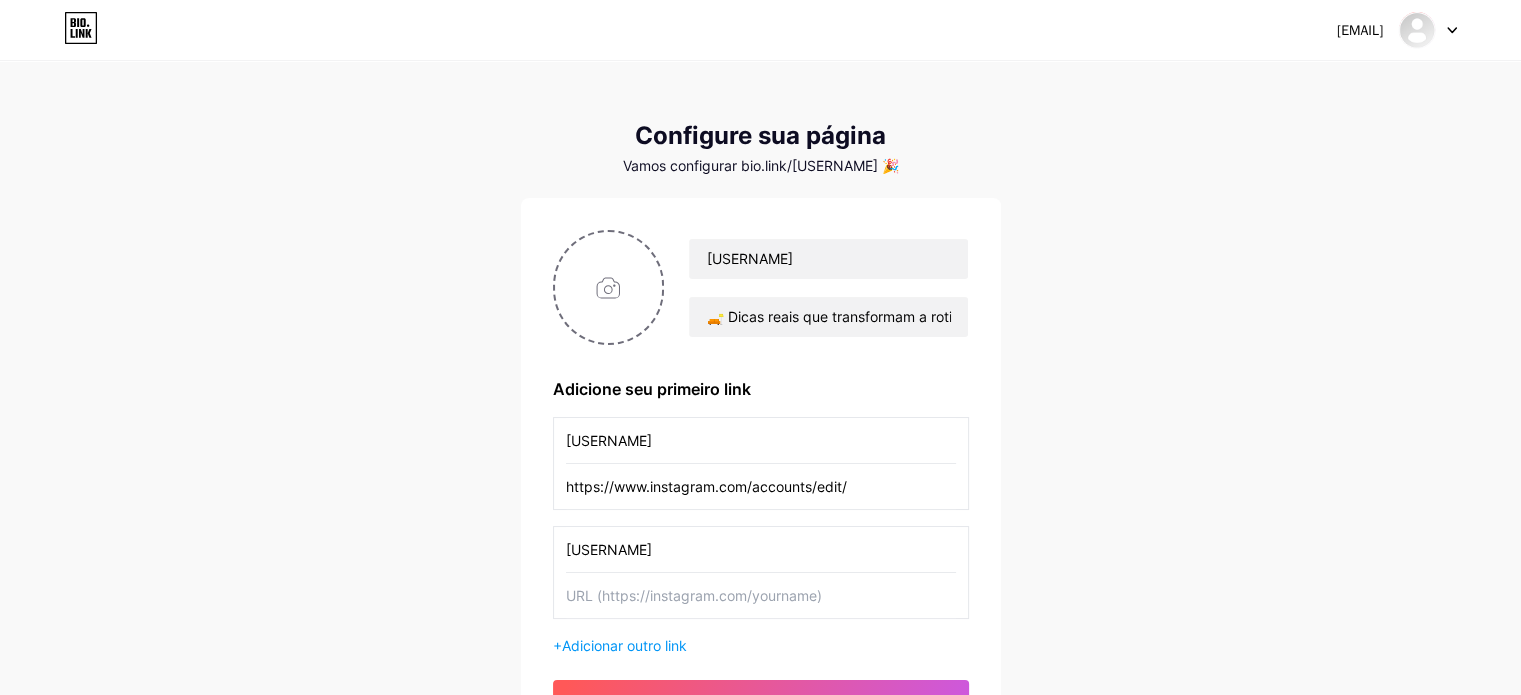 click at bounding box center (761, 595) 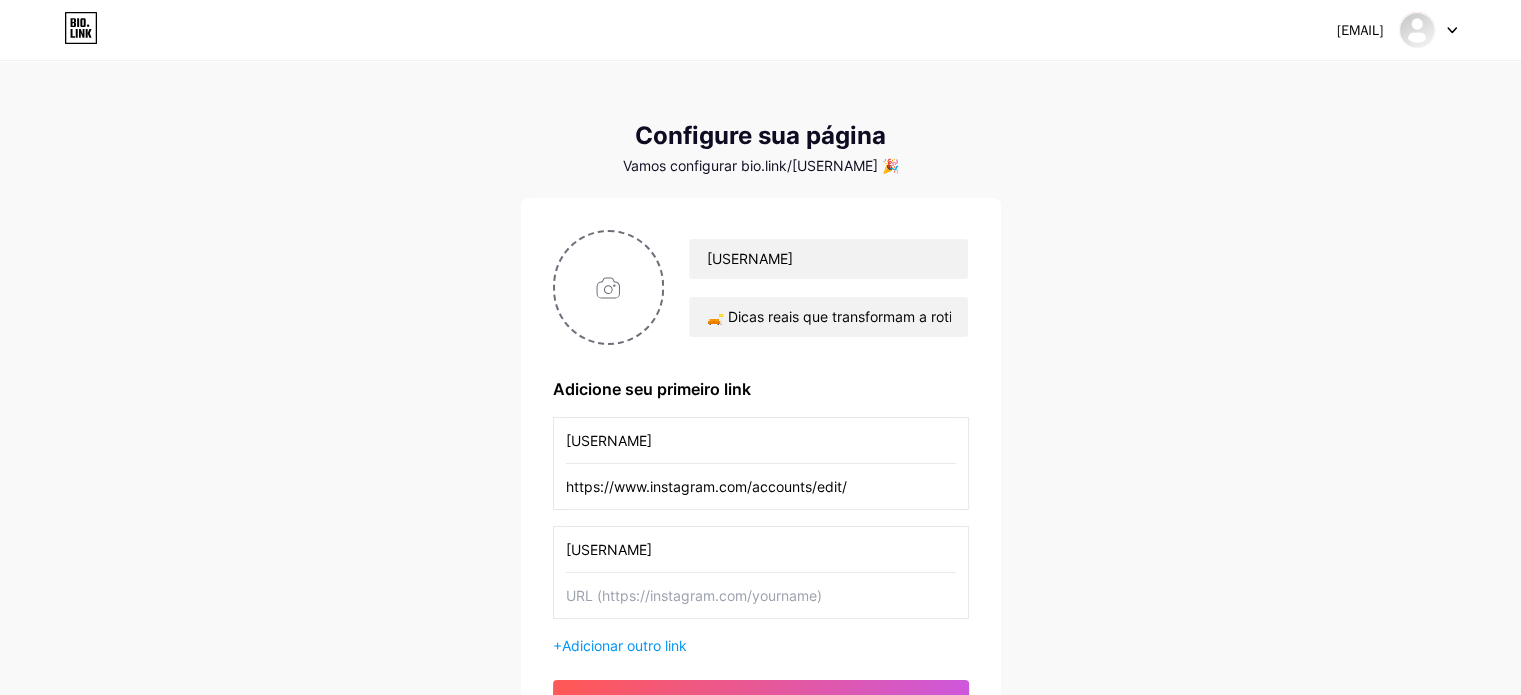 paste on "https://www.instagram.com/accounts/edit/" 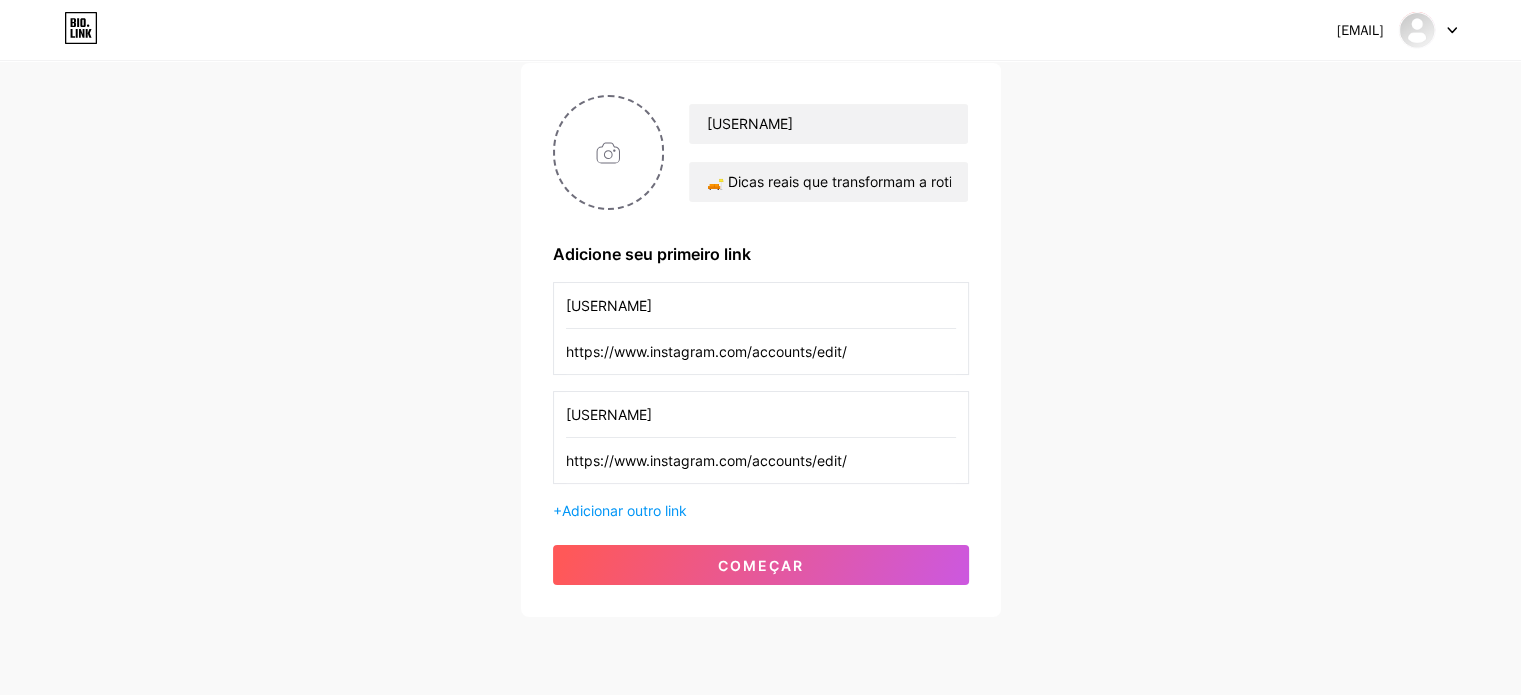 scroll, scrollTop: 152, scrollLeft: 0, axis: vertical 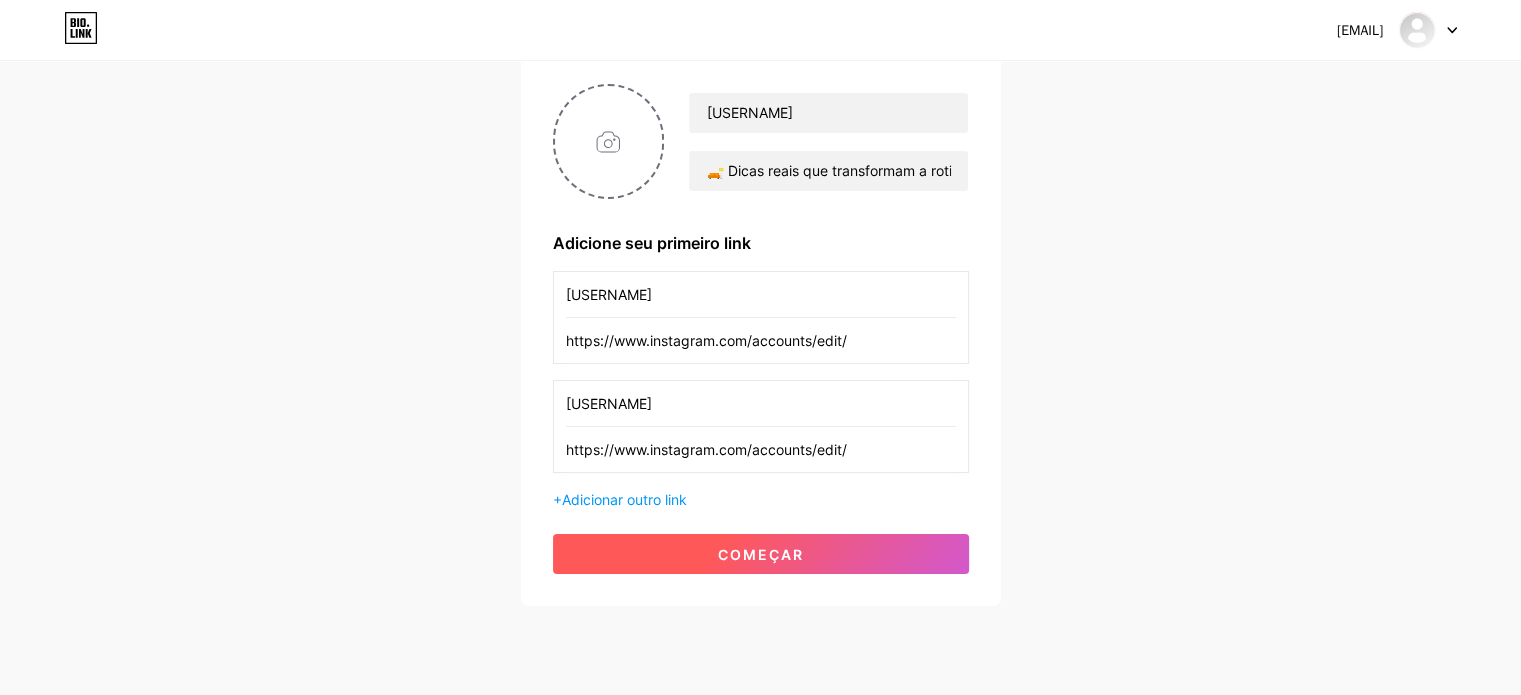 type on "https://www.instagram.com/accounts/edit/" 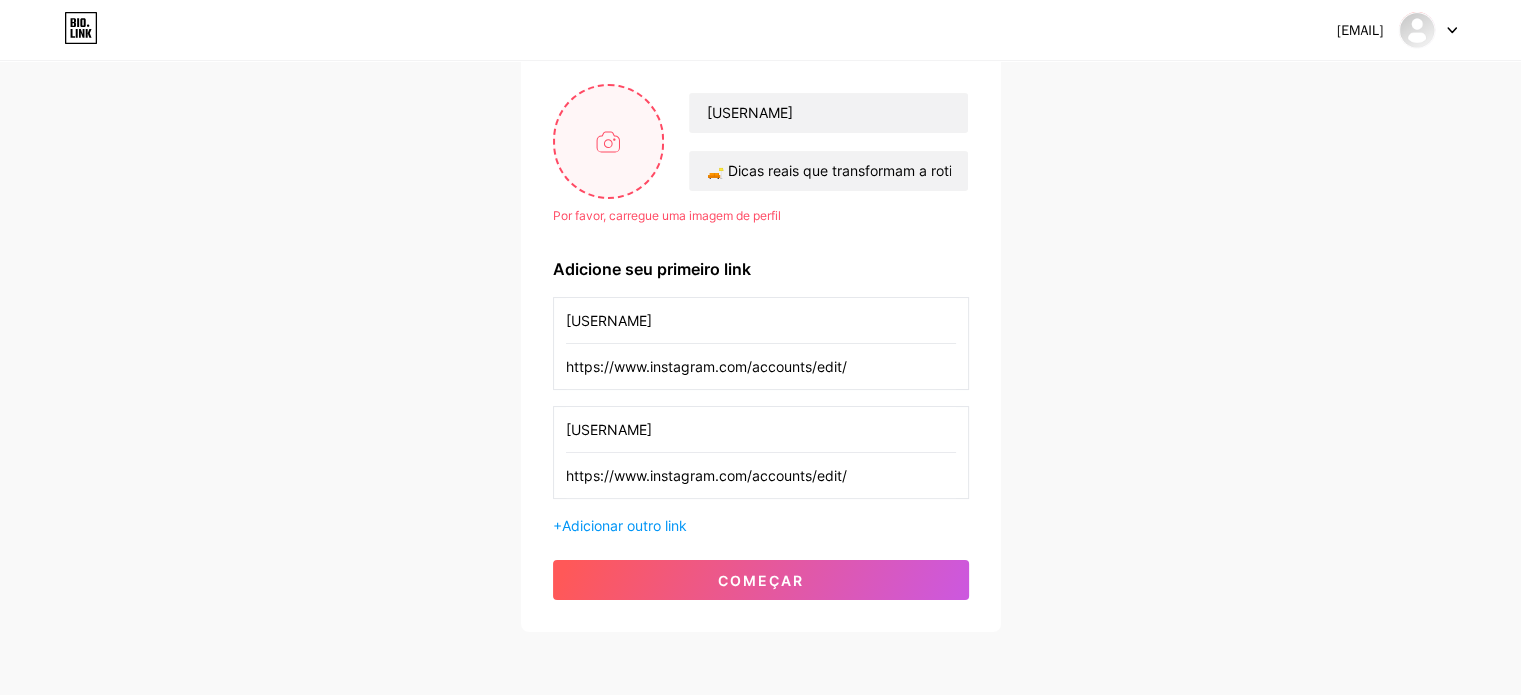 click at bounding box center [609, 141] 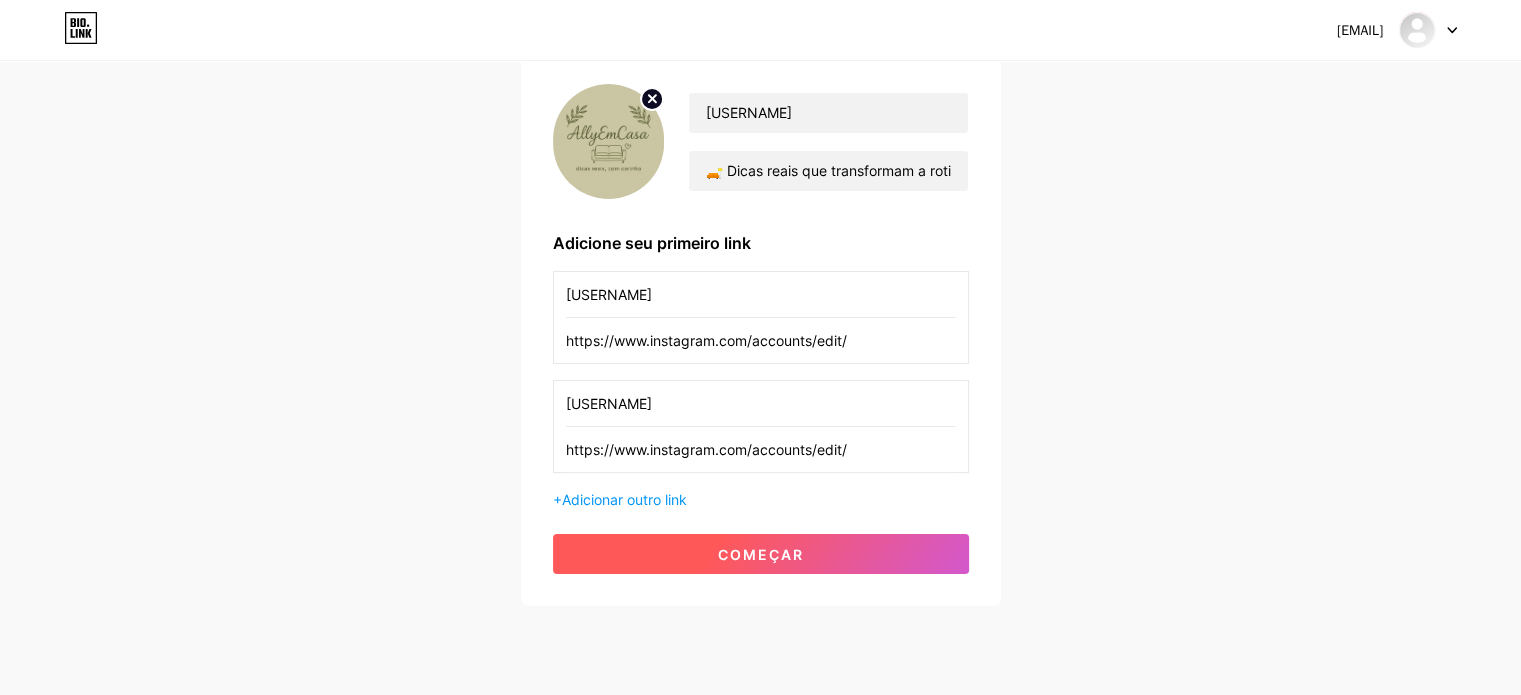 click on "começar" at bounding box center (761, 554) 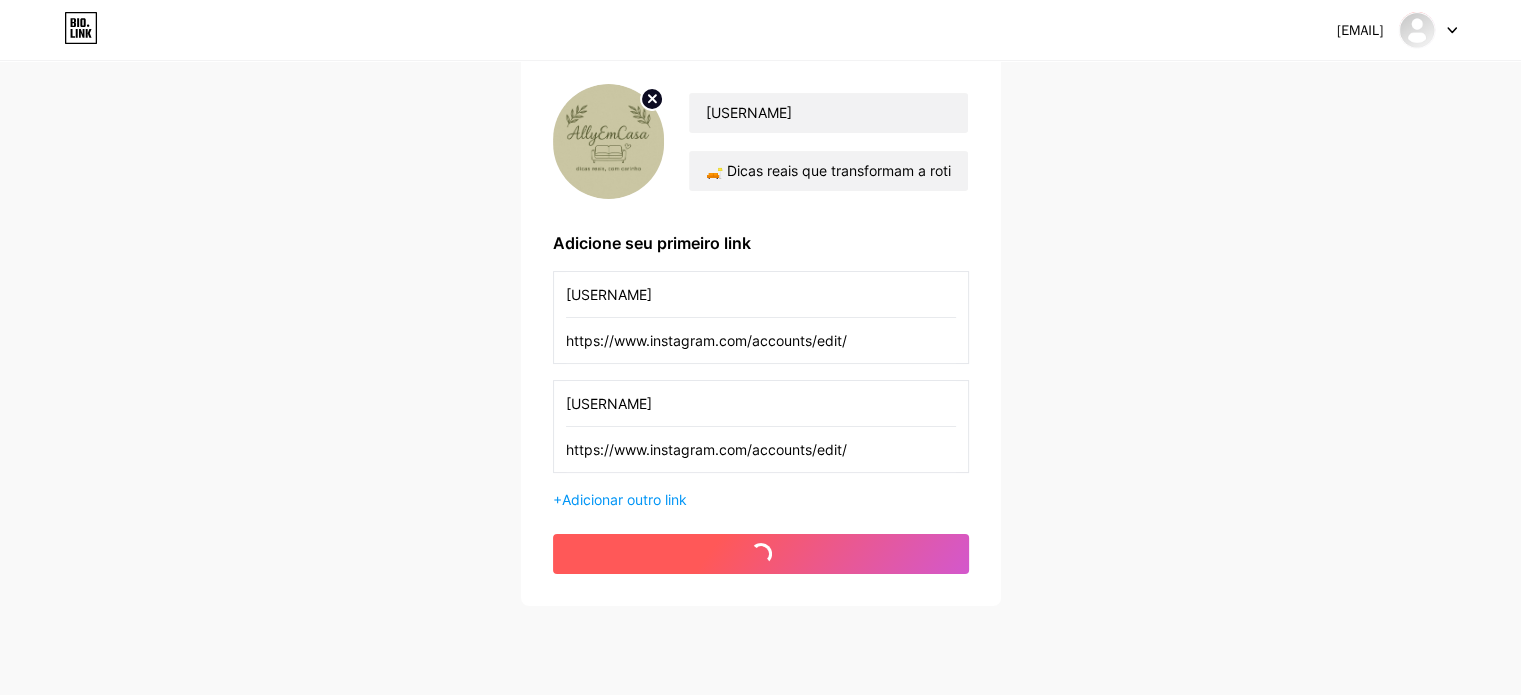 scroll, scrollTop: 0, scrollLeft: 0, axis: both 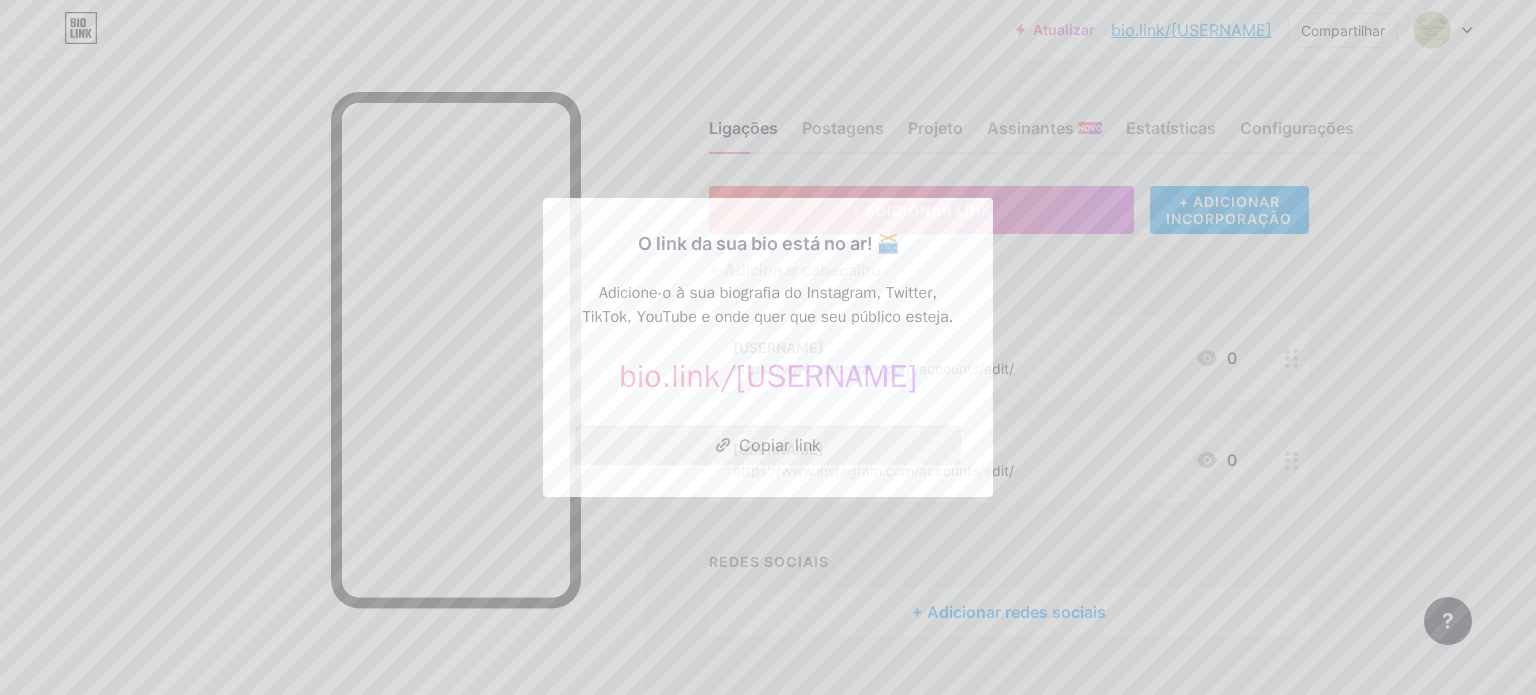 click on "Copiar link" at bounding box center (780, 445) 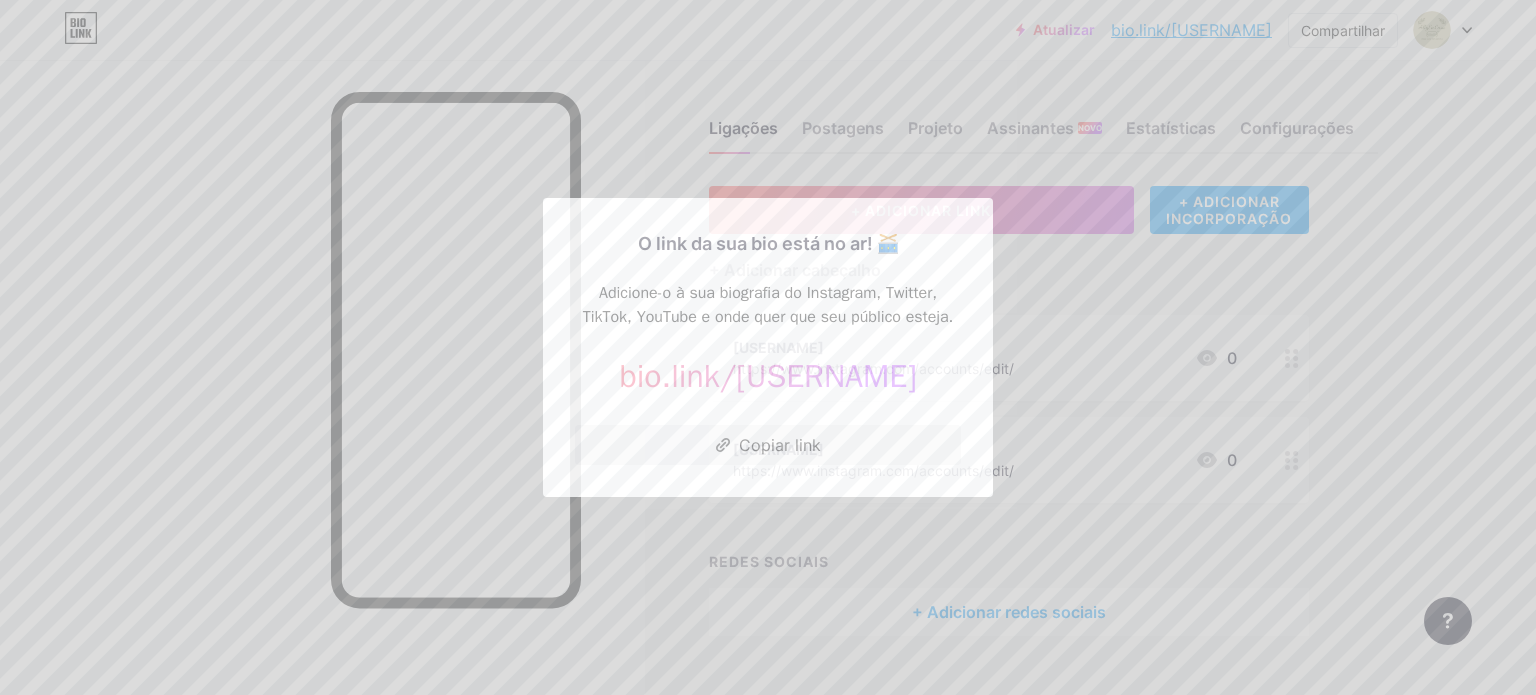 click on "bio.link/[USERNAME]" at bounding box center (767, 376) 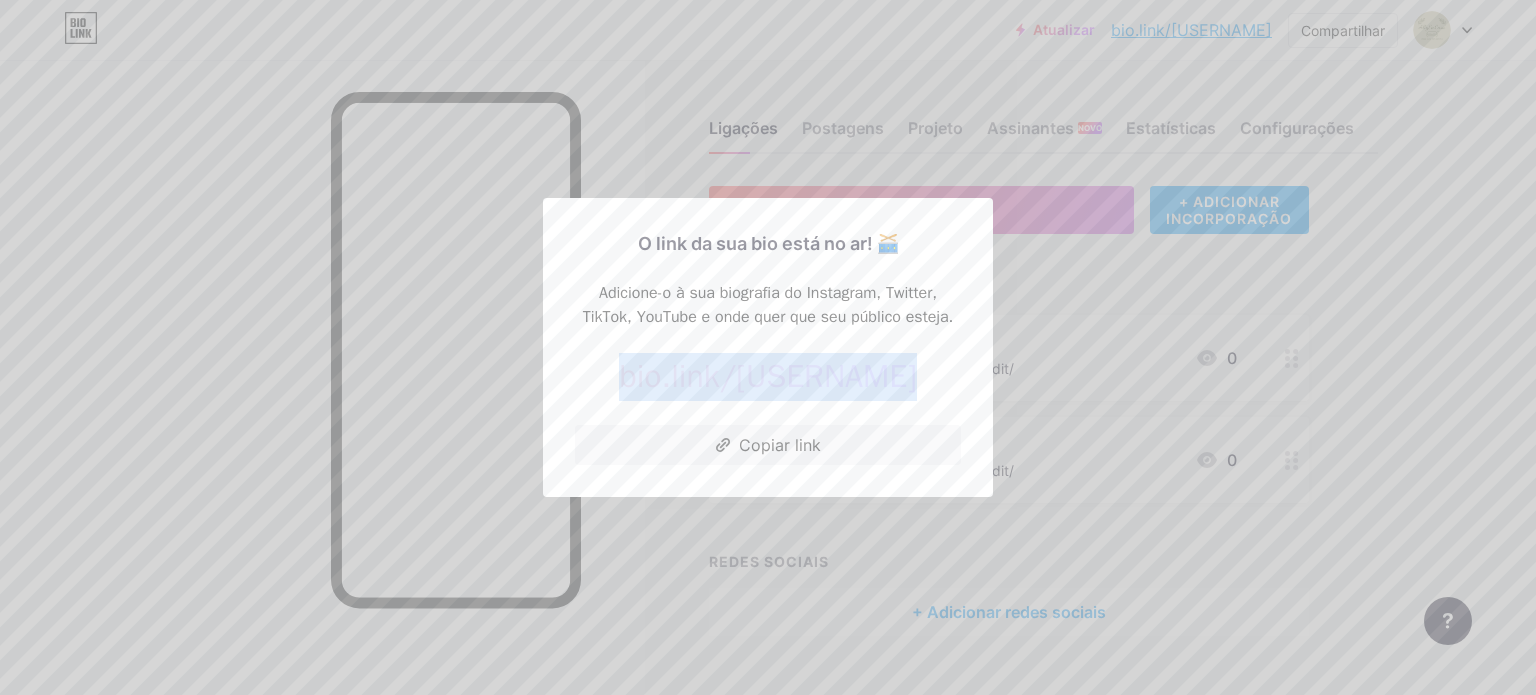 drag, startPoint x: 625, startPoint y: 375, endPoint x: 888, endPoint y: 363, distance: 263.27362 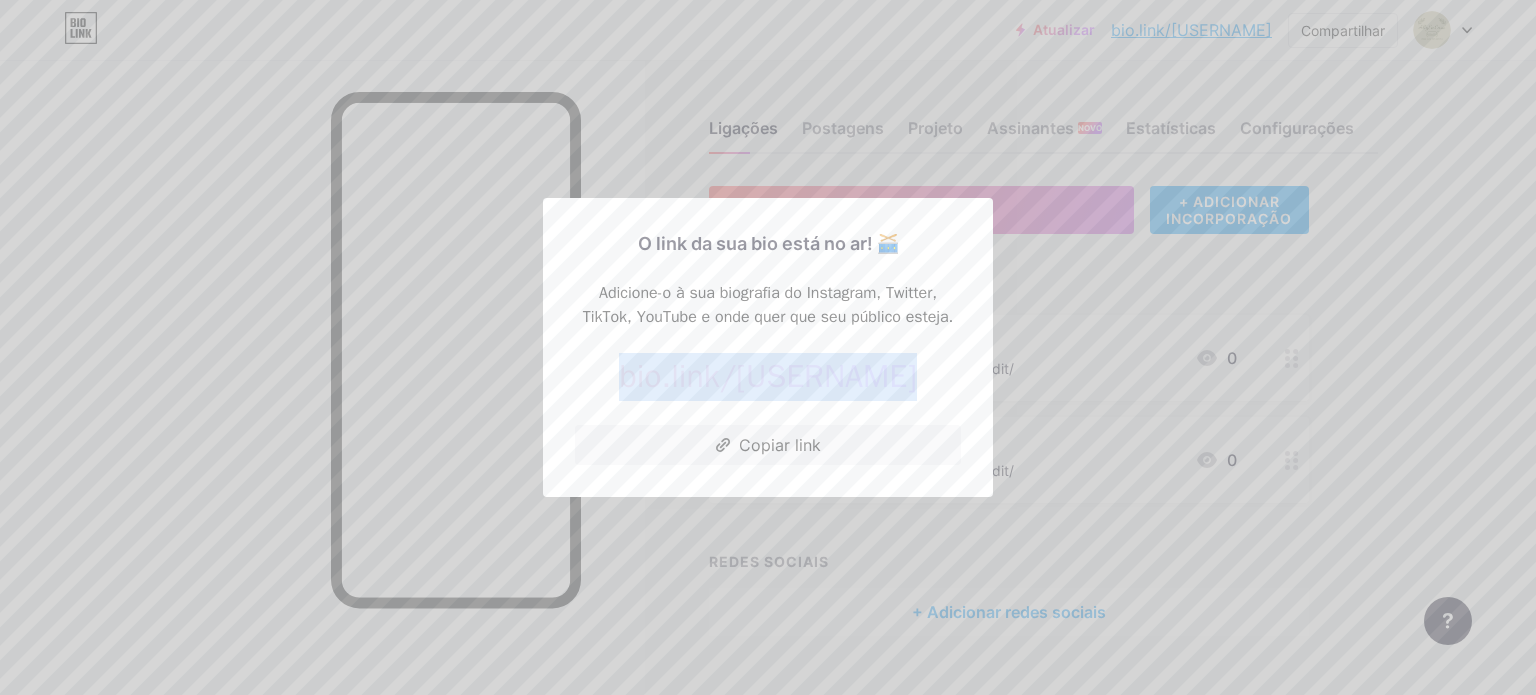 click on "bio.link/[USERNAME] ​" at bounding box center [768, 377] 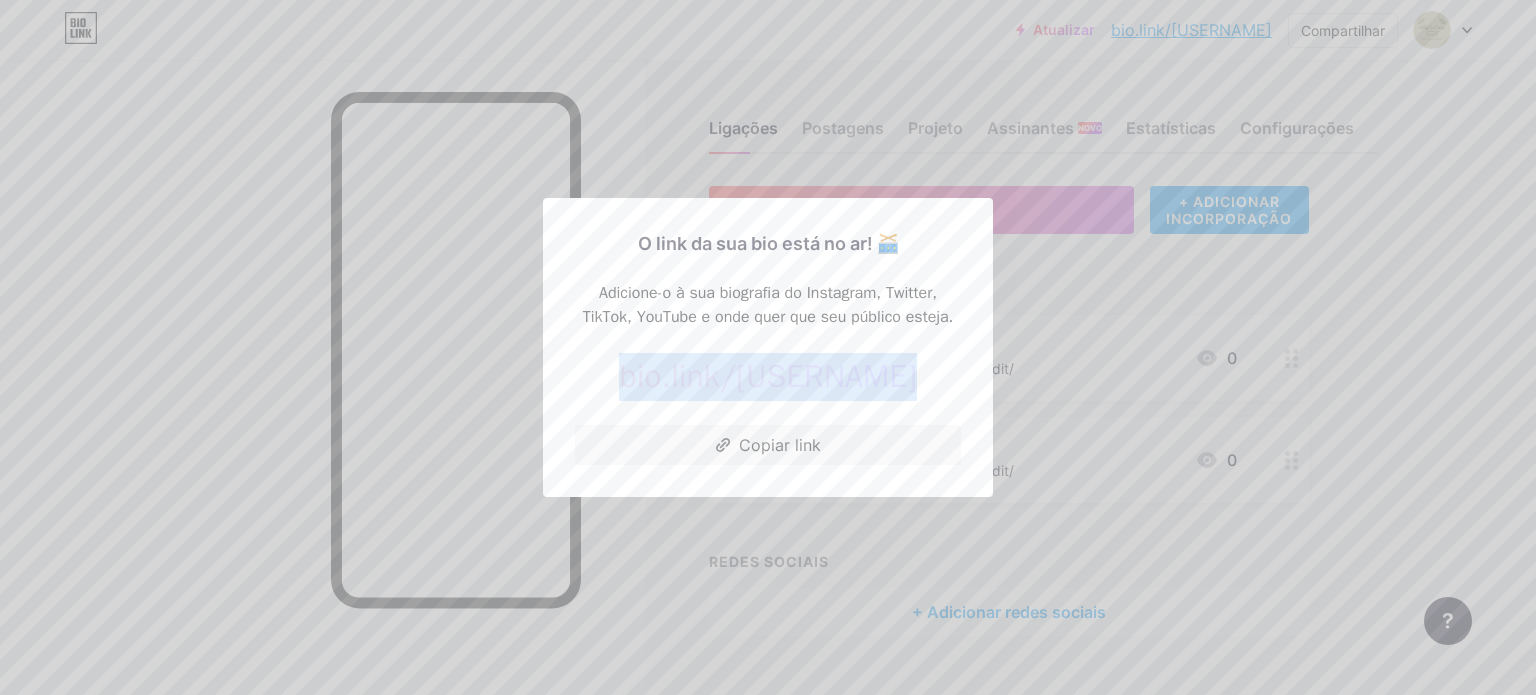 copy on "bio.link/[USERNAME]" 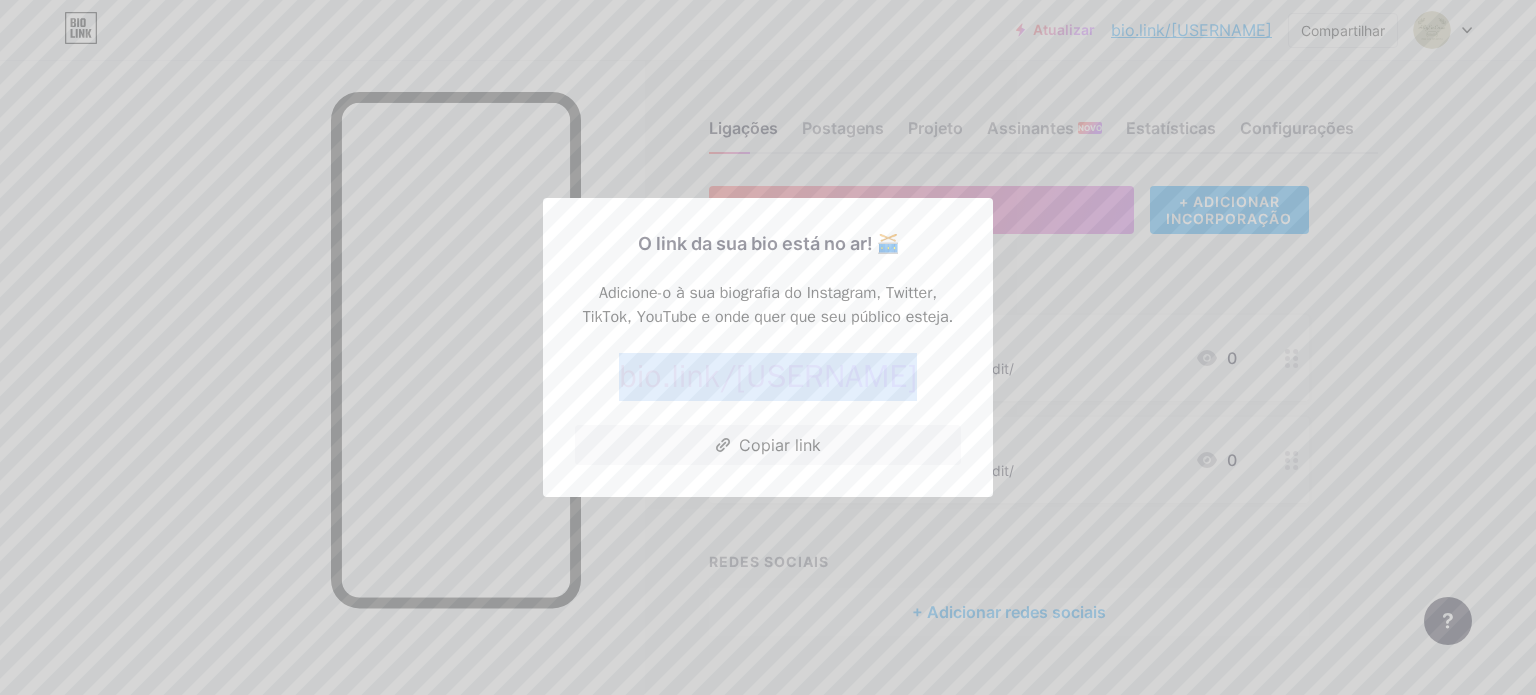 copy on "bio.link/[USERNAME]" 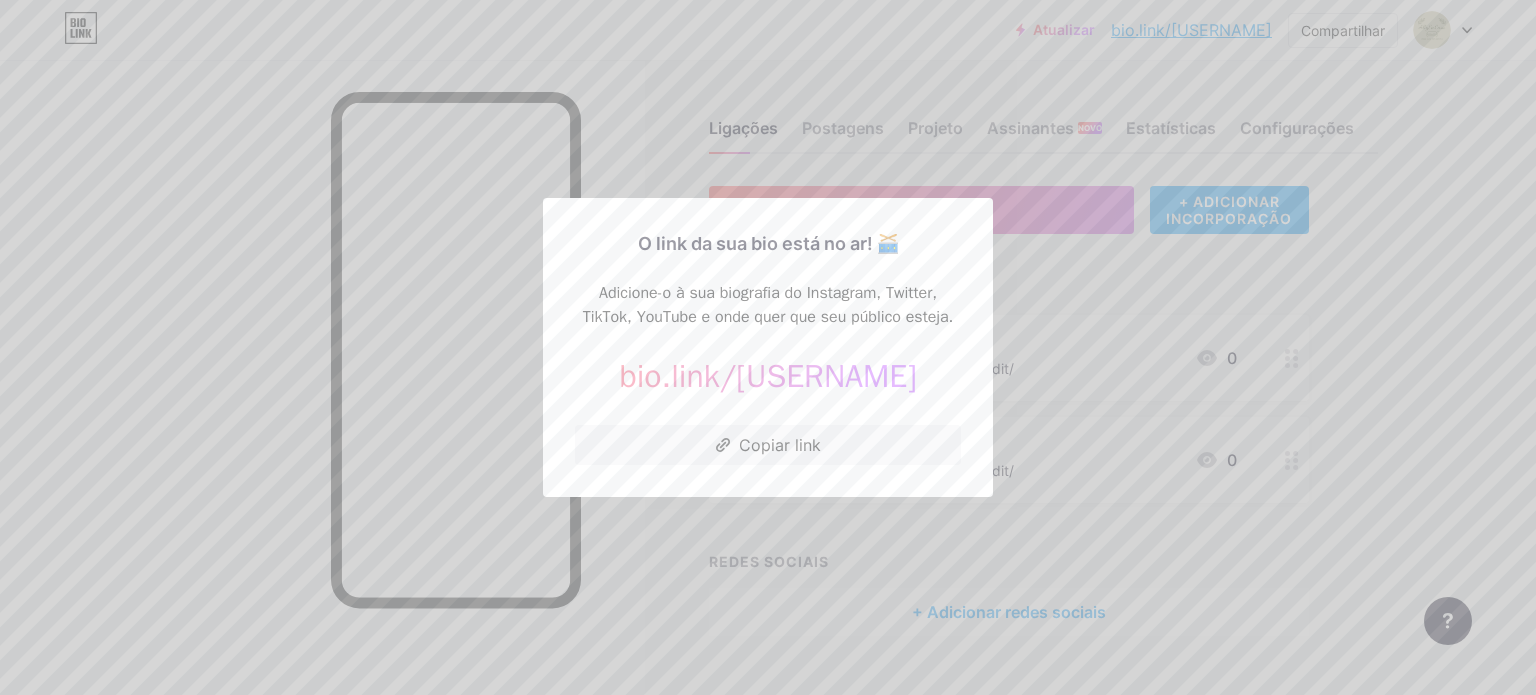 click at bounding box center [768, 347] 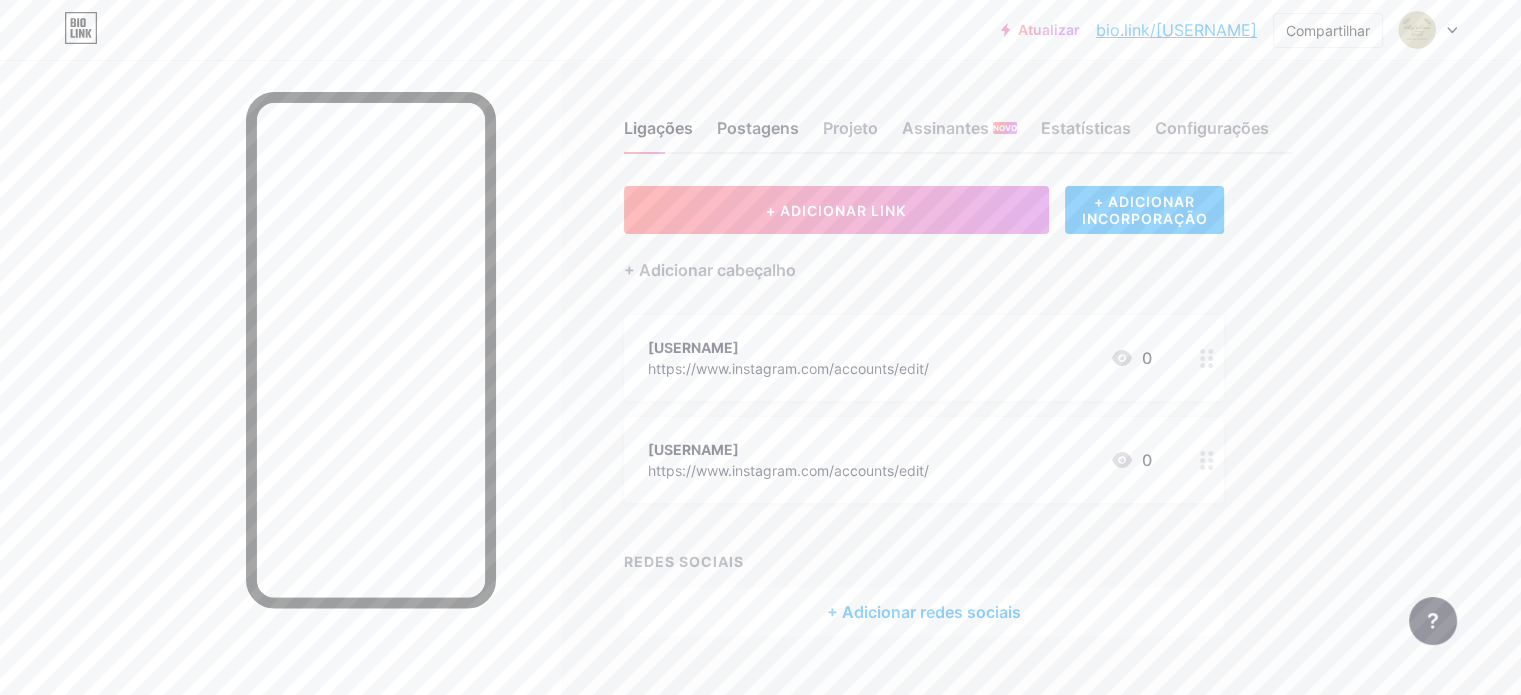 click on "Postagens" at bounding box center (758, 128) 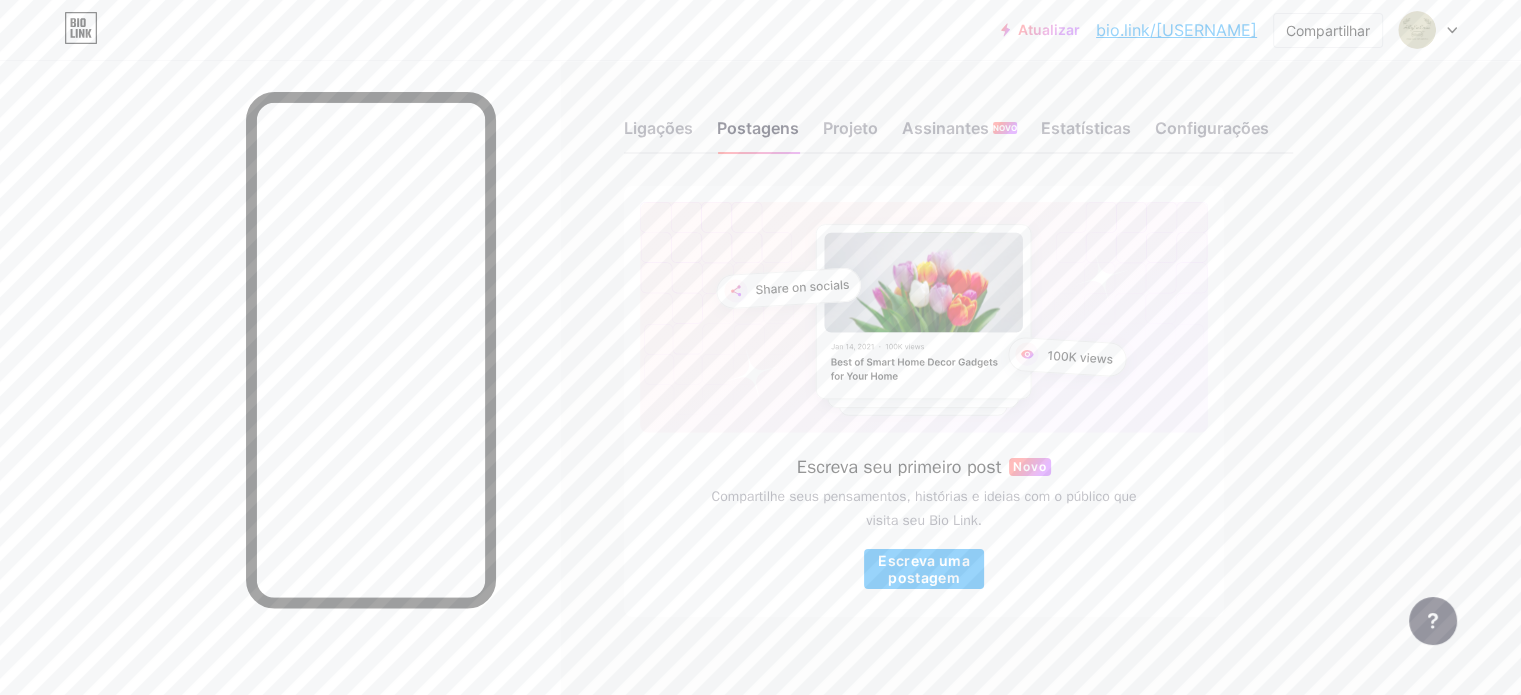 scroll, scrollTop: 21, scrollLeft: 0, axis: vertical 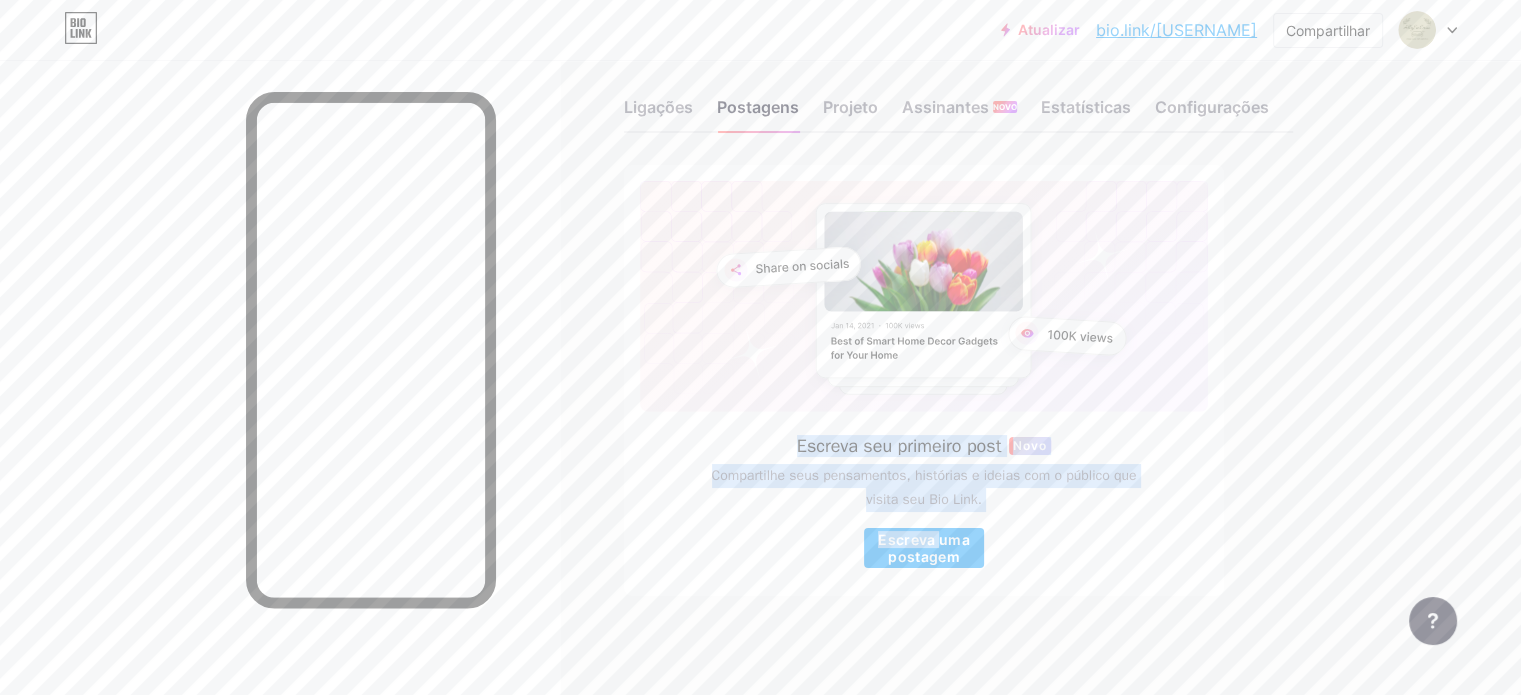 drag, startPoint x: 880, startPoint y: 447, endPoint x: 1028, endPoint y: 513, distance: 162.04938 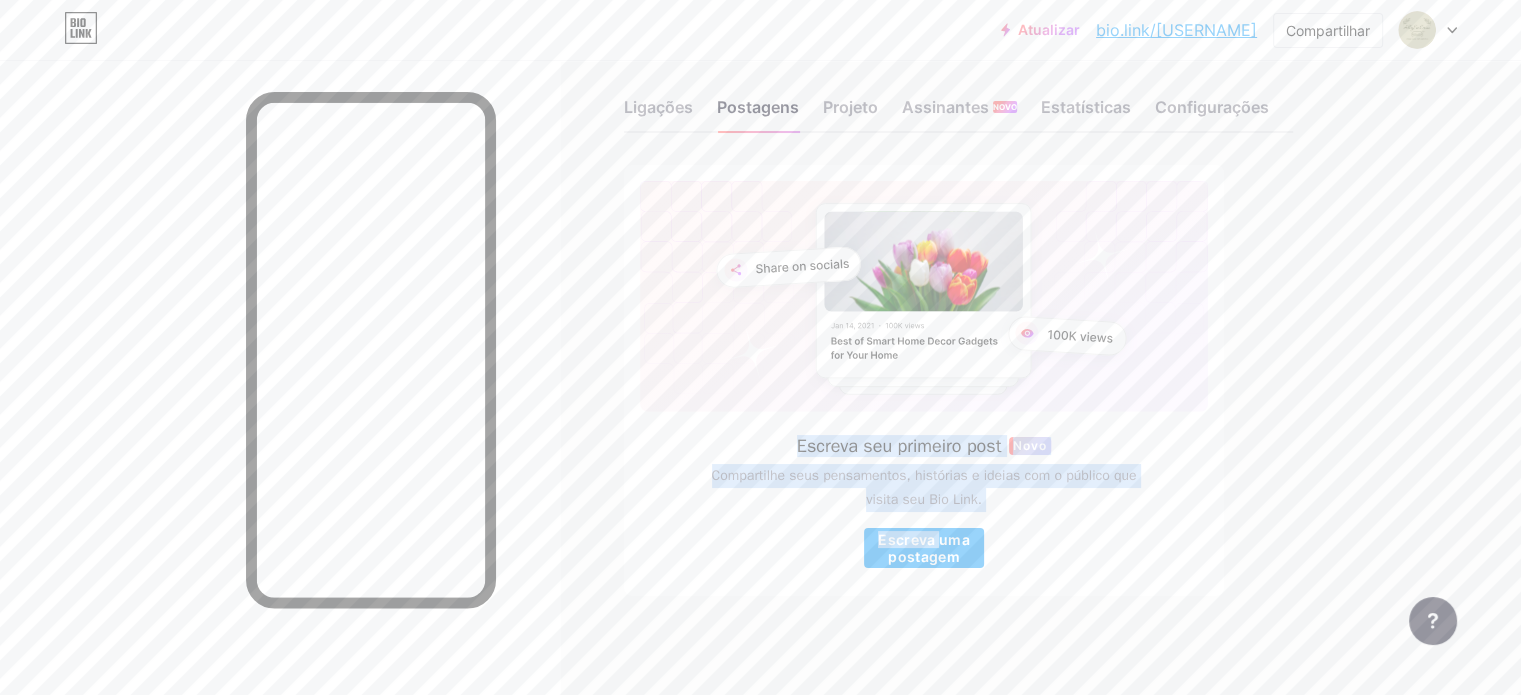 click on "Escreva seu primeiro post   Novo
Compartilhe seus pensamentos, histórias e ideias com o público que visita seu Bio Link.
Escreva uma postagem" at bounding box center (924, 502) 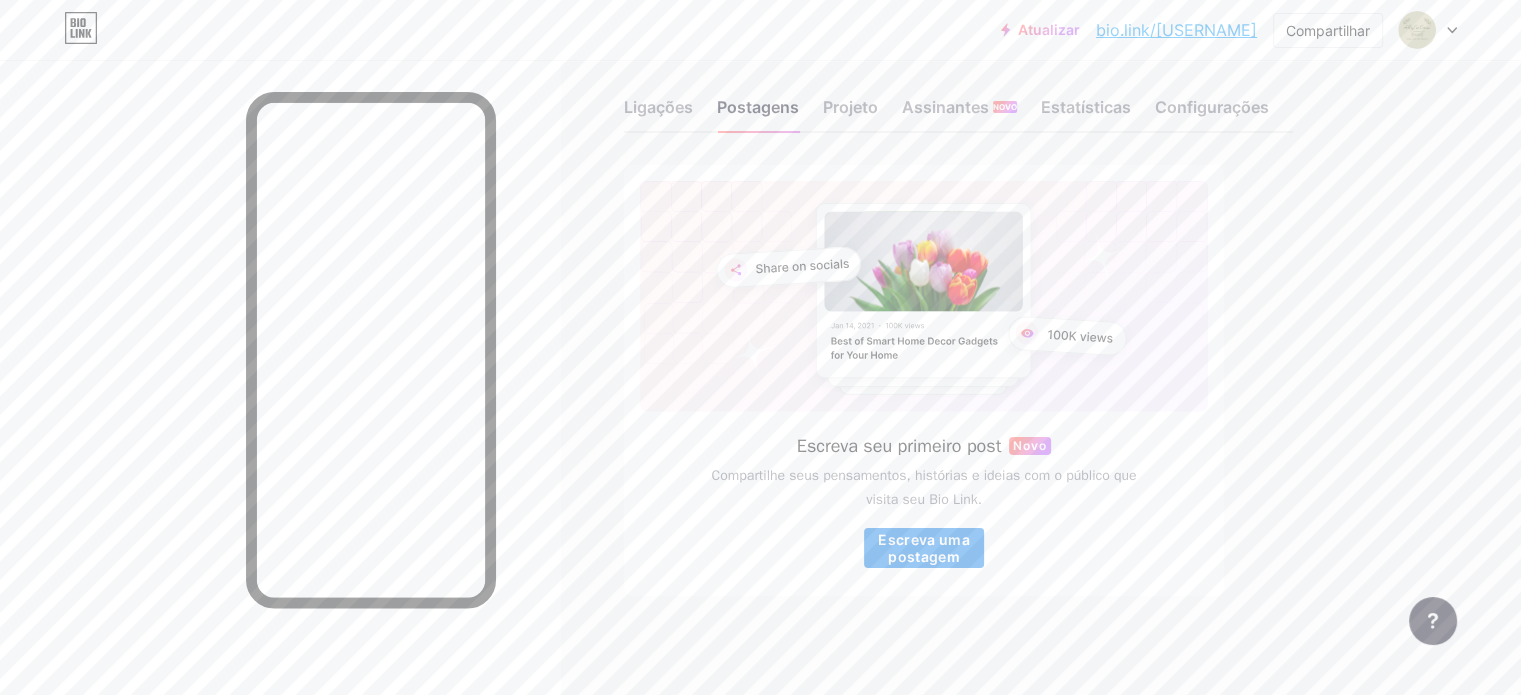 click on "Escreva uma postagem" at bounding box center (924, 548) 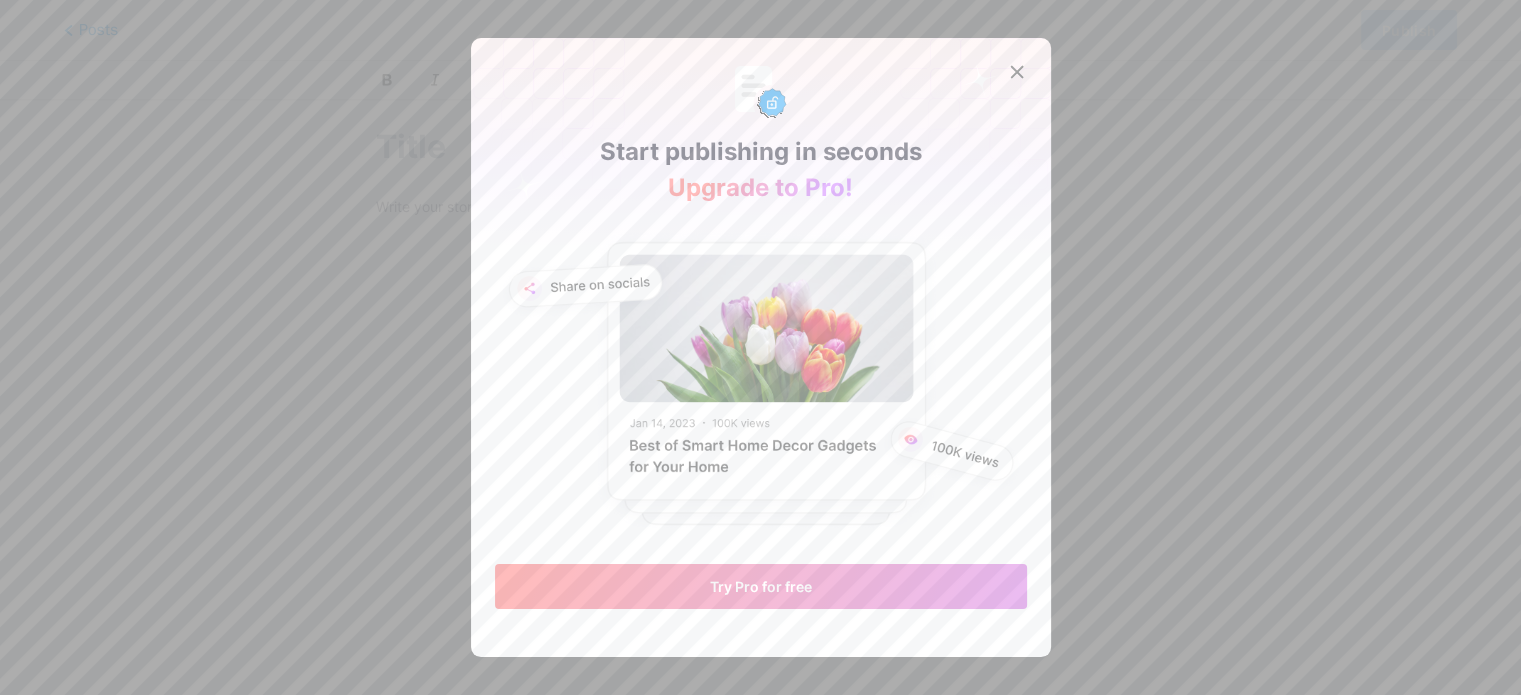 scroll, scrollTop: 0, scrollLeft: 0, axis: both 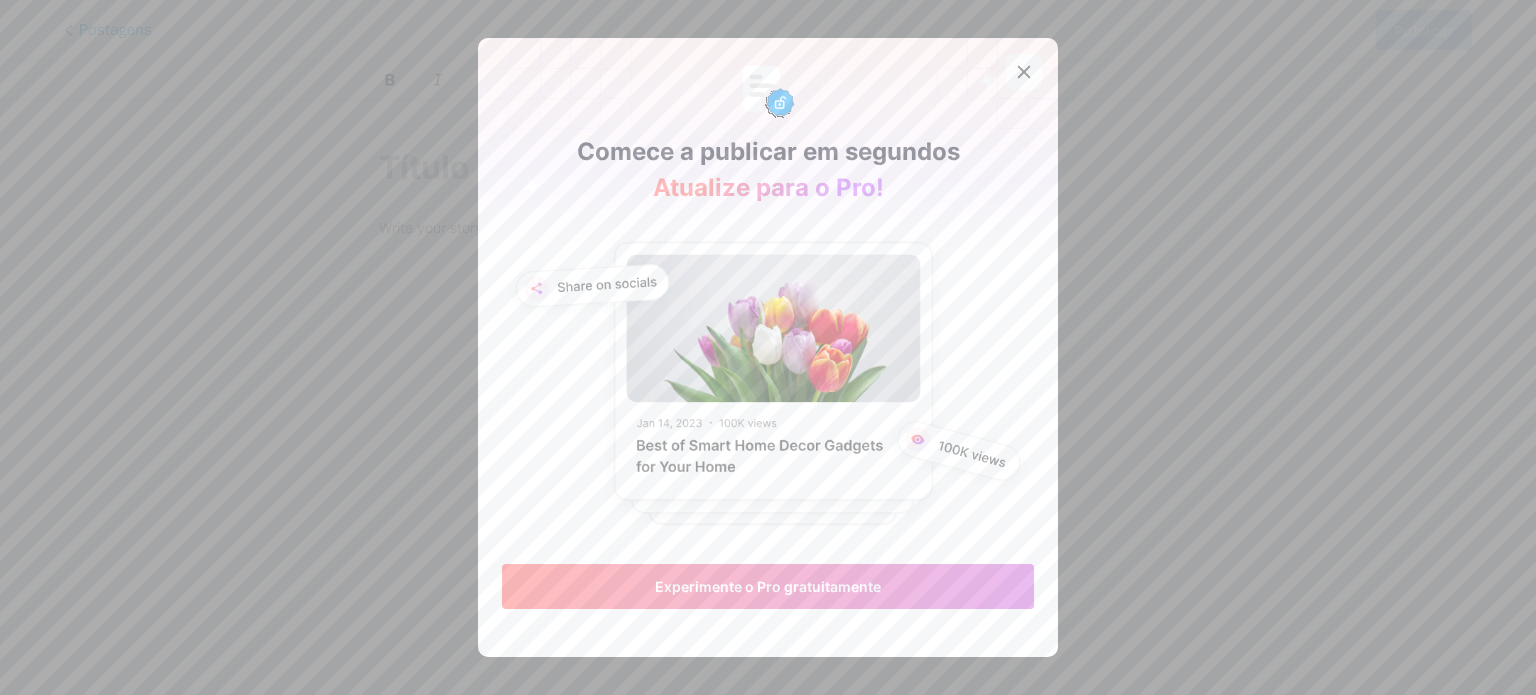 click 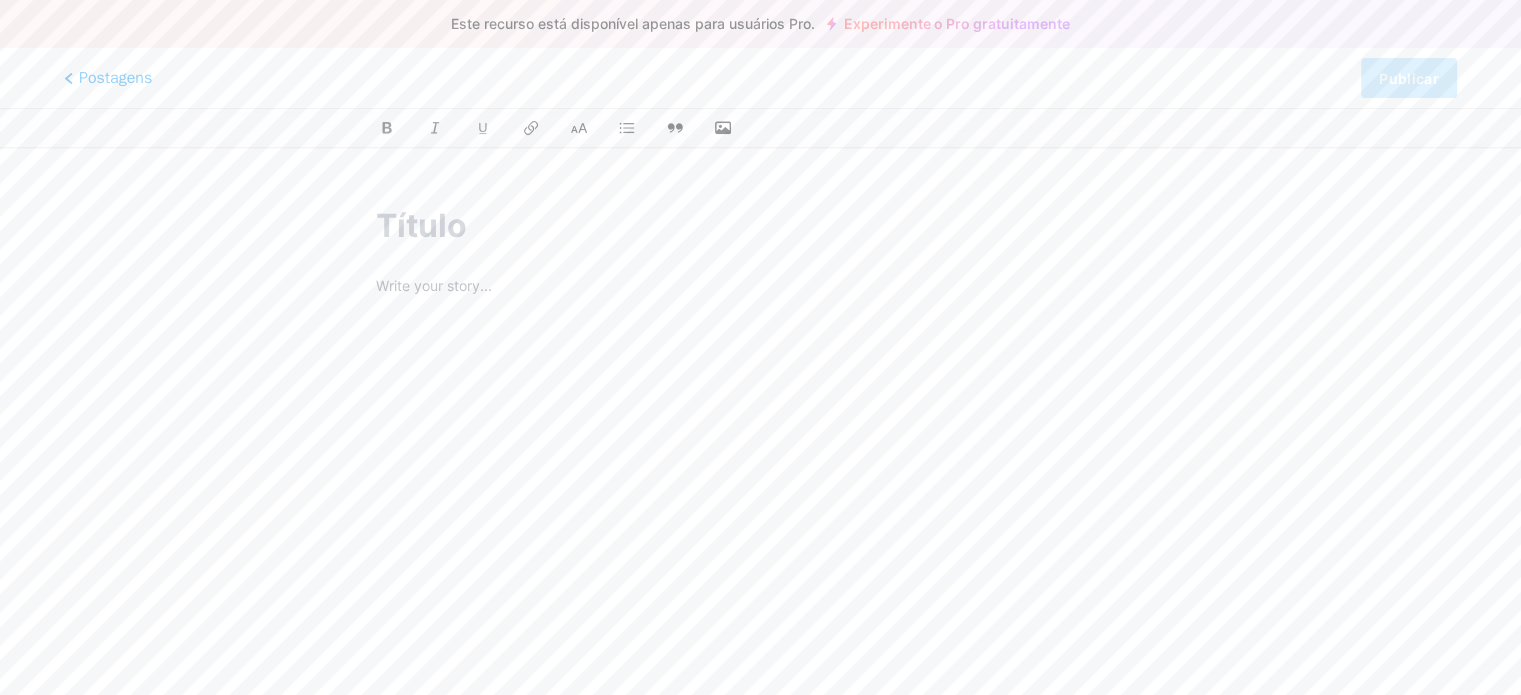 click at bounding box center [760, 226] 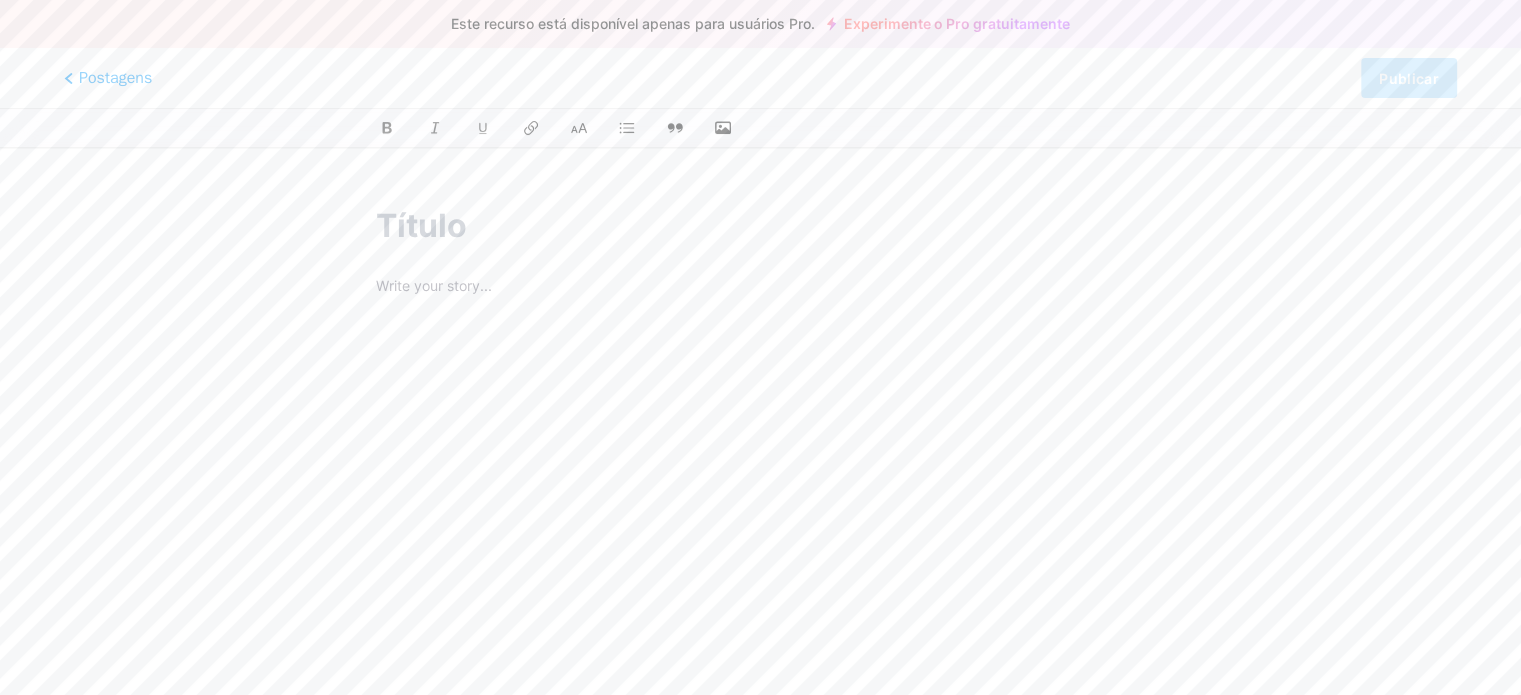 paste on "✨ Bem-vinda(o) ao meu cantinho! Aqui você encontra os produtos que realmente uso e indico — aqueles que facilitam o dia a dia, deixam tudo mais organizado e ainda ajudam a transformar a casa com charme e praticidade. 🌿 Cada achado tem um motivo, e tudo é escolhido com carinho pra caber na sua rotina e no seu estilo. 🛒 É só clicar nos links para conferir tudo de pertinho! Volte sempre para ver as novidades 💚" 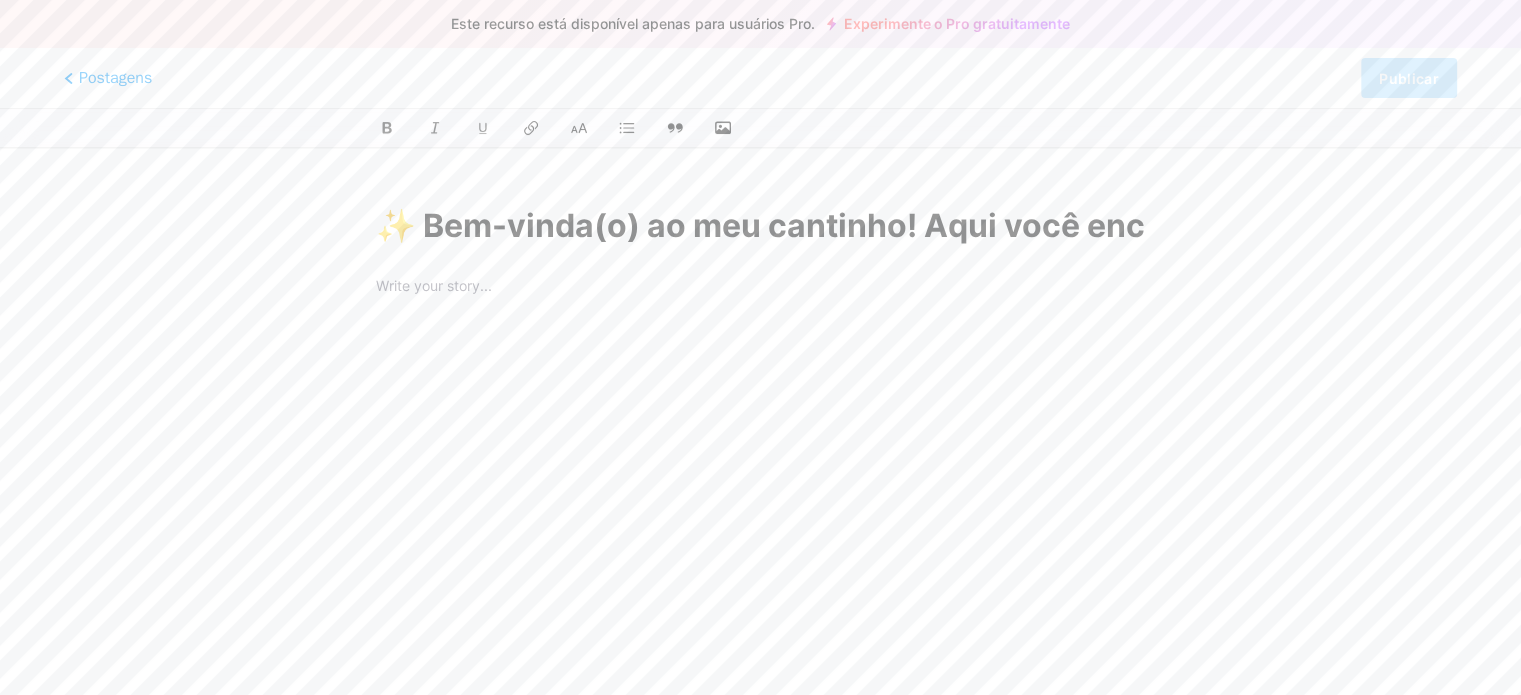 scroll, scrollTop: 0, scrollLeft: 5796, axis: horizontal 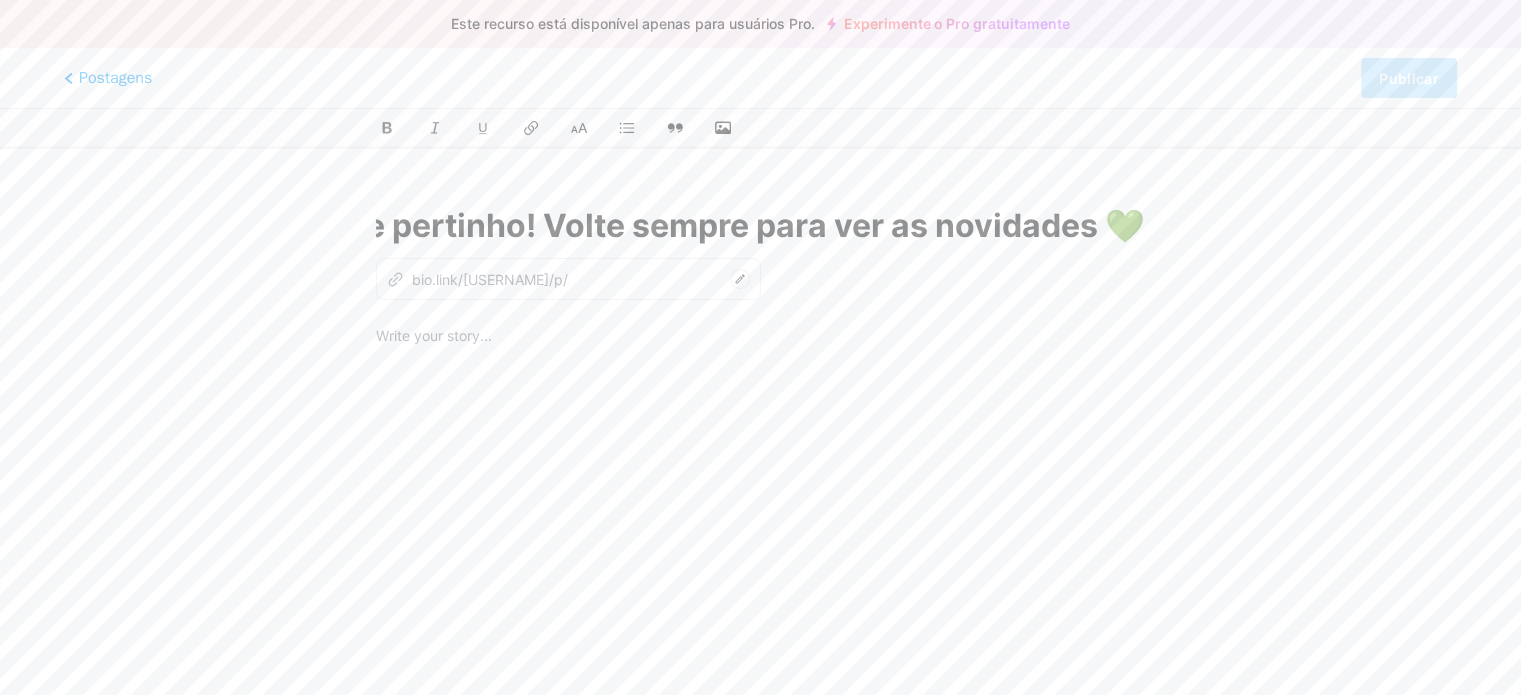 type on "bem-vindao-ao-meu-cantinho-aqui-voce-encontra-os-produtos-que-realmente-uso-e-indico-aqueles-que-facilitam-o-dia-a-dia-deixam-tudo-mais-organizado-e-ainda-ajudam-a-transformar-a-casa-com-charme-e-praticidade-cada-achado-tem-um-motivo-e-tudo-e-escolhido-com-carinho-pra-caber-na-sua-rotina-e-no-seu-estilo-e-so-clicar-nos-links-para-conferir-tudo-de-pertinho-volte-sempre-para-ver-as-novidades" 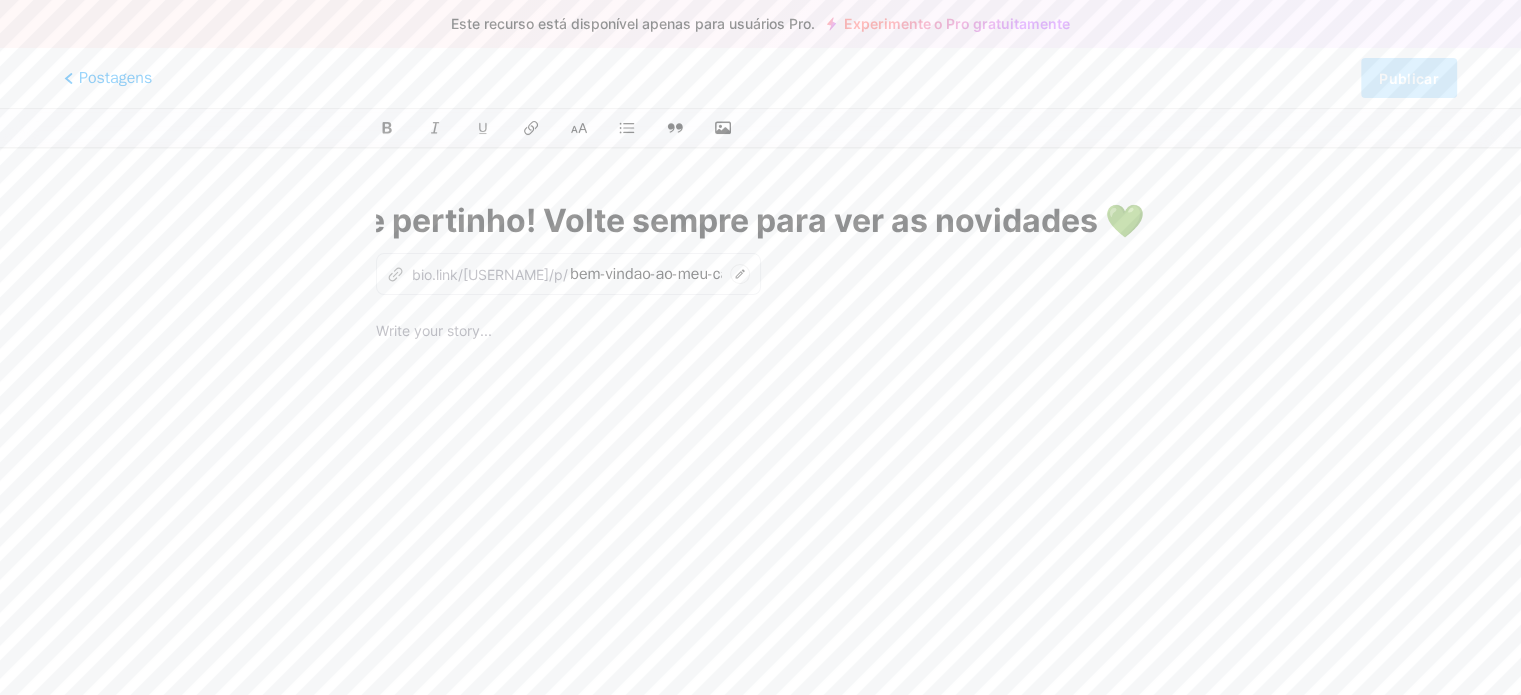 scroll, scrollTop: 0, scrollLeft: 0, axis: both 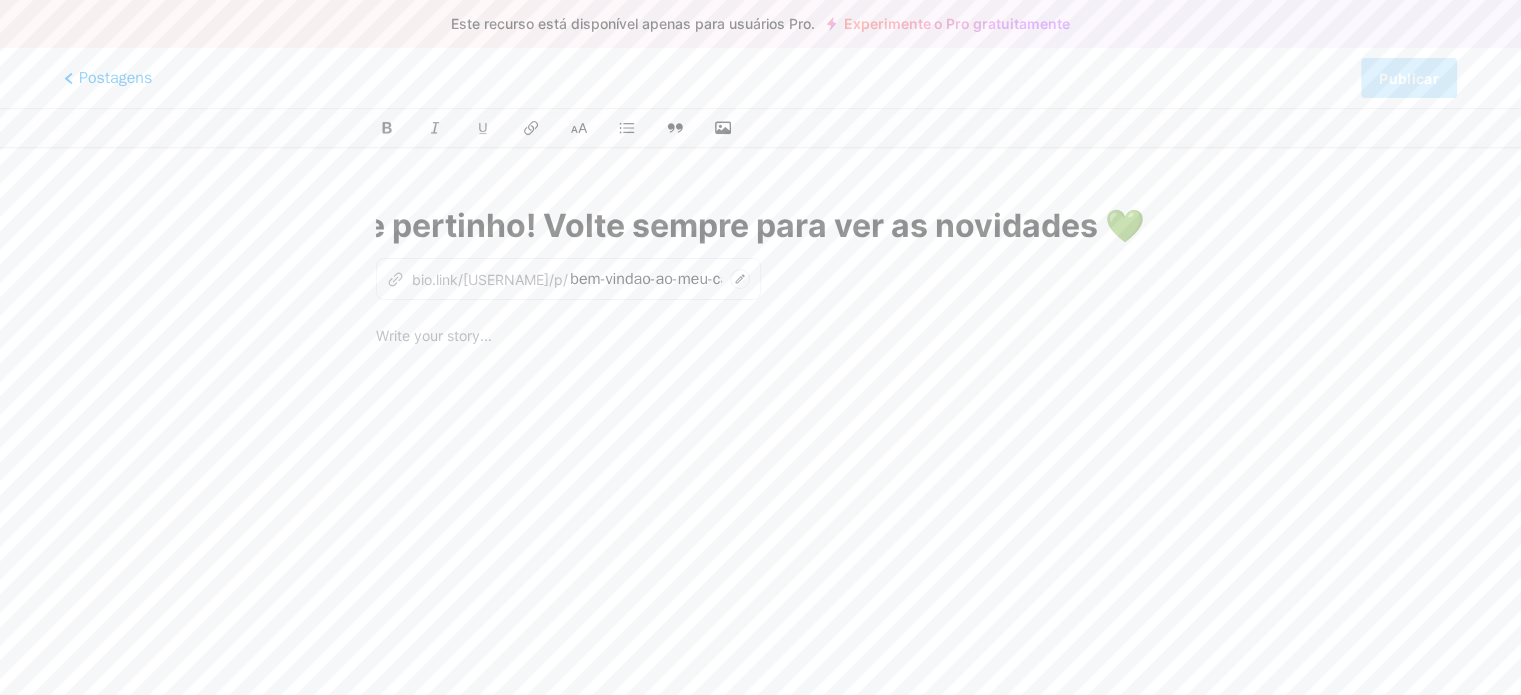 type on "✨ Bem-vinda(o) ao meu cantinho! Aqui você encontra os produtos que realmente uso e indico — aqueles que facilitam o dia a dia, deixam tudo mais organizado e ainda ajudam a transformar a casa com charme e praticidade. 🌿 Cada achado tem um motivo, e tudo é escolhido com carinho pra caber na sua rotina e no seu estilo. 🛒 É só clicar nos links para conferir tudo de pertinho! Volte sempre para ver as novidades 💚" 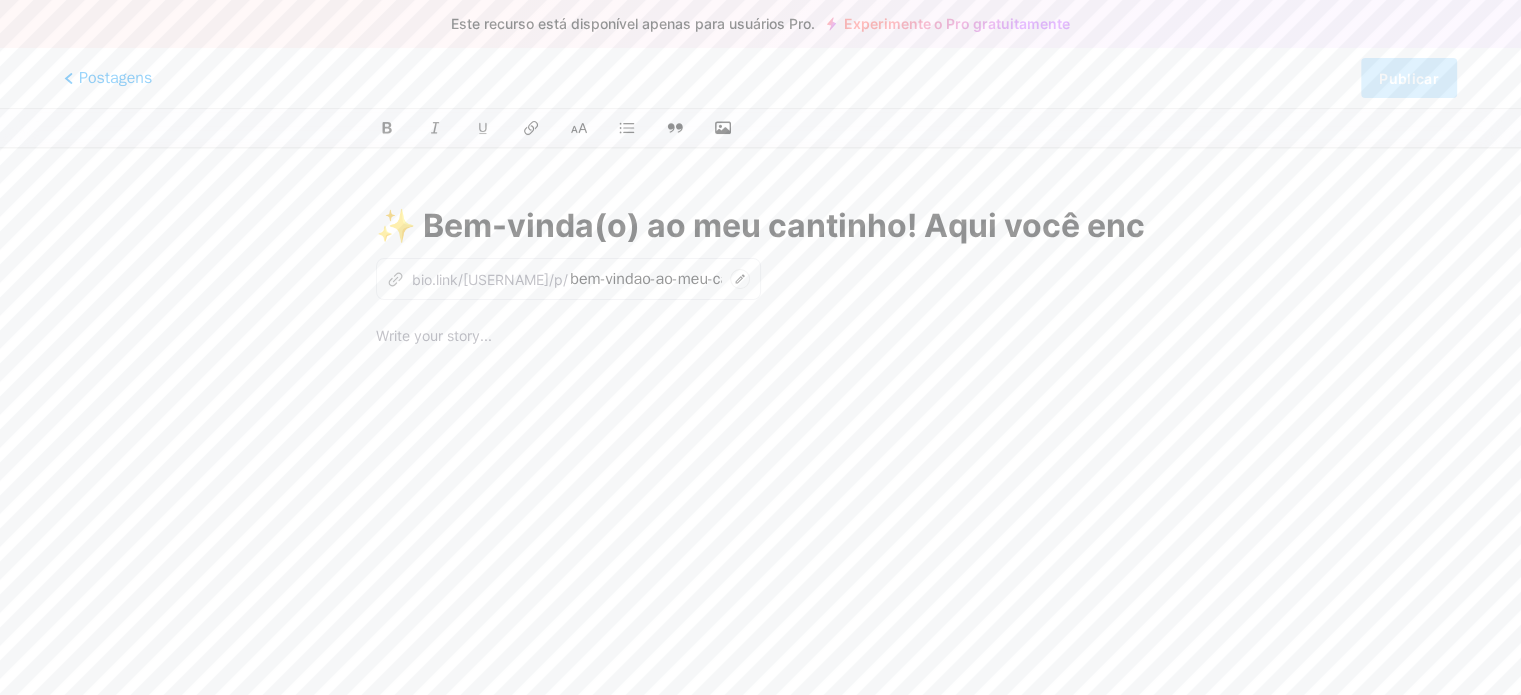 drag, startPoint x: 1148, startPoint y: 220, endPoint x: 600, endPoint y: 197, distance: 548.4824 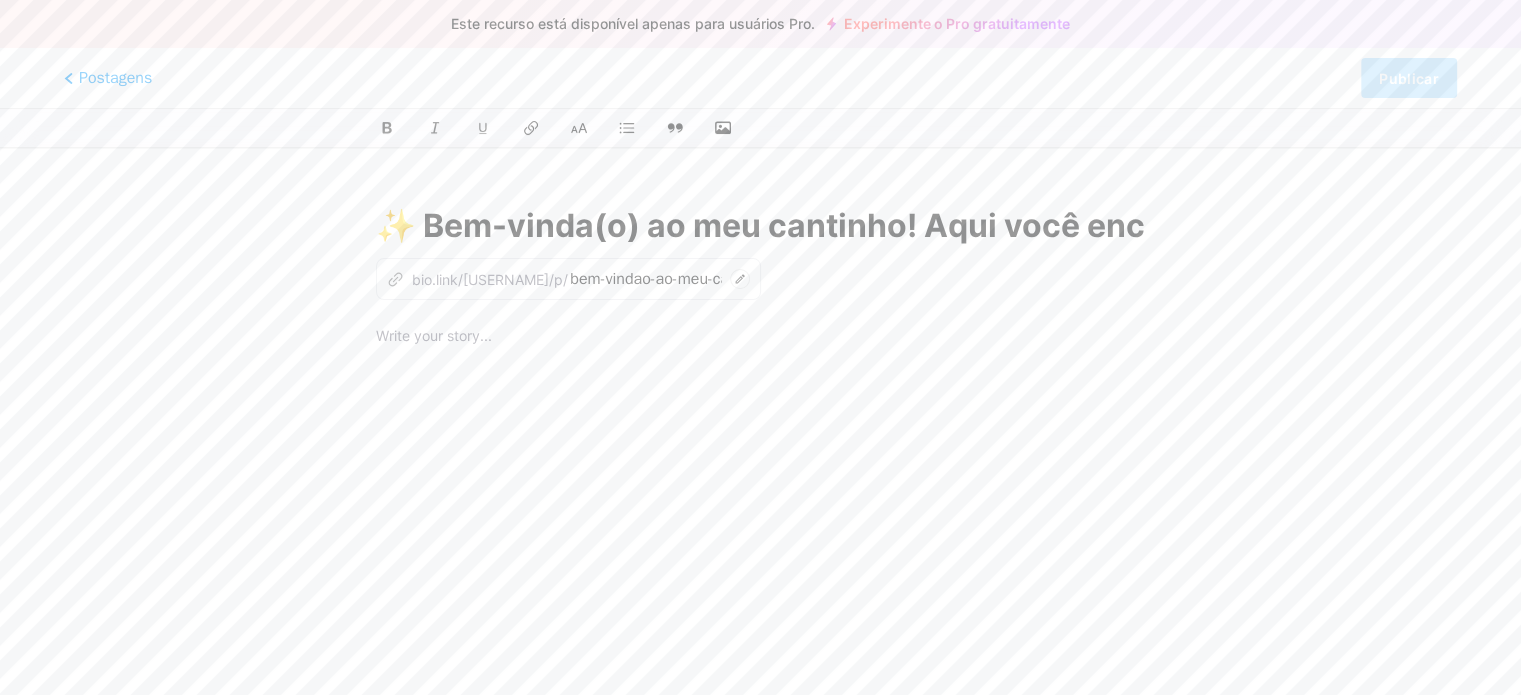 click on "✨ Bem-vinda(o) ao meu cantinho! Aqui você encontra os produtos que realmente uso e indico — aqueles que facilitam o dia a dia, deixam tudo mais organizado e ainda ajudam a transformar a casa com charme e praticidade. 🌿 Cada achado tem um motivo, e tudo é escolhido com carinho pra caber na sua rotina e no seu estilo. 🛒 É só clicar nos links para conferir tudo de pertinho! Volte sempre para ver as novidades 💚         z
bio.link/[USERNAME]/p/
bem-vindao-ao-meu-cantinho-aqui-voce-encontra-os-produtos-que-realmente-uso-e-indico-aqueles-que-facilitam-o-dia-a-dia-deixam-tudo-mais-organizado-e-ainda-ajudam-a-transformar-a-casa-com-charme-e-praticidade-cada-achado-tem-um-motivo-e-tudo-e-escolhido-com-carinho-pra-caber-na-sua-rotina-e-no-seu-estilo-e-so-clicar-nos-links-para-conferir-tudo-de-pertinho-volte-sempre-para-ver-as-novidades" at bounding box center (760, 517) 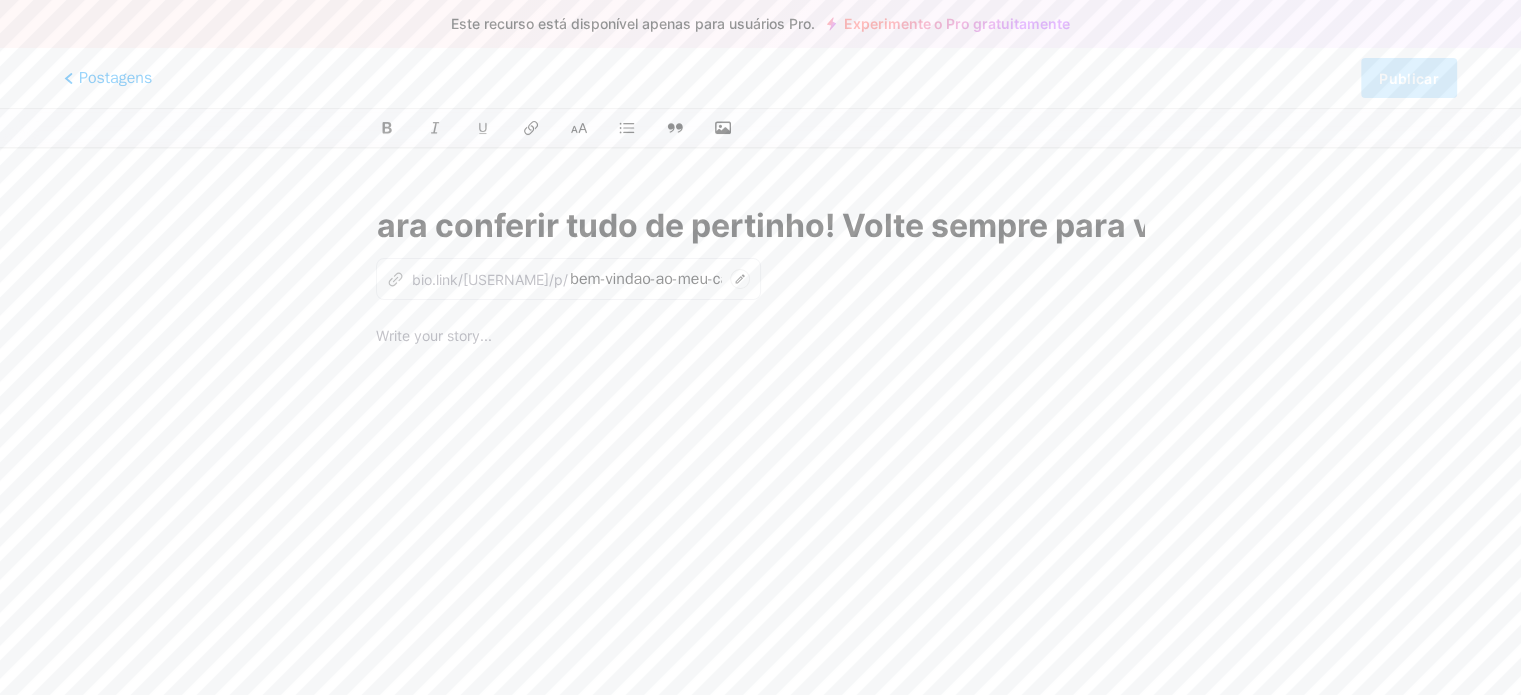 scroll, scrollTop: 0, scrollLeft: 5796, axis: horizontal 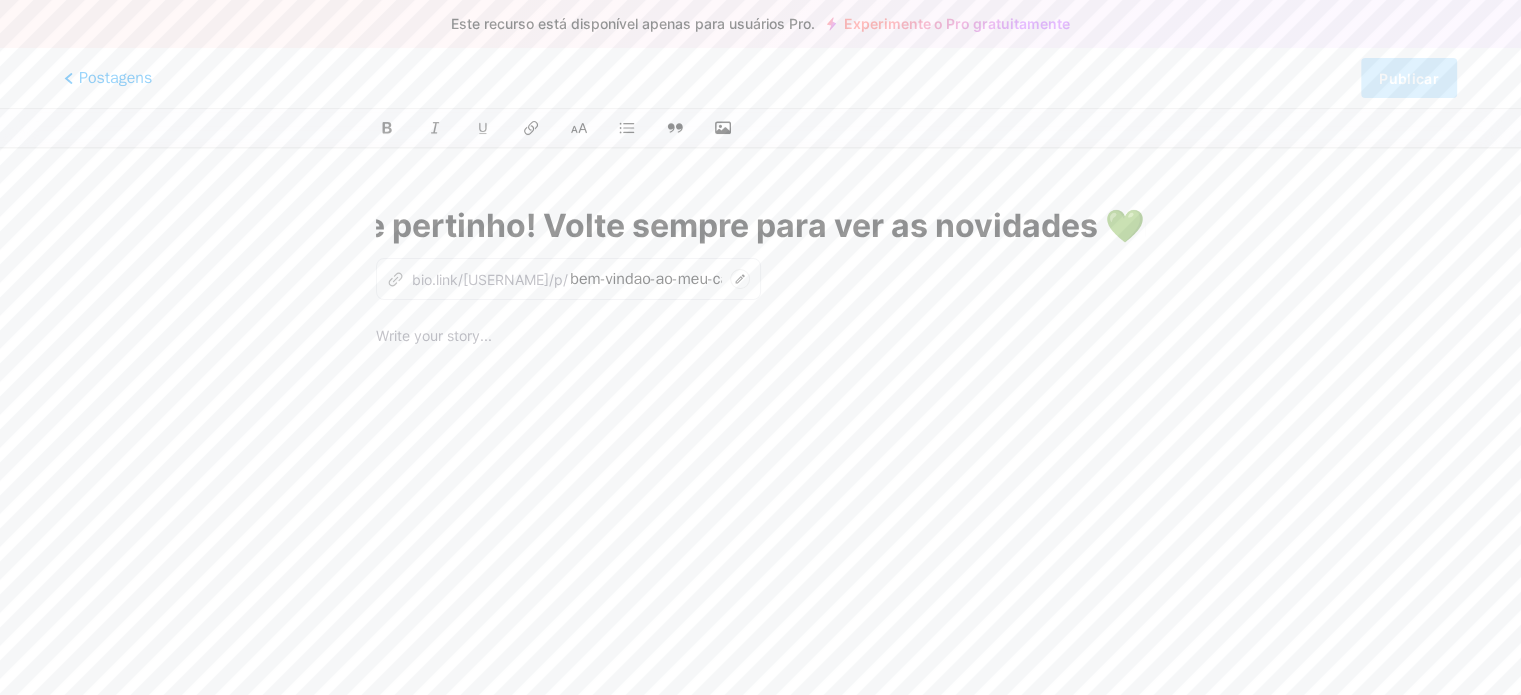 drag, startPoint x: 389, startPoint y: 215, endPoint x: 1208, endPoint y: 236, distance: 819.26917 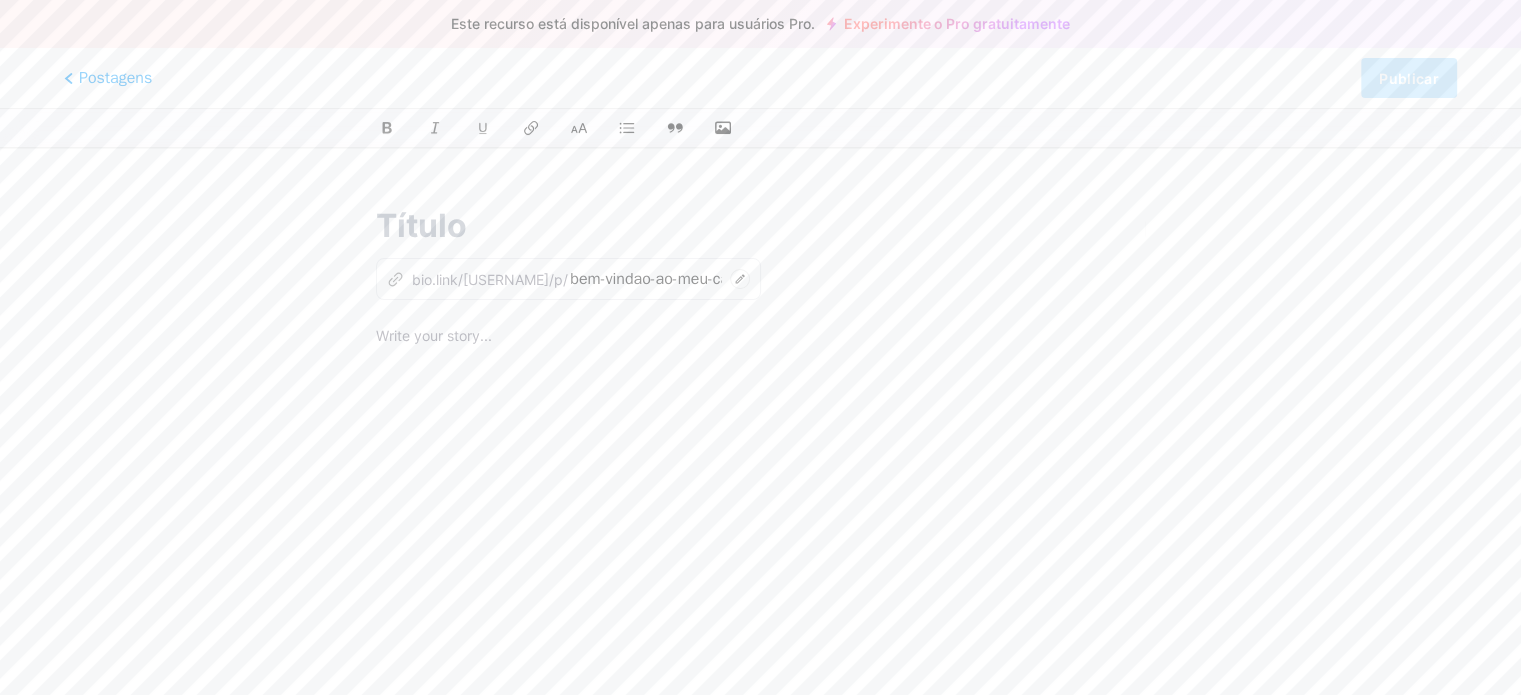 scroll, scrollTop: 0, scrollLeft: 0, axis: both 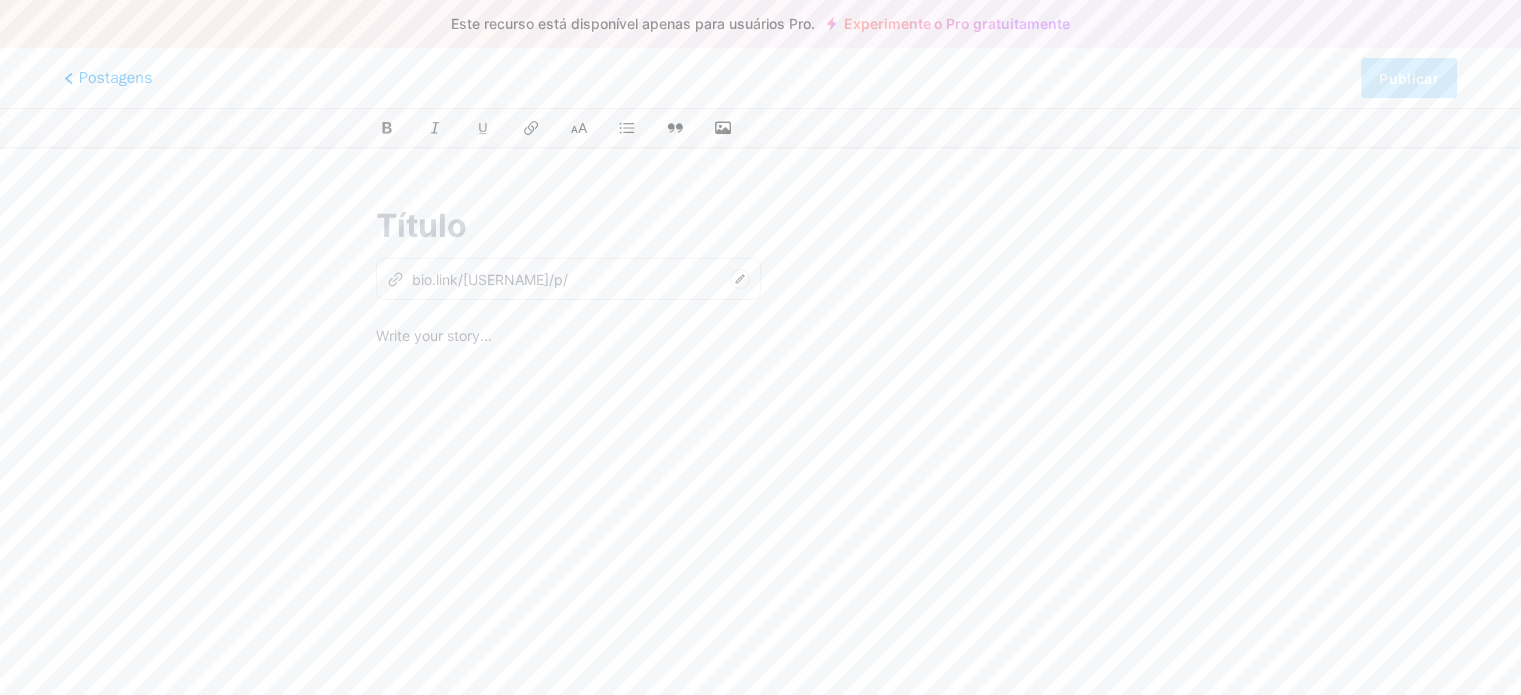 click at bounding box center (760, 226) 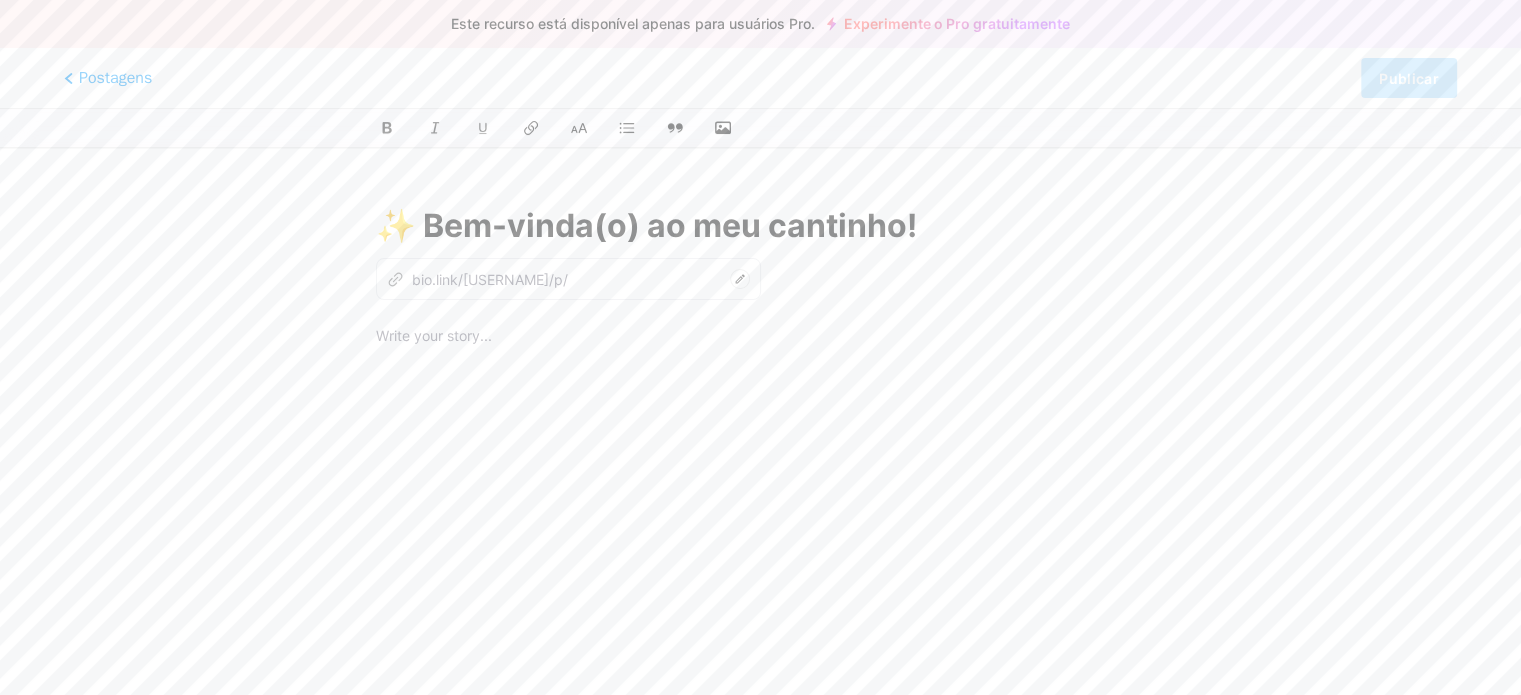 type on "bem-vindao-ao-meu-cantinho" 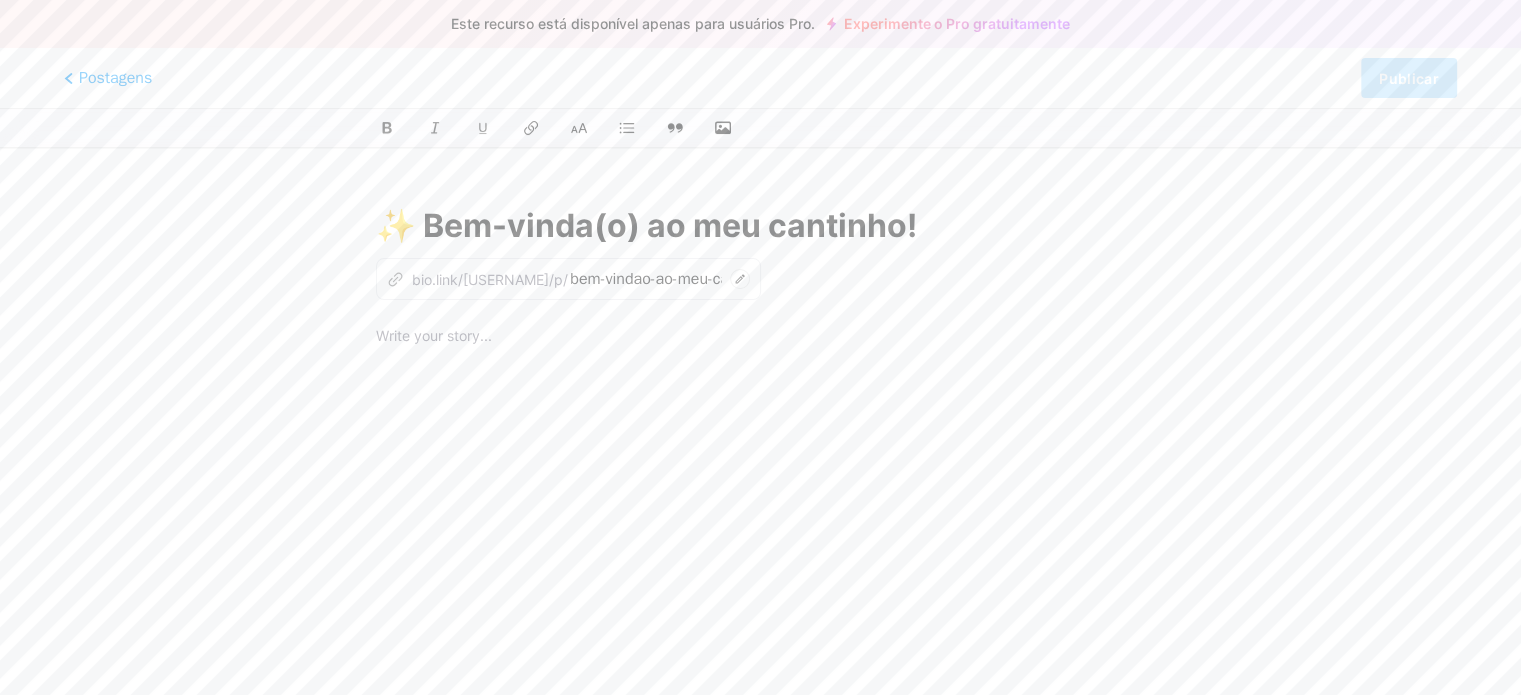 type on "✨ Bem-vinda(o) ao meu cantinho!" 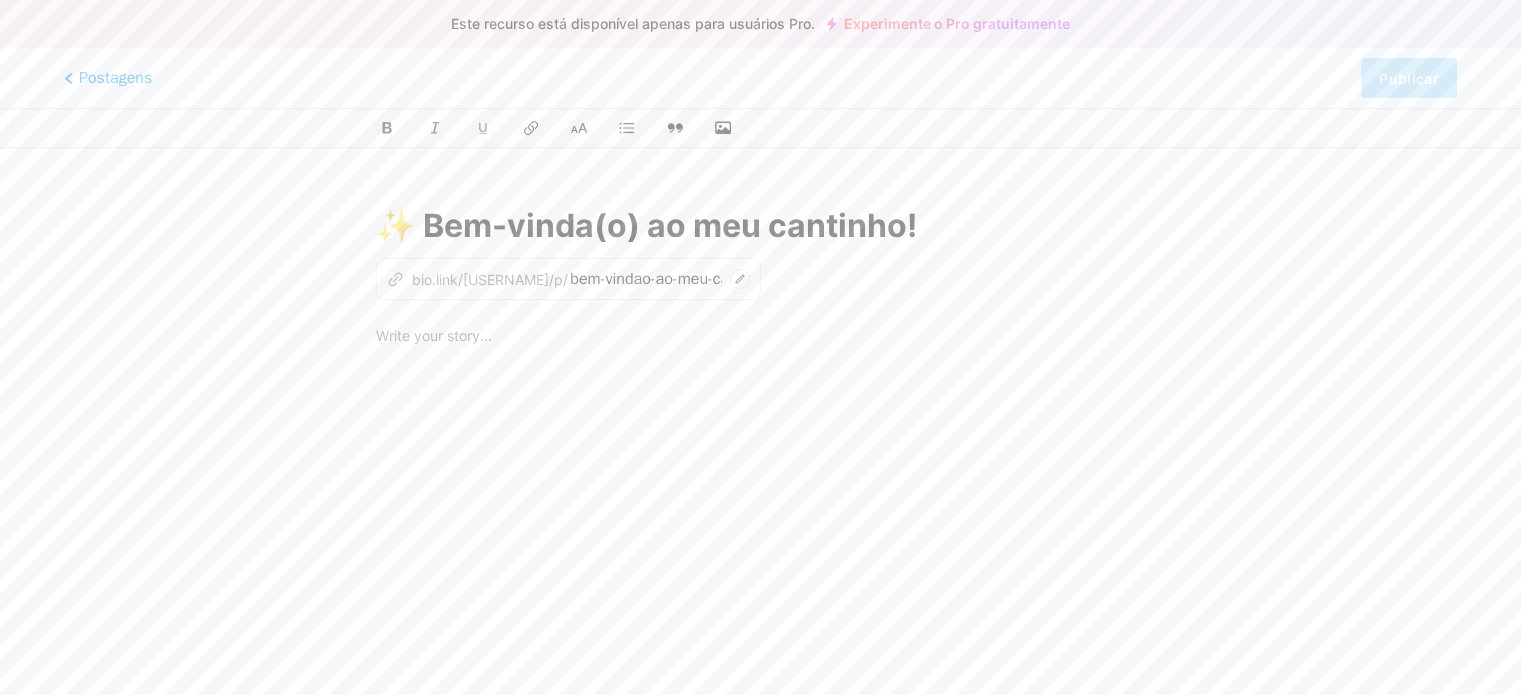 click at bounding box center [760, 338] 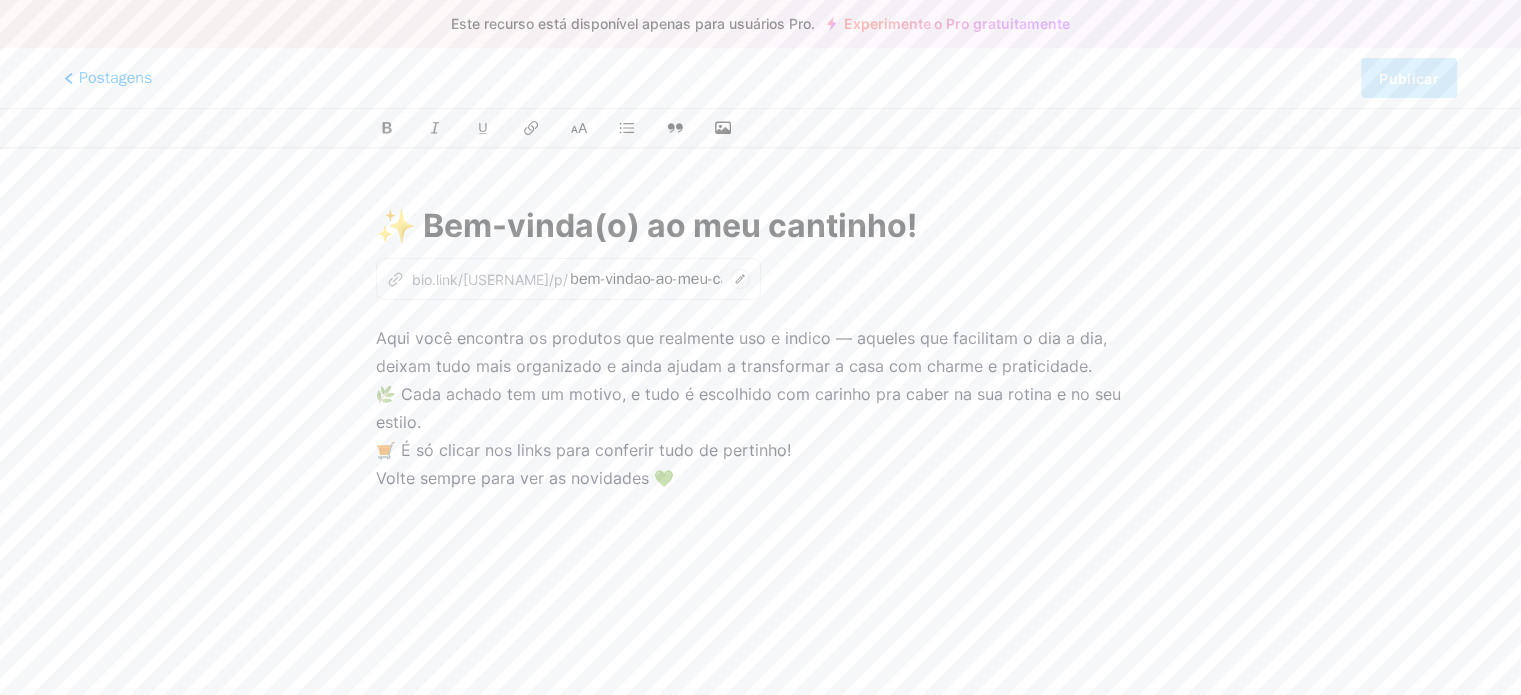 click on "Aqui você encontra os produtos que realmente uso e indico — aqueles que facilitam o dia a dia, deixam tudo mais organizado e ainda ajudam a transformar a casa com charme e praticidade. 🌿 Cada achado tem um motivo, e tudo é escolhido com carinho pra caber na sua rotina e no seu estilo. 🛒 É só clicar nos links para conferir tudo de pertinho! Volte sempre para ver as novidades 💚" at bounding box center (760, 408) 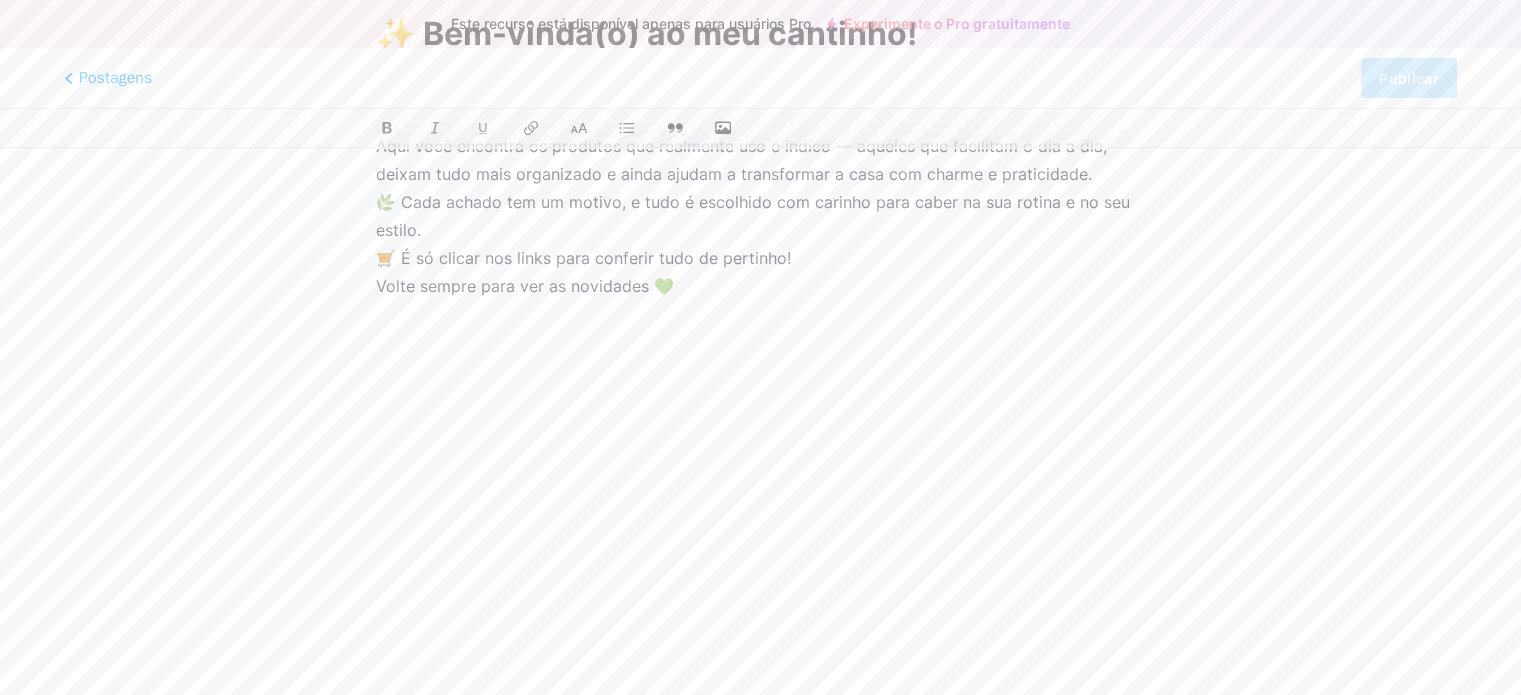 scroll, scrollTop: 0, scrollLeft: 0, axis: both 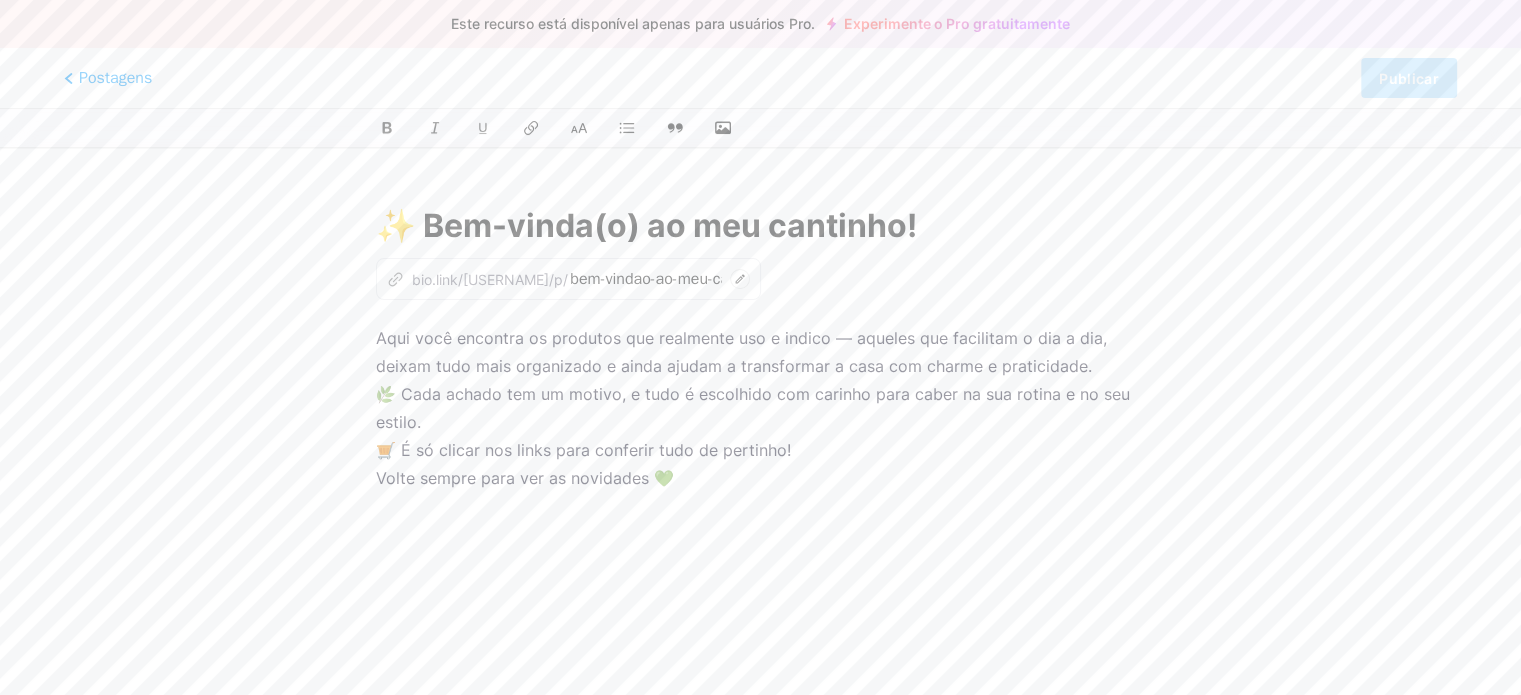 click on "Aqui você encontra os produtos que realmente uso e indico — aqueles que facilitam o dia a dia, deixam tudo mais organizado e ainda ajudam a transformar a casa com charme e praticidade. 🌿 Cada achado tem um motivo, e tudo é escolhido com carinho para caber na sua rotina e no seu estilo. 🛒 É só clicar nos links para conferir tudo de pertinho! Volte sempre para ver as novidades 💚" at bounding box center [760, 408] 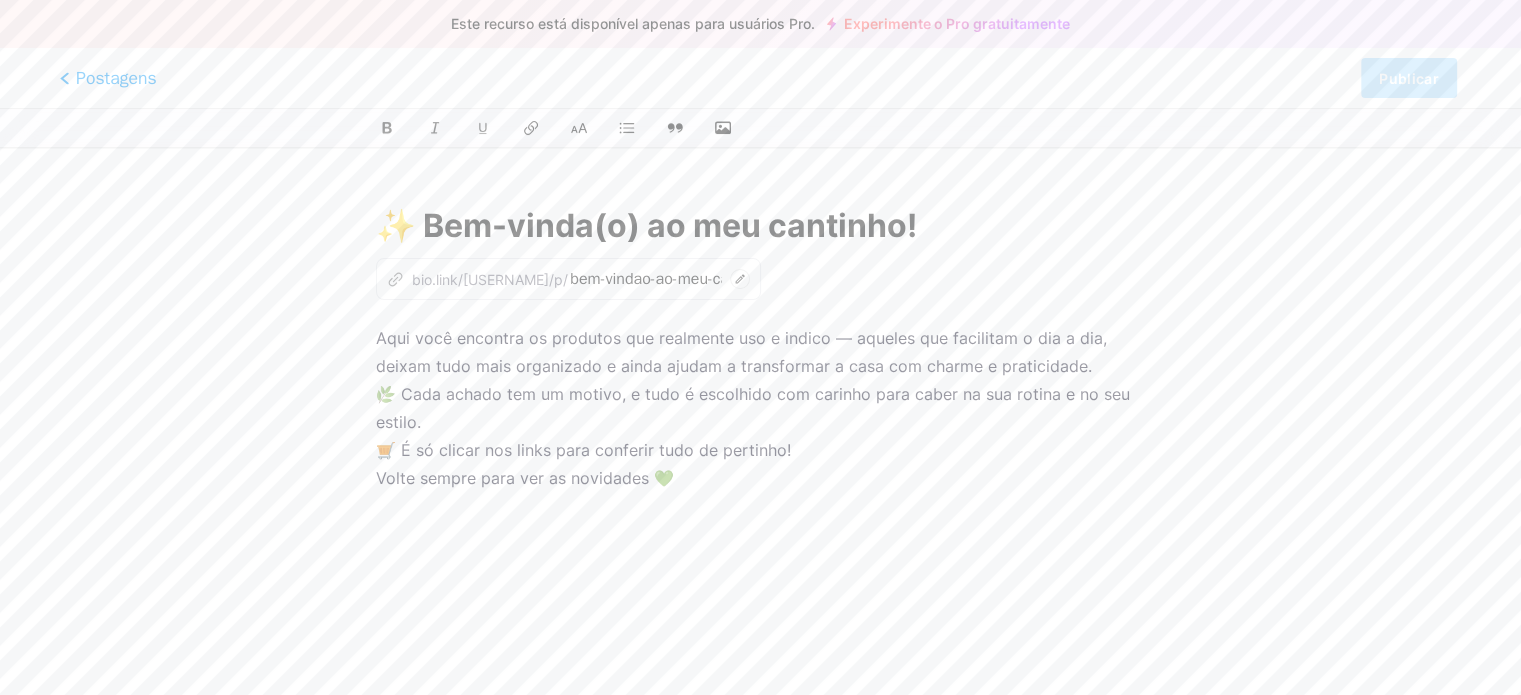 click on "Postagens" at bounding box center [116, 78] 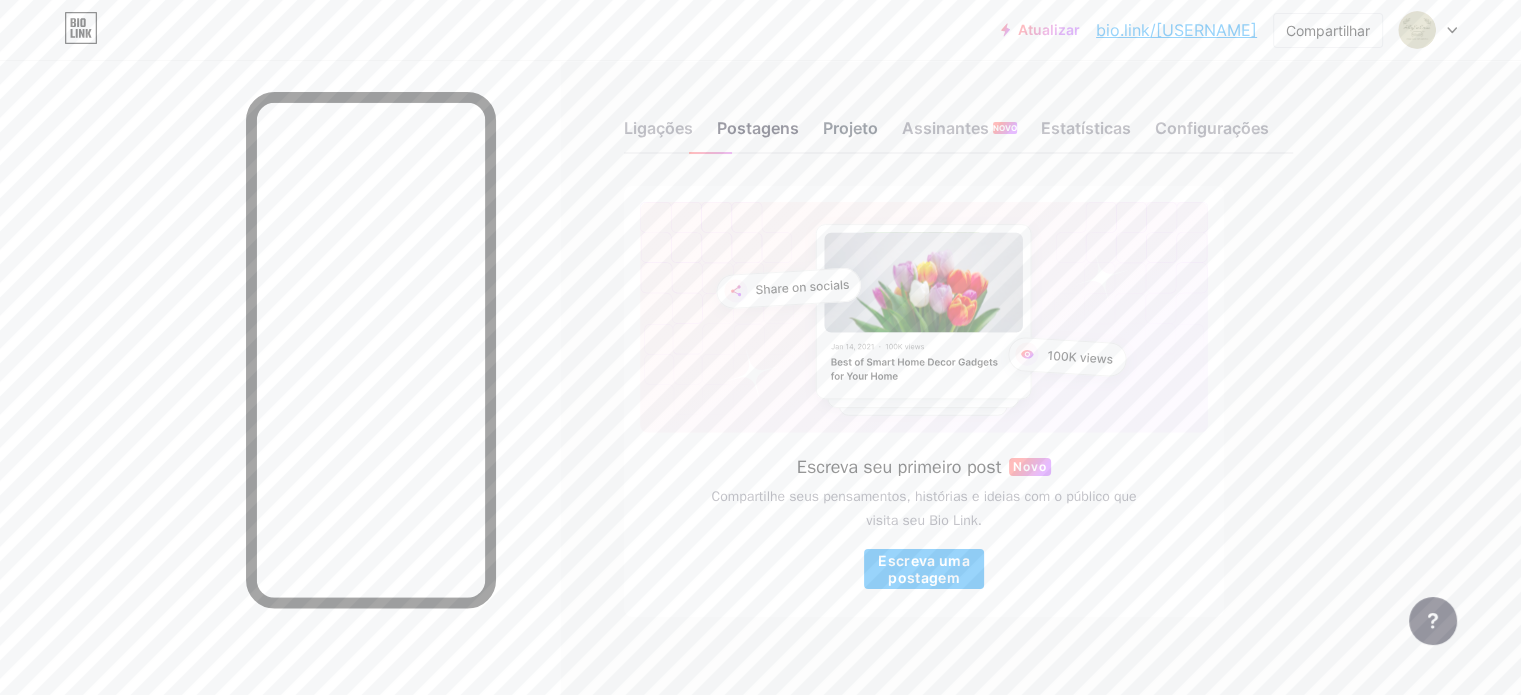 click on "Projeto" at bounding box center (850, 128) 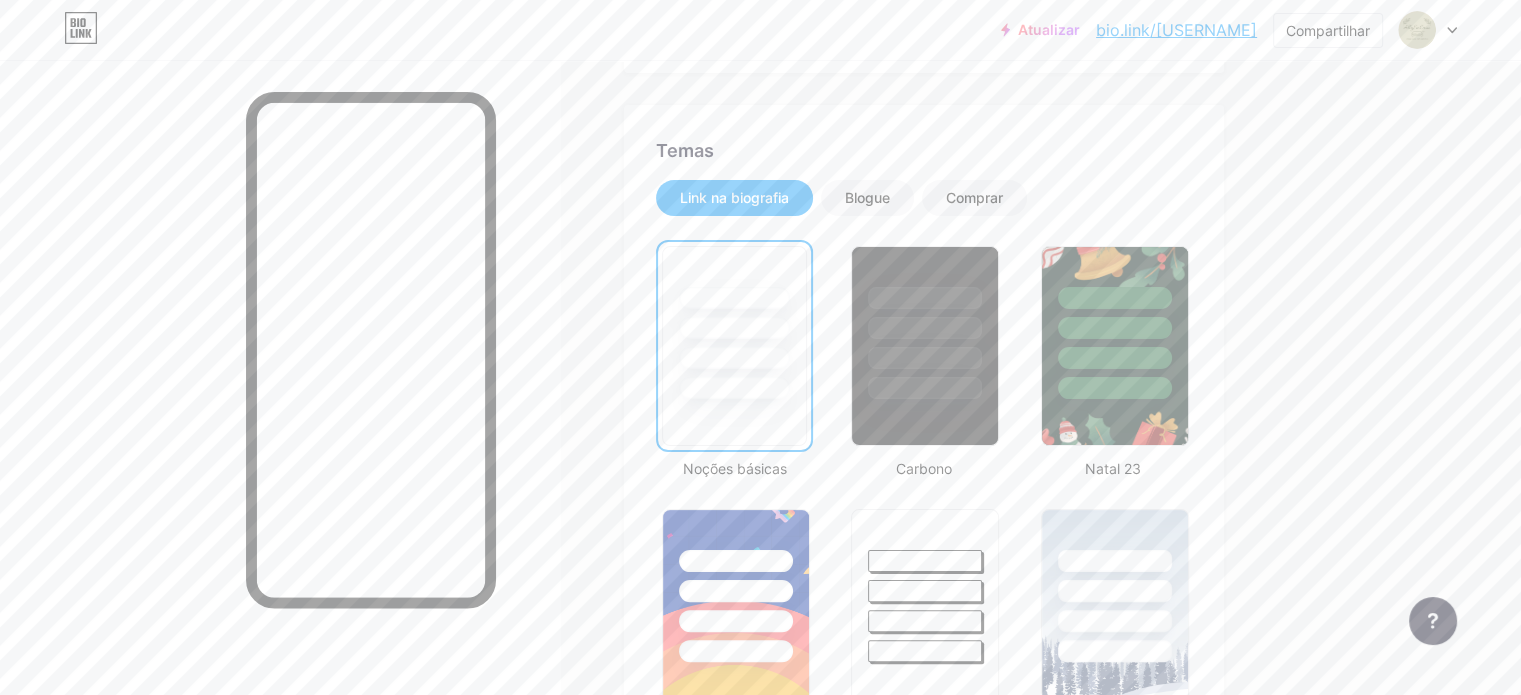 scroll, scrollTop: 372, scrollLeft: 0, axis: vertical 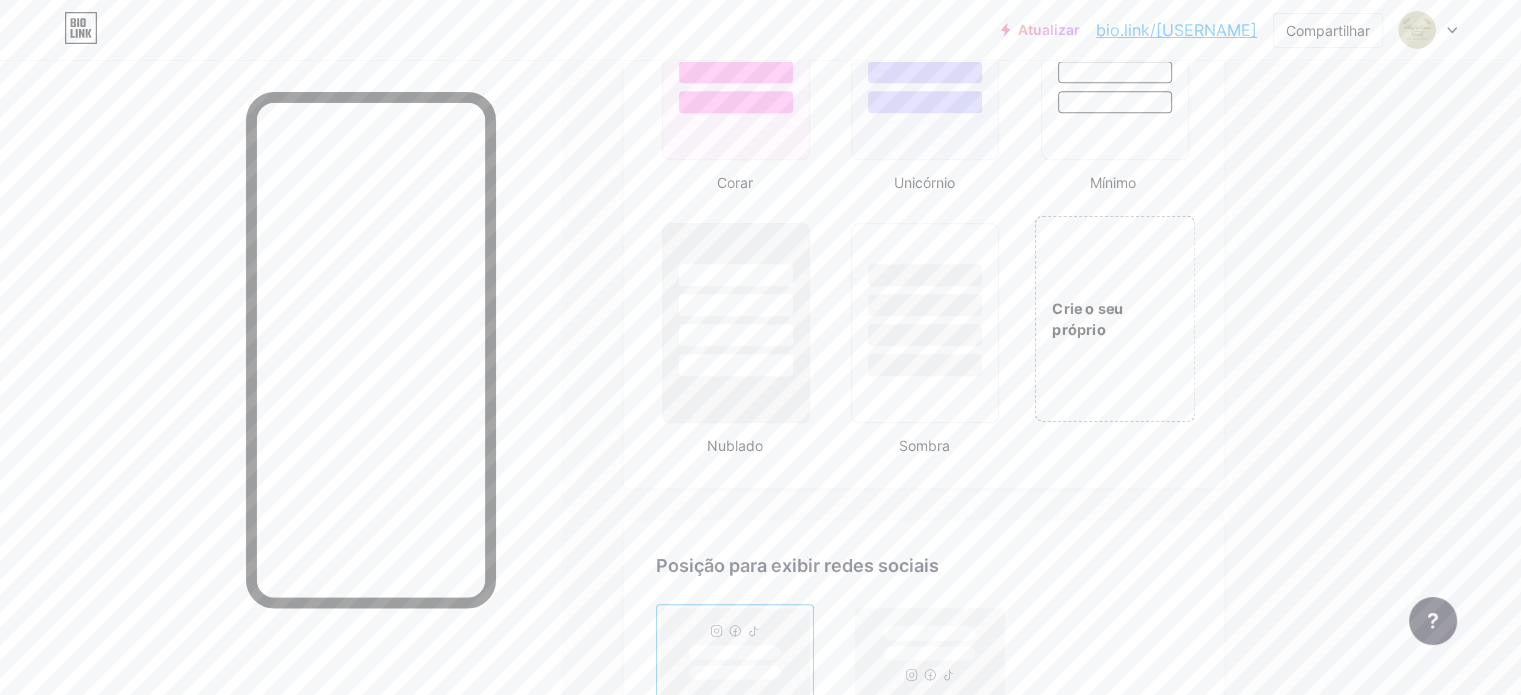 click on "Crie o seu próprio" at bounding box center [1114, 318] 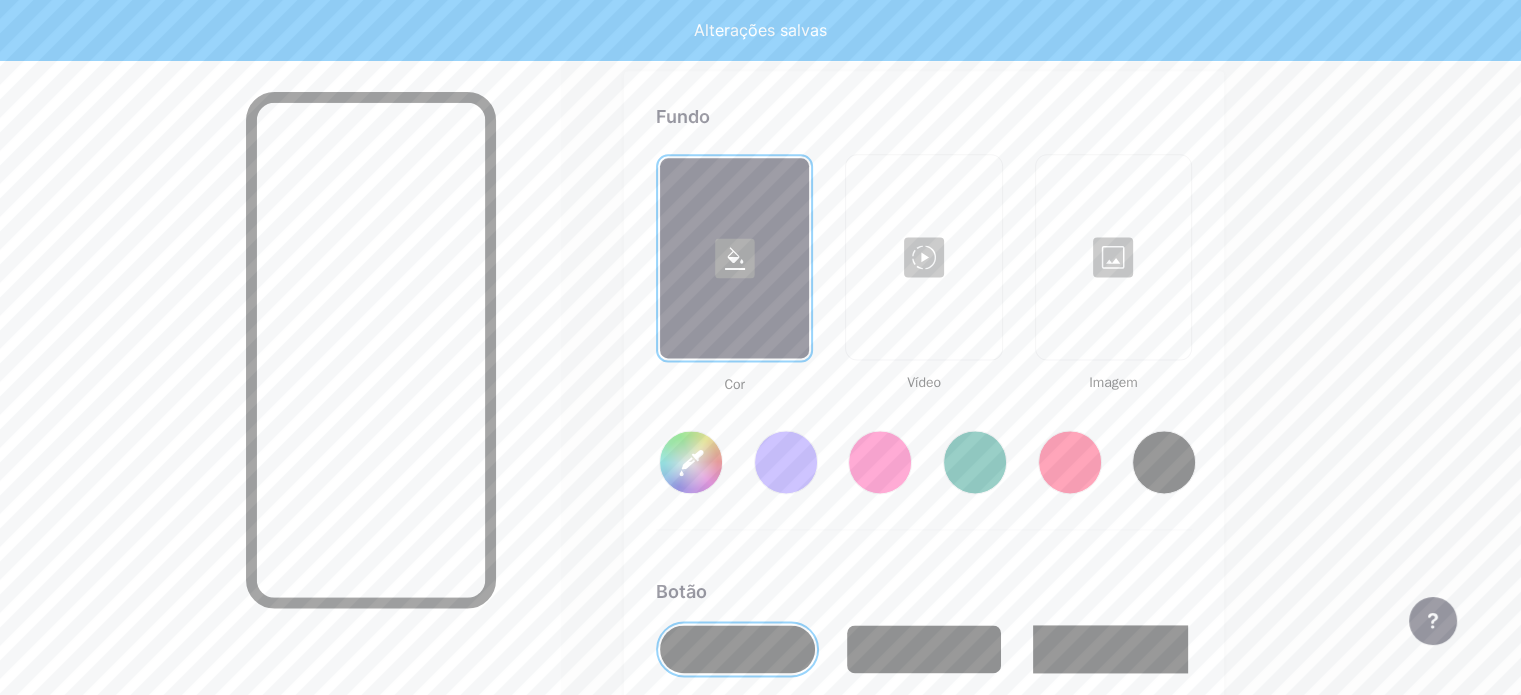 type on "#ffffff" 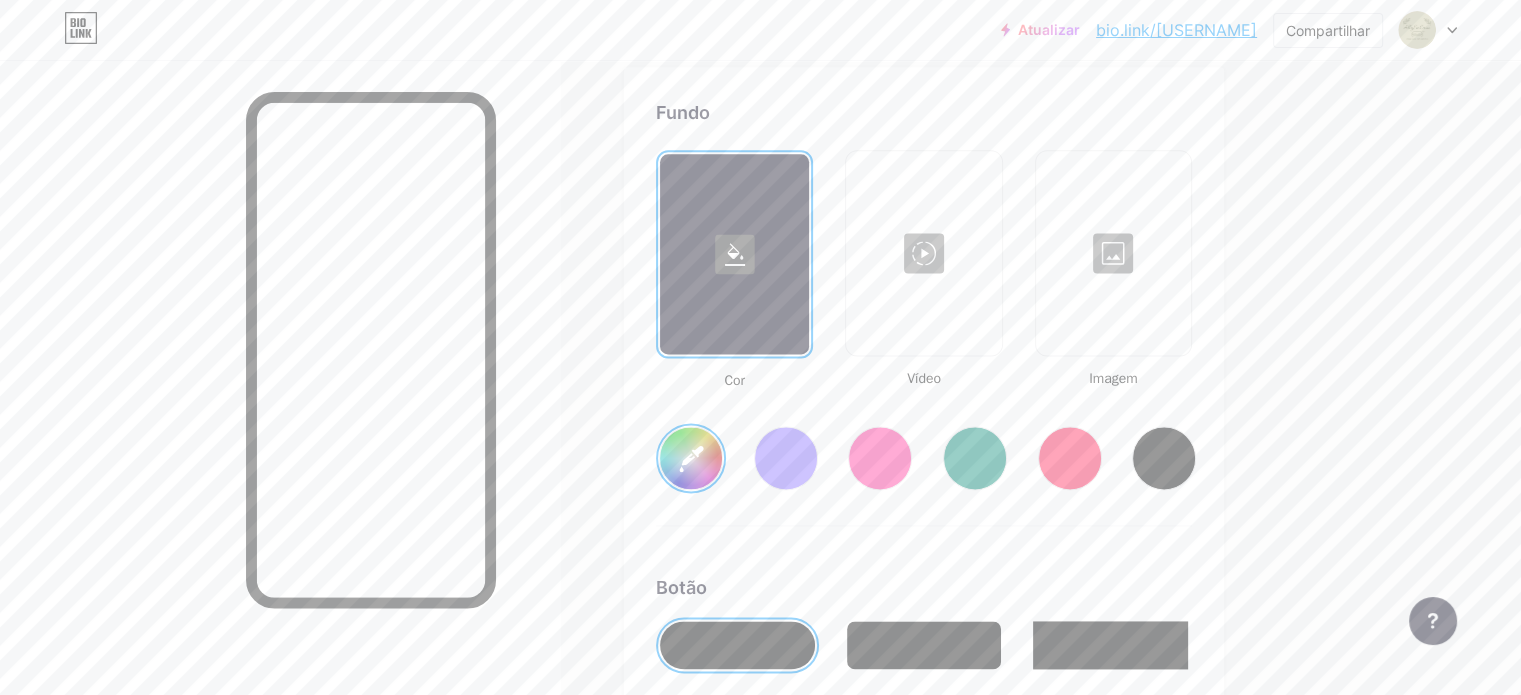 click on "#ffffff" at bounding box center (691, 458) 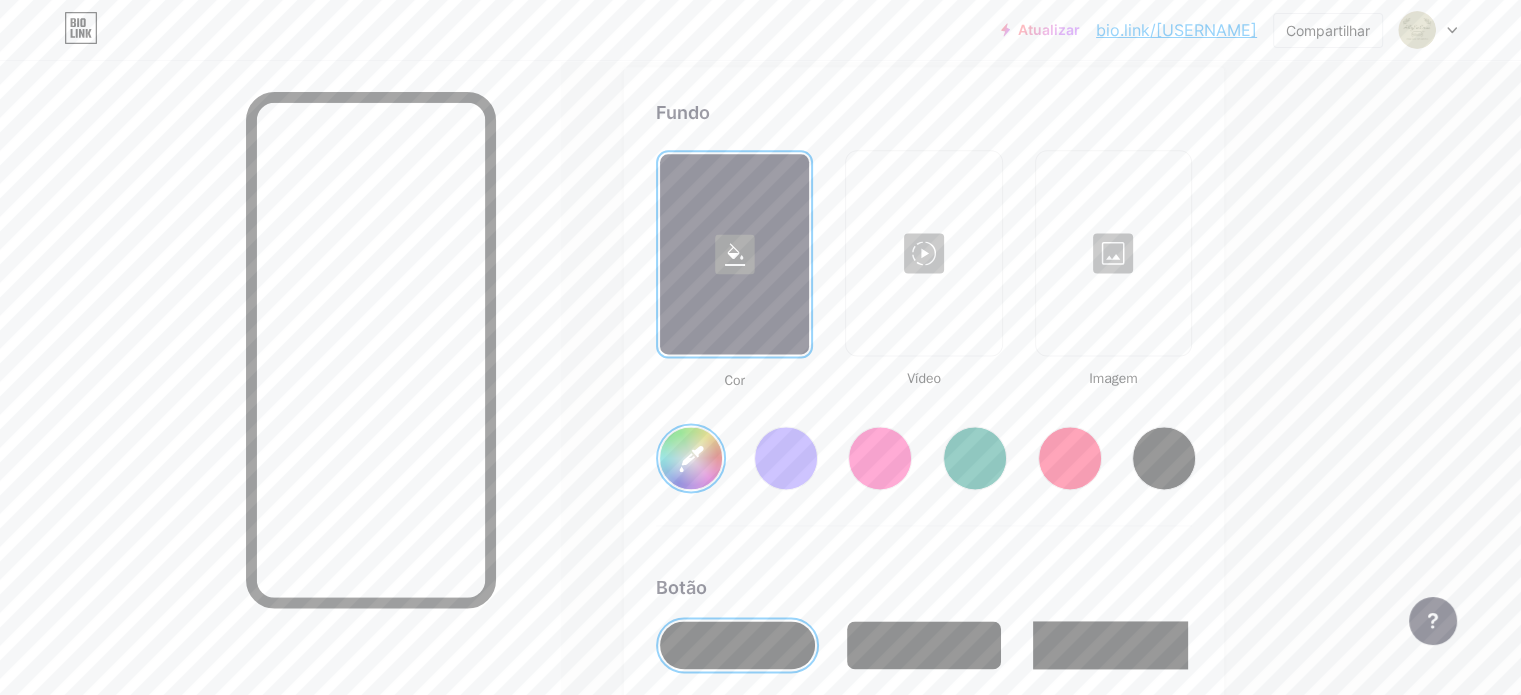 click on "Fundo         Cor           Vídeo             Imagem           #97b893     Botão       #000000   Fonte   Inter Poppins EB Garamond TEKO BALSAMIQ SANS Pipa Um PT Sans Areia movediça DM Sans     #000000   Alterações salvas" at bounding box center [924, 691] 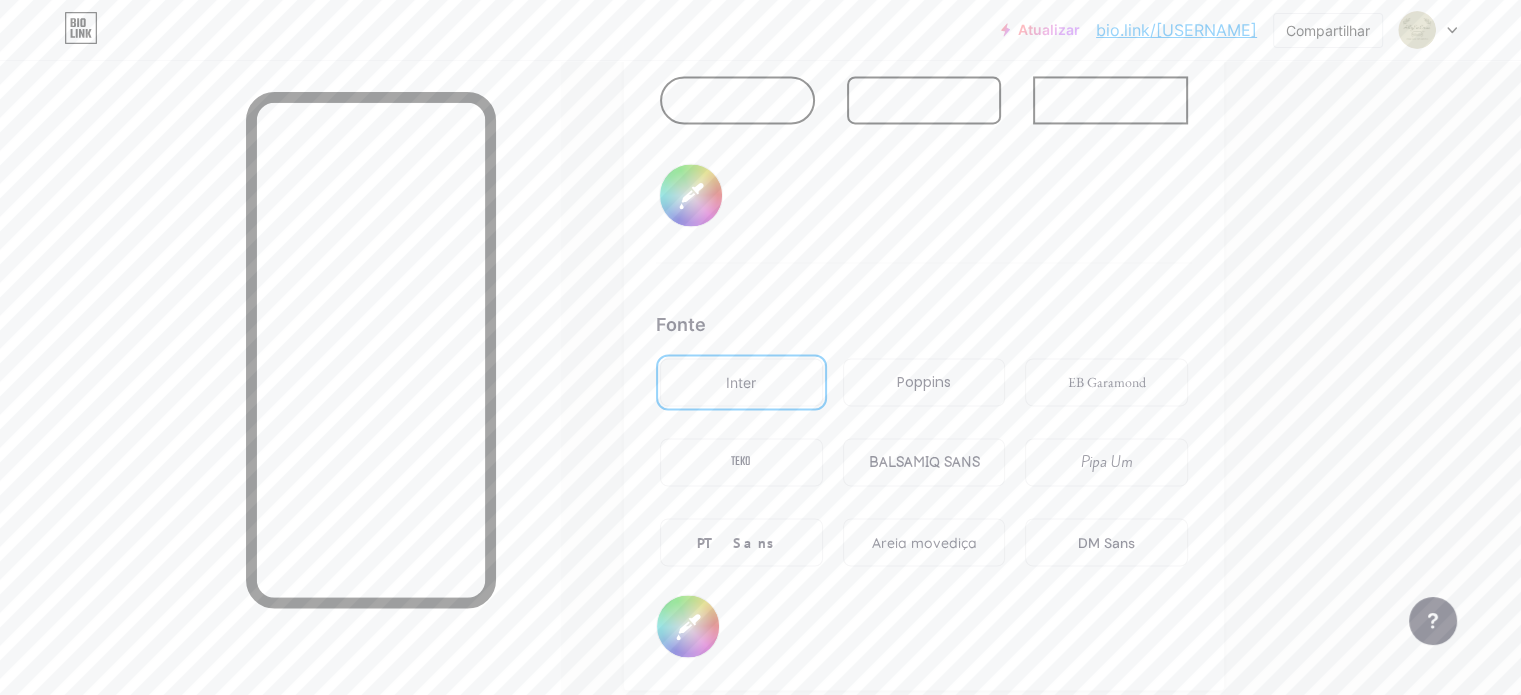 scroll, scrollTop: 3300, scrollLeft: 0, axis: vertical 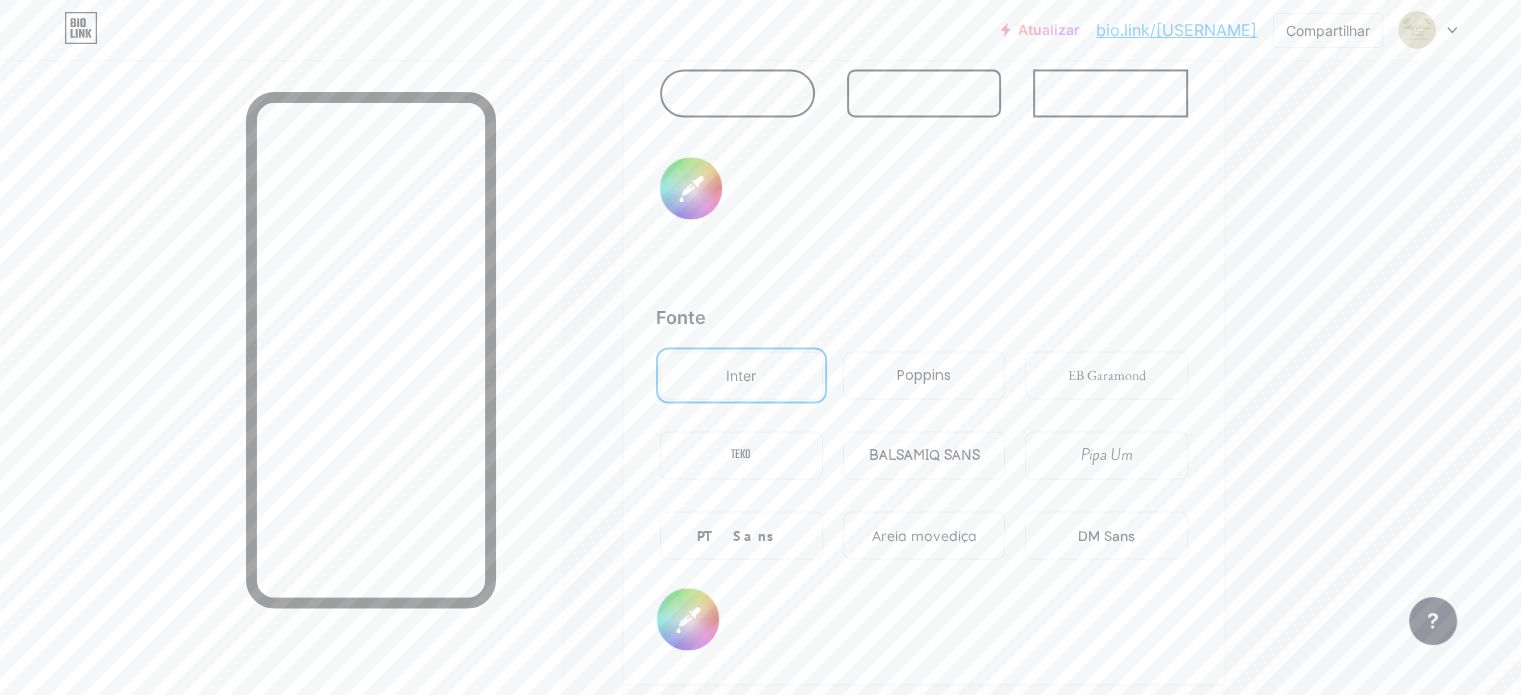 click on "Poppins" at bounding box center (924, 375) 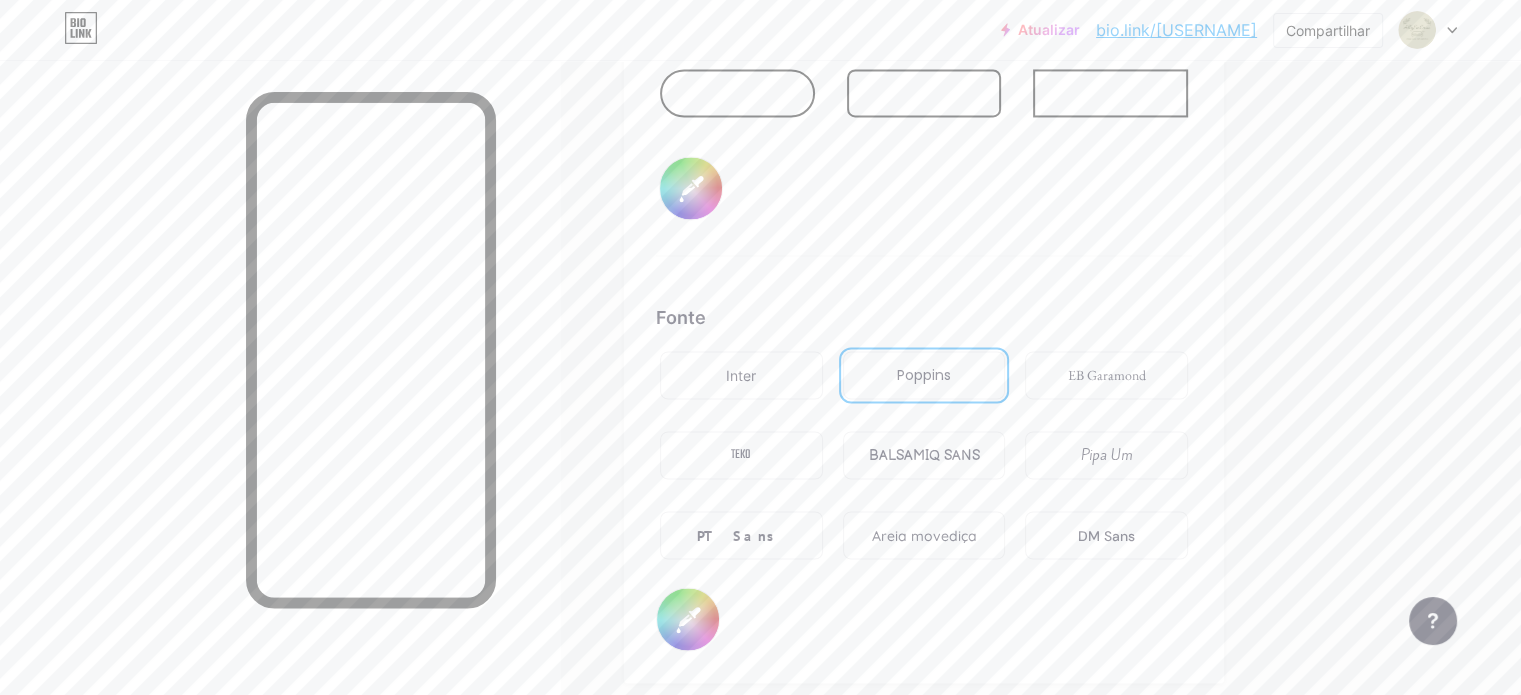 click on "Inter" at bounding box center (741, 375) 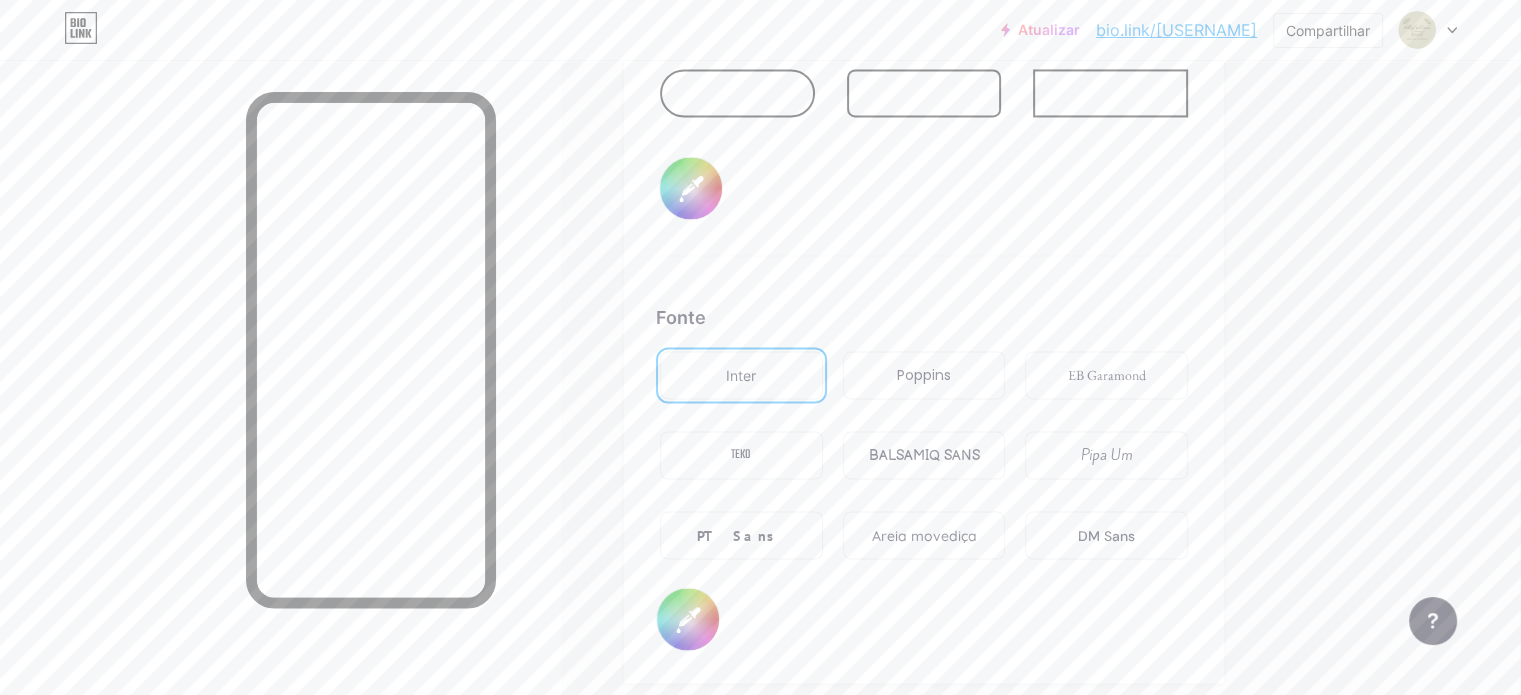 click on "EB Garamond" at bounding box center (1106, 375) 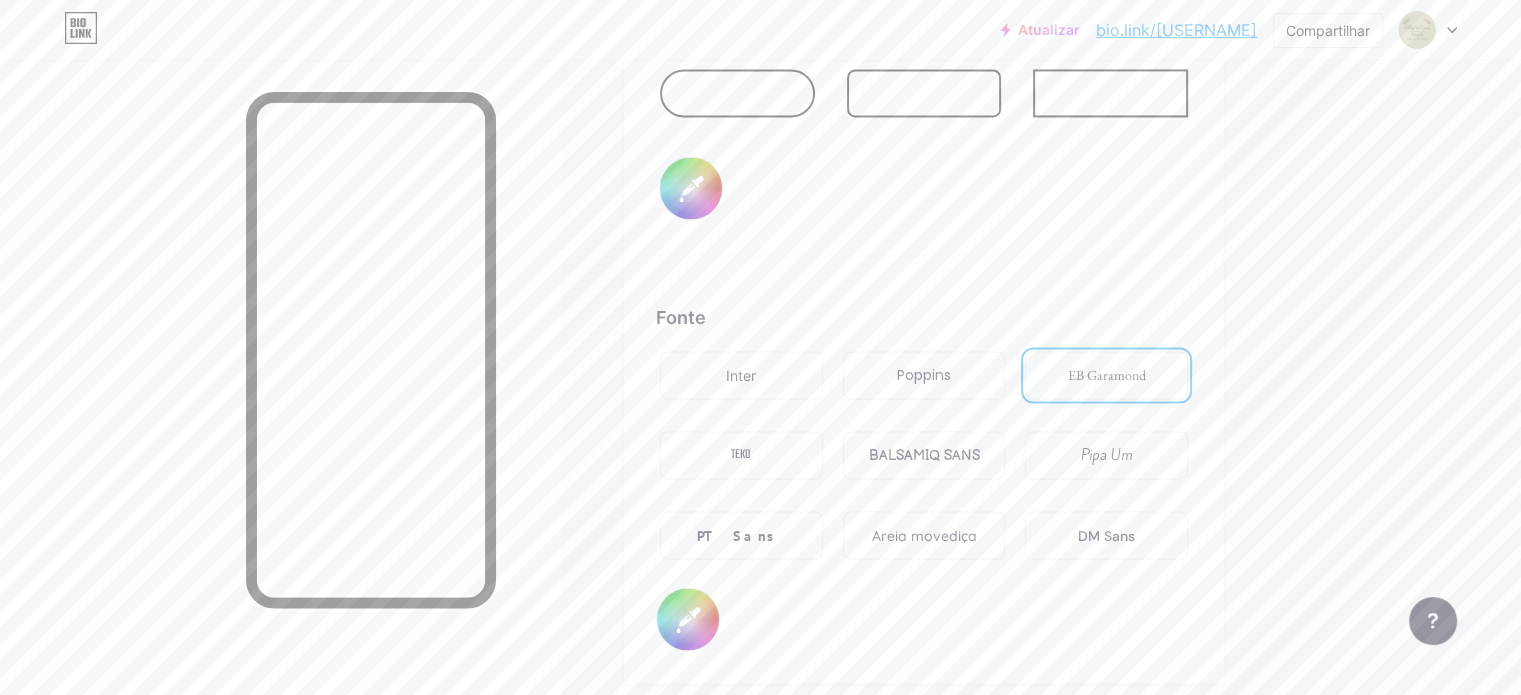 click on "TEKO" at bounding box center (741, 455) 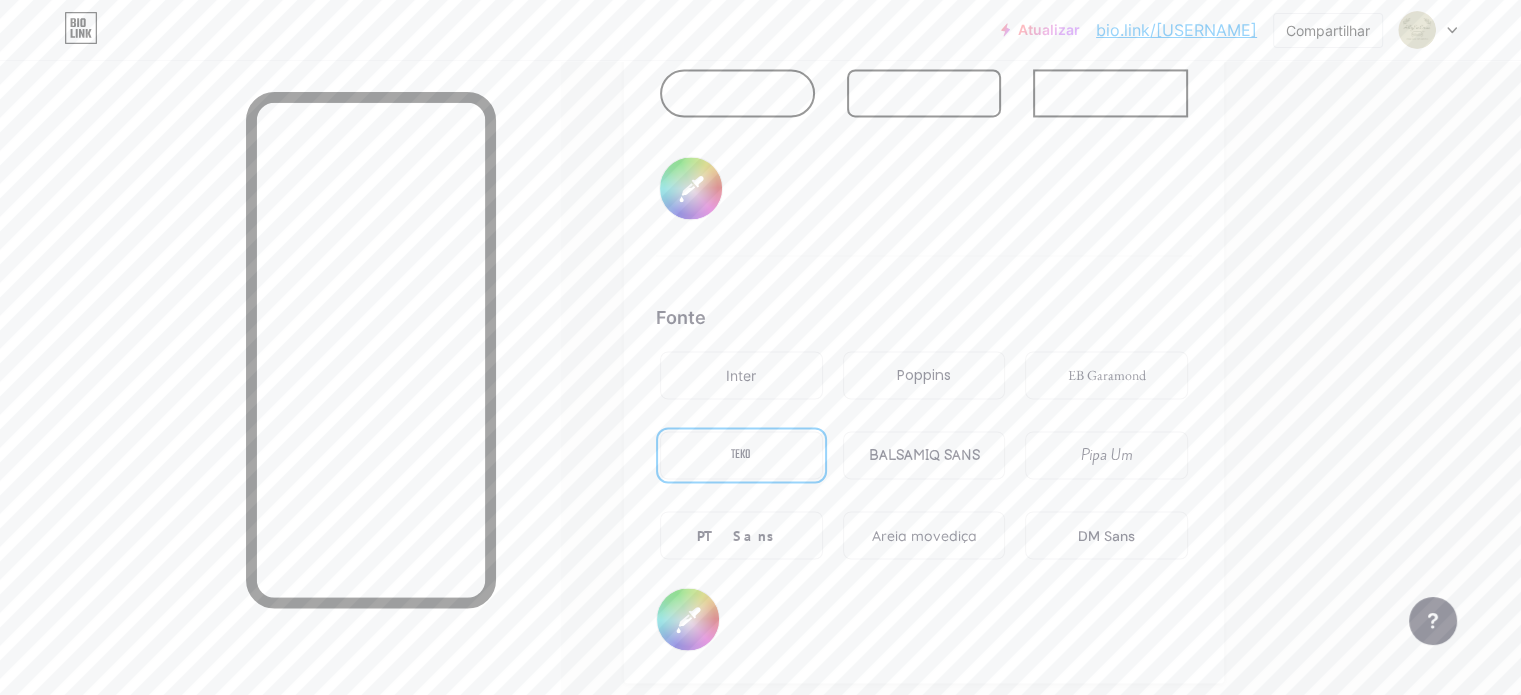 click on "Pipa Um" at bounding box center (1106, 455) 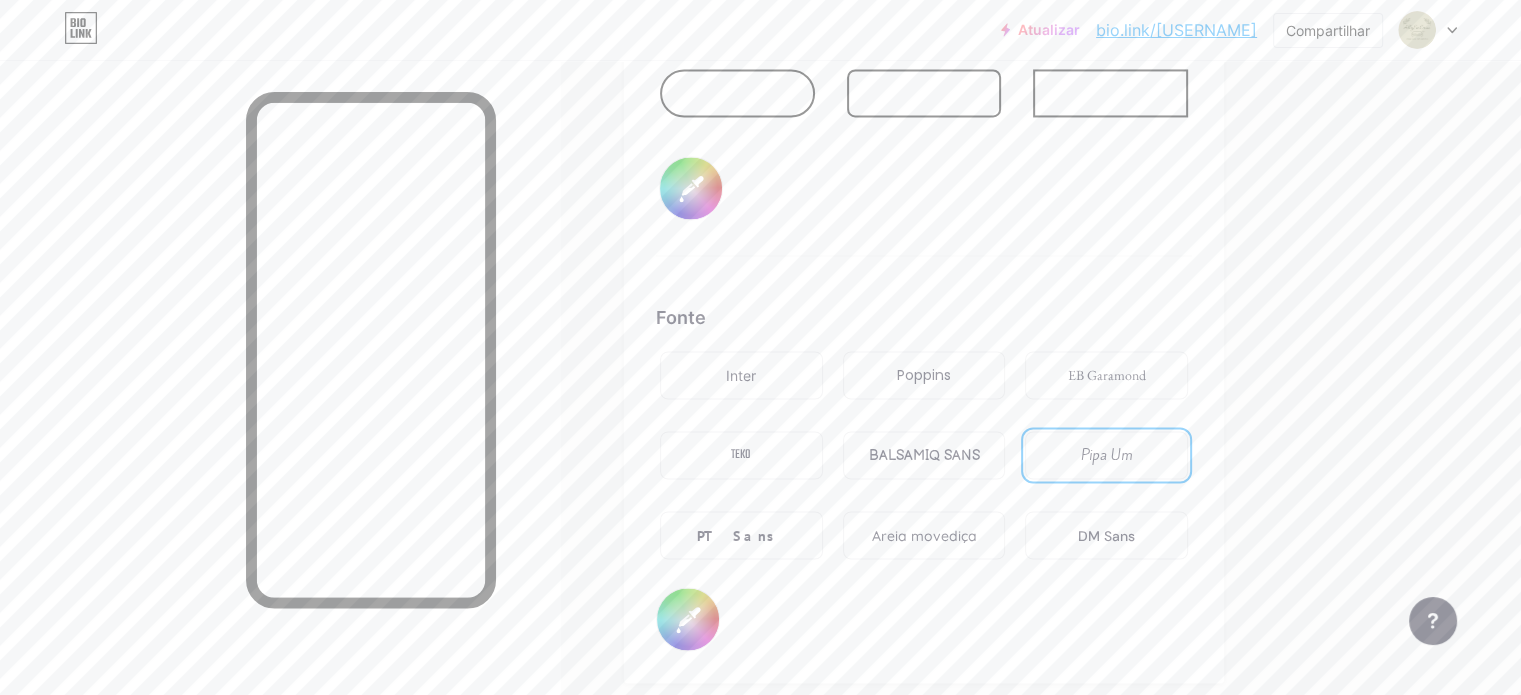 click on "Areia movediça" at bounding box center [923, 535] 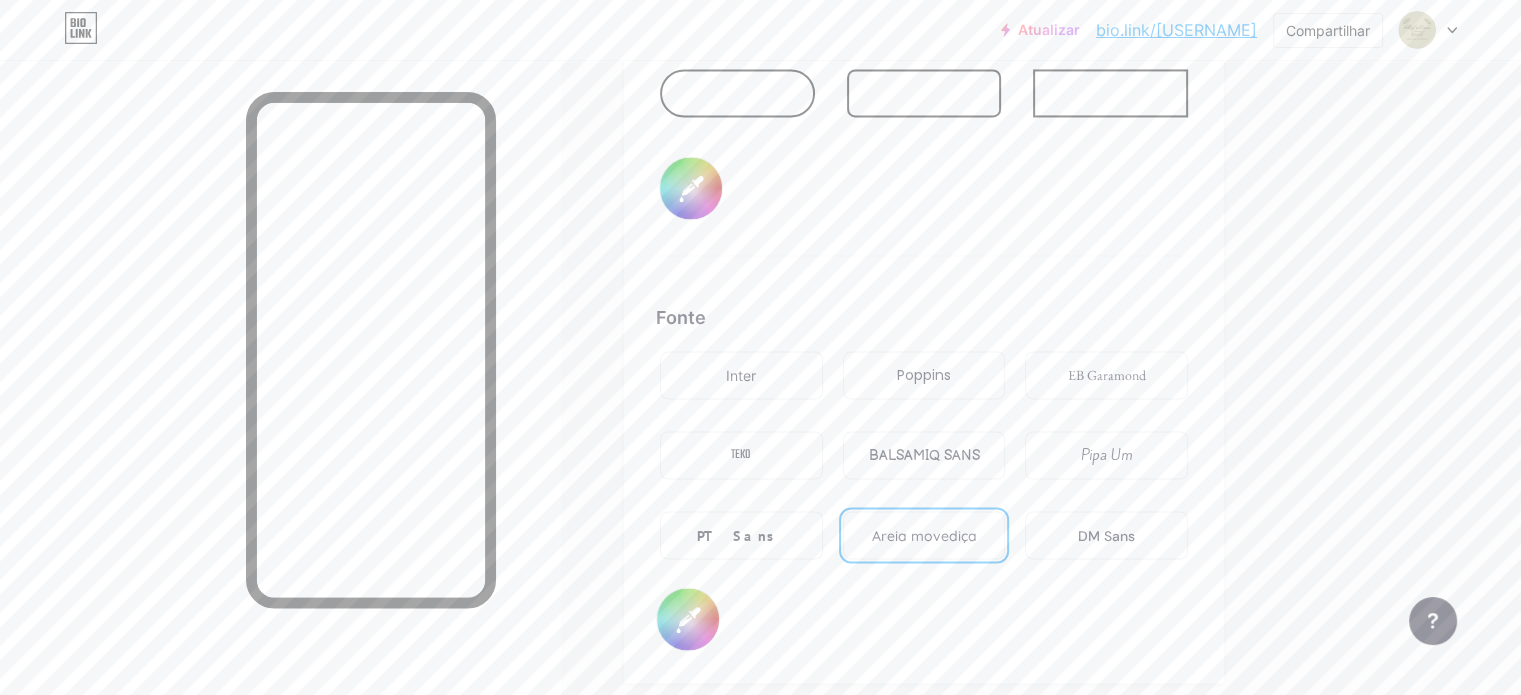 click on "Inter" at bounding box center (741, 375) 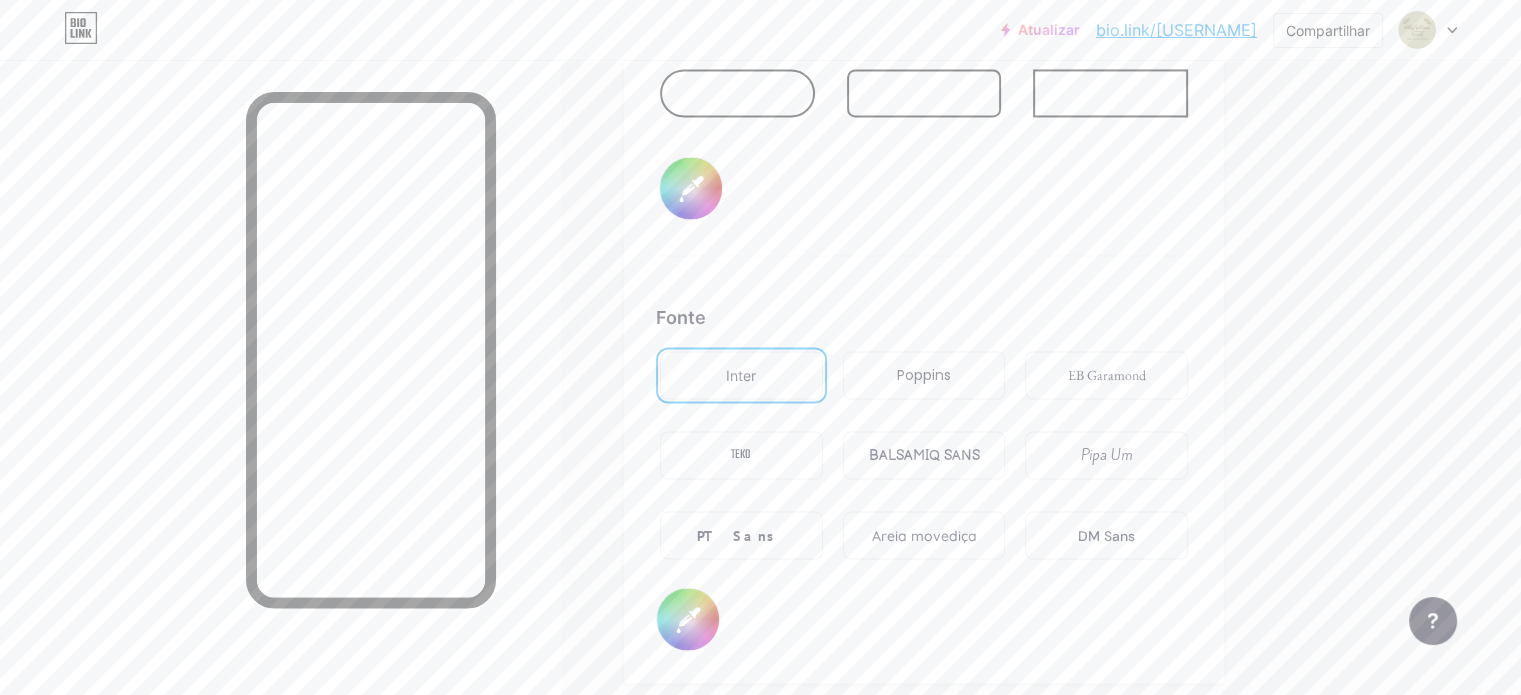 click on "Poppins" at bounding box center (924, 375) 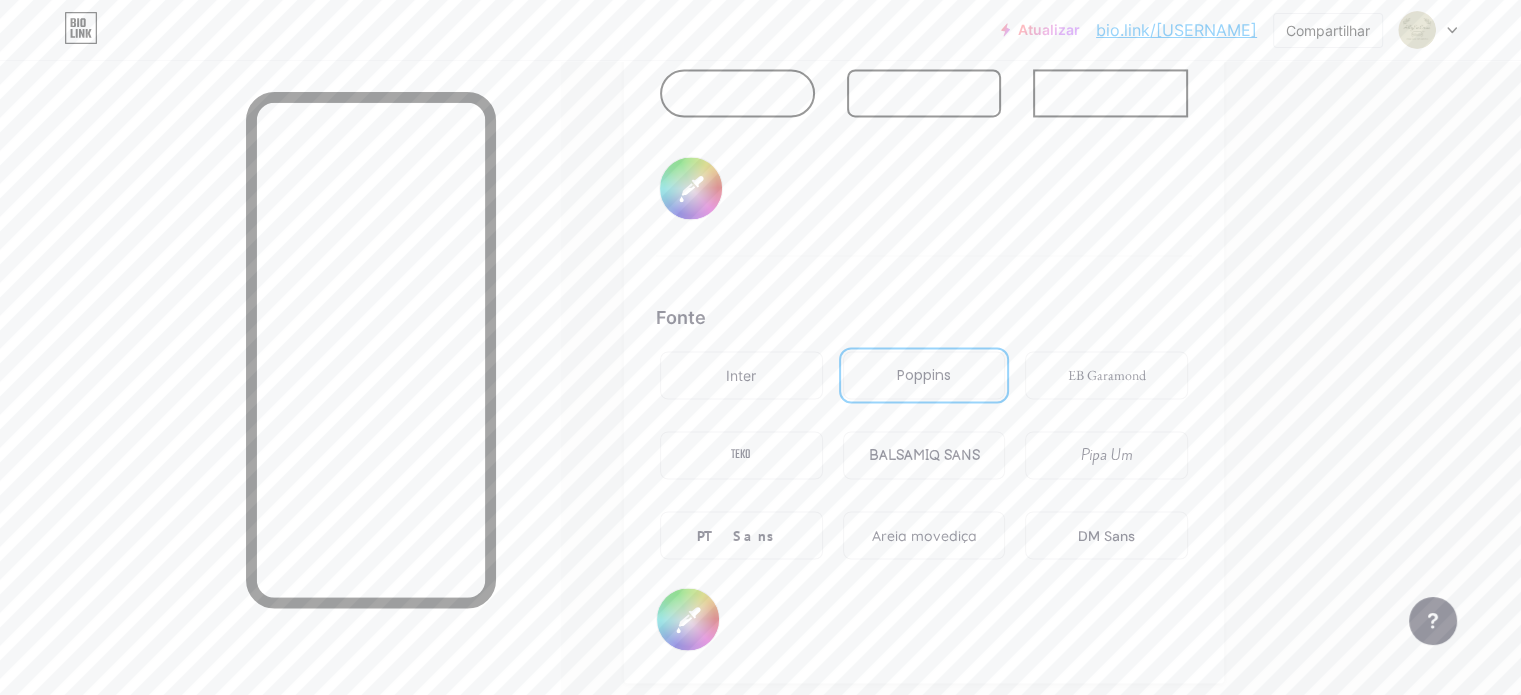 click on "Inter" at bounding box center (741, 375) 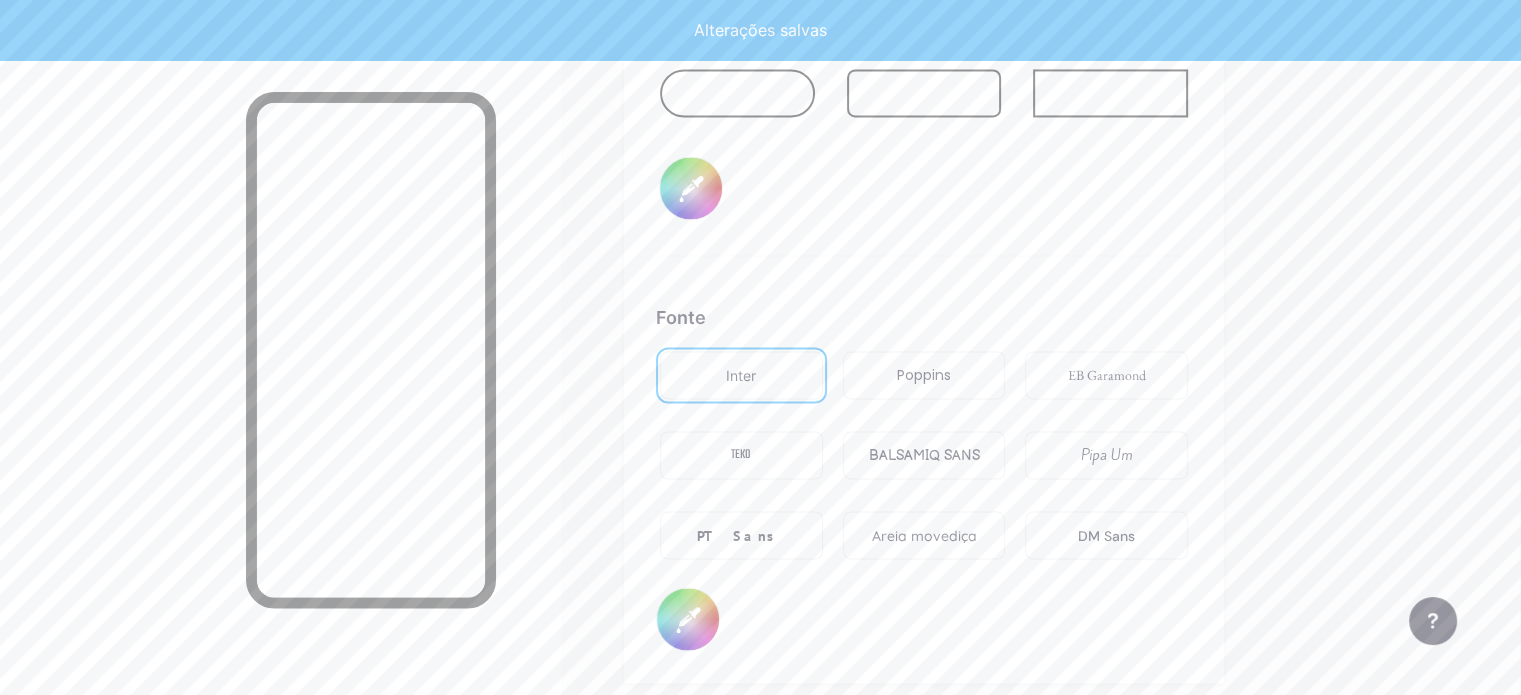 type on "#97b893" 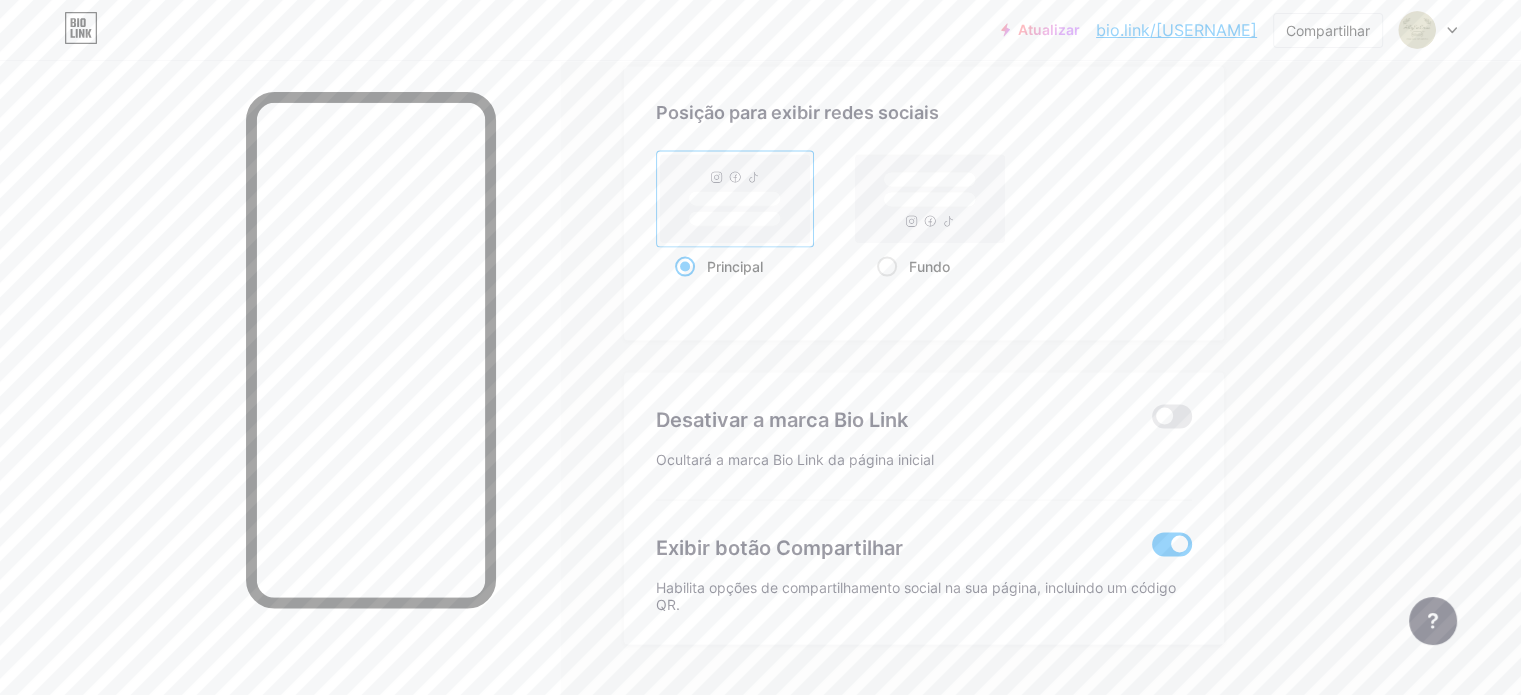 scroll, scrollTop: 3930, scrollLeft: 0, axis: vertical 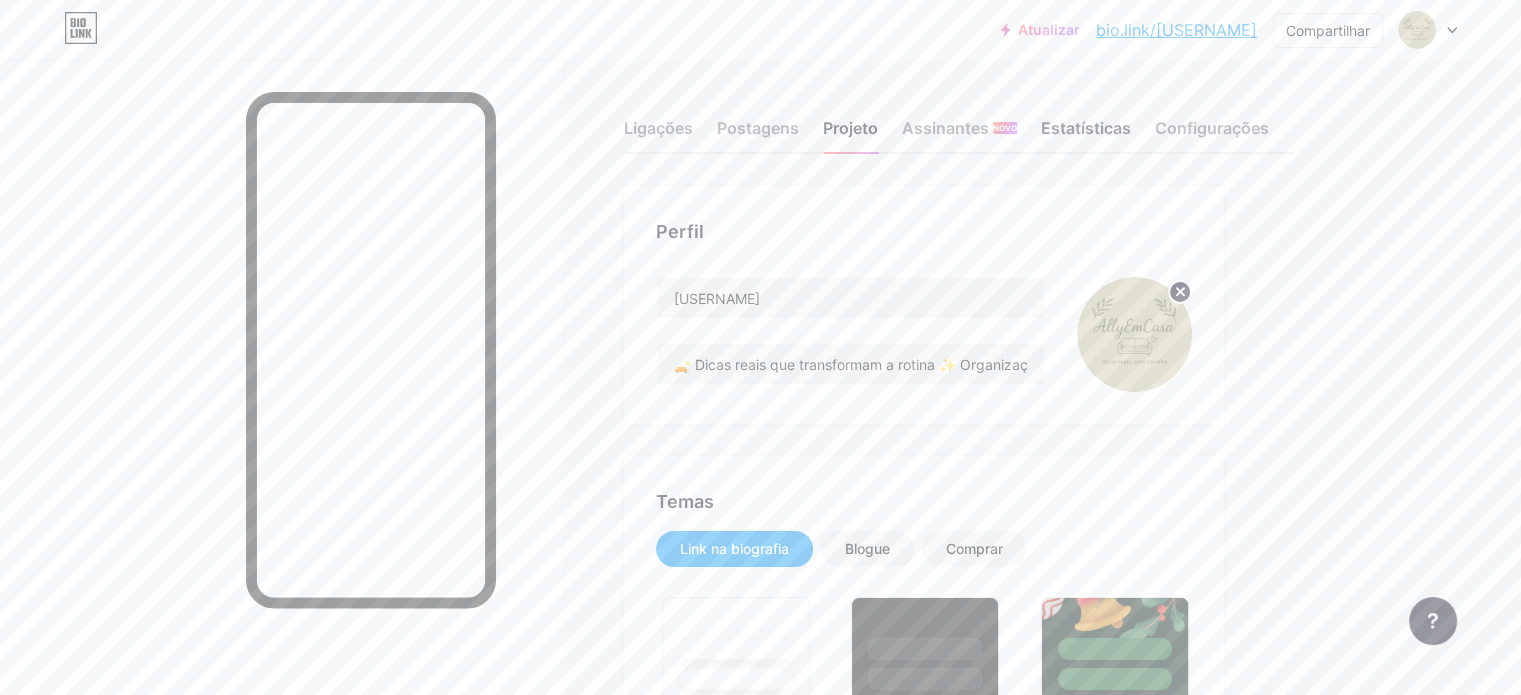 click on "Estatísticas" at bounding box center [1086, 128] 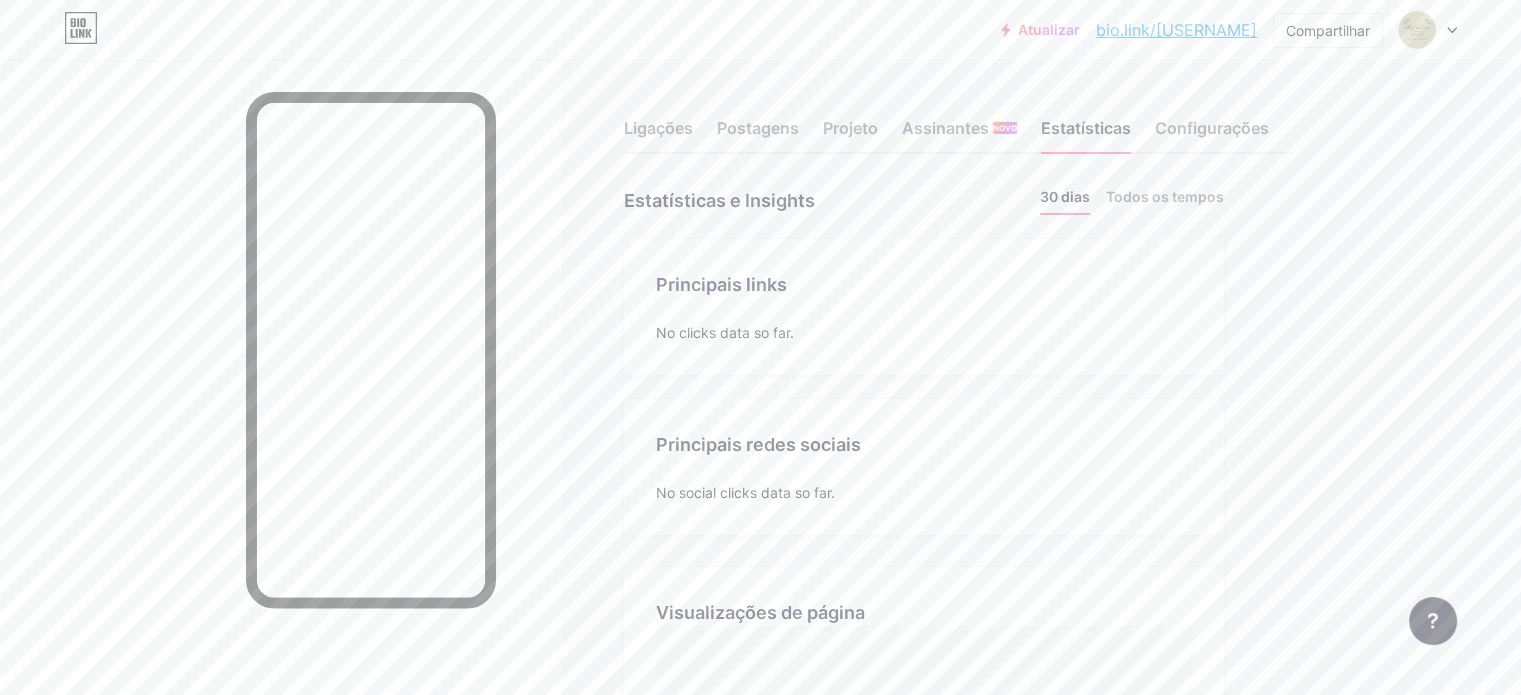 scroll, scrollTop: 999304, scrollLeft: 998479, axis: both 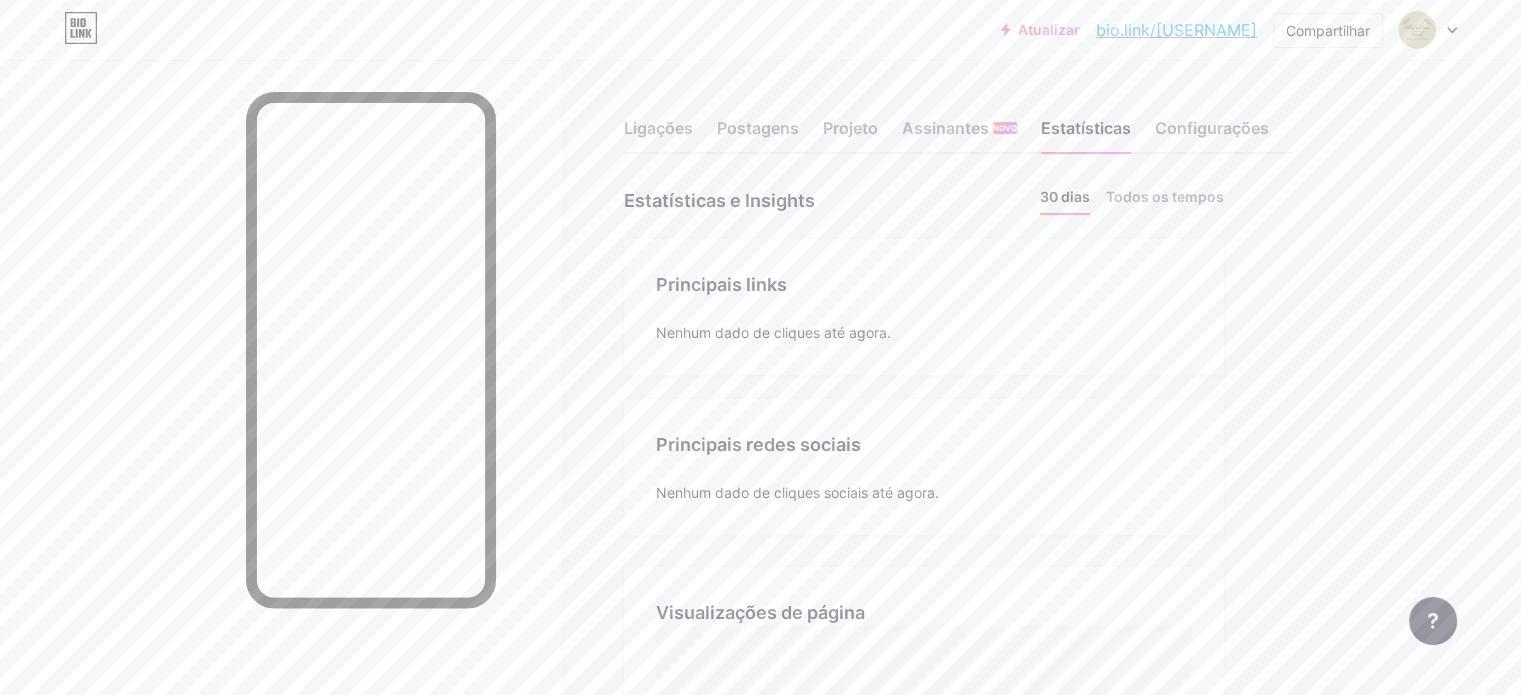 click on "Ligações
Postagens
Projeto
Assinantes
NOVO
Estatísticas
Configurações" at bounding box center [958, 119] 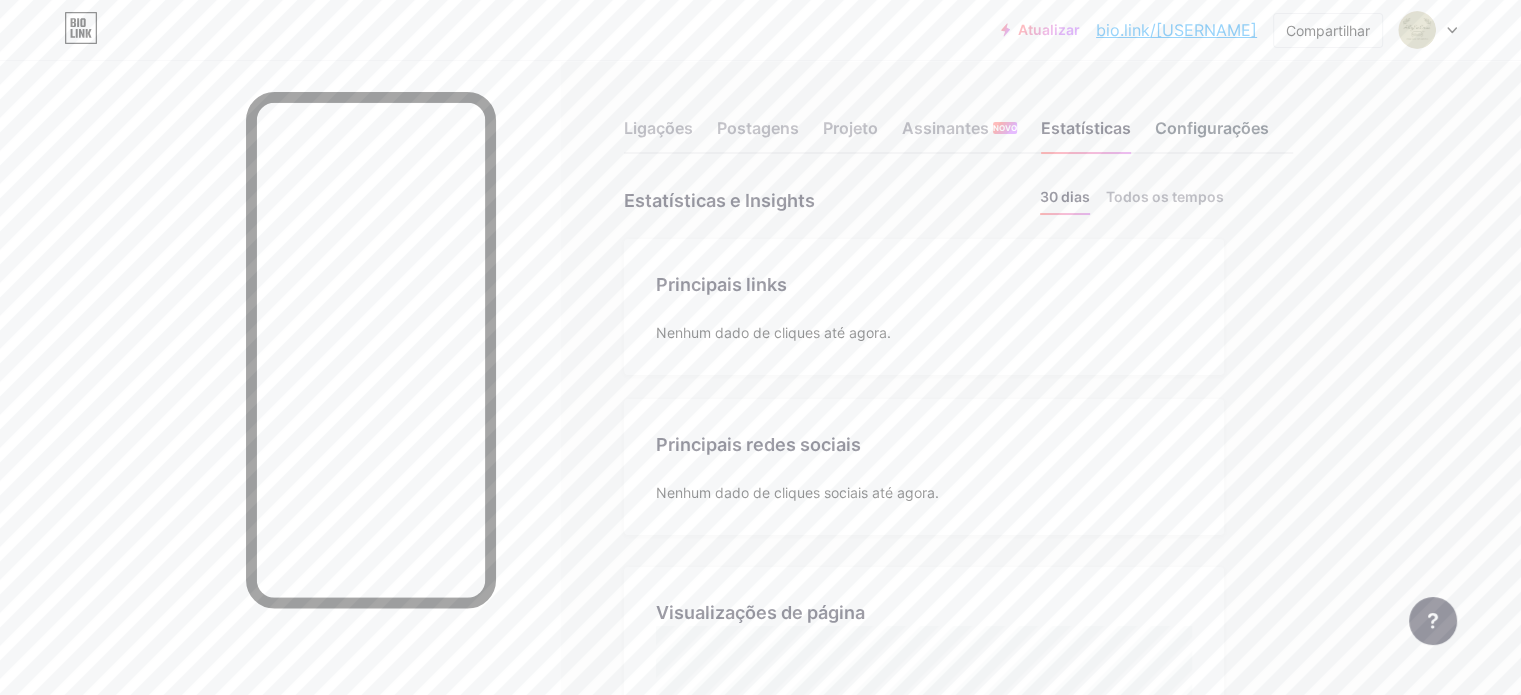 click on "Configurações" at bounding box center (1212, 128) 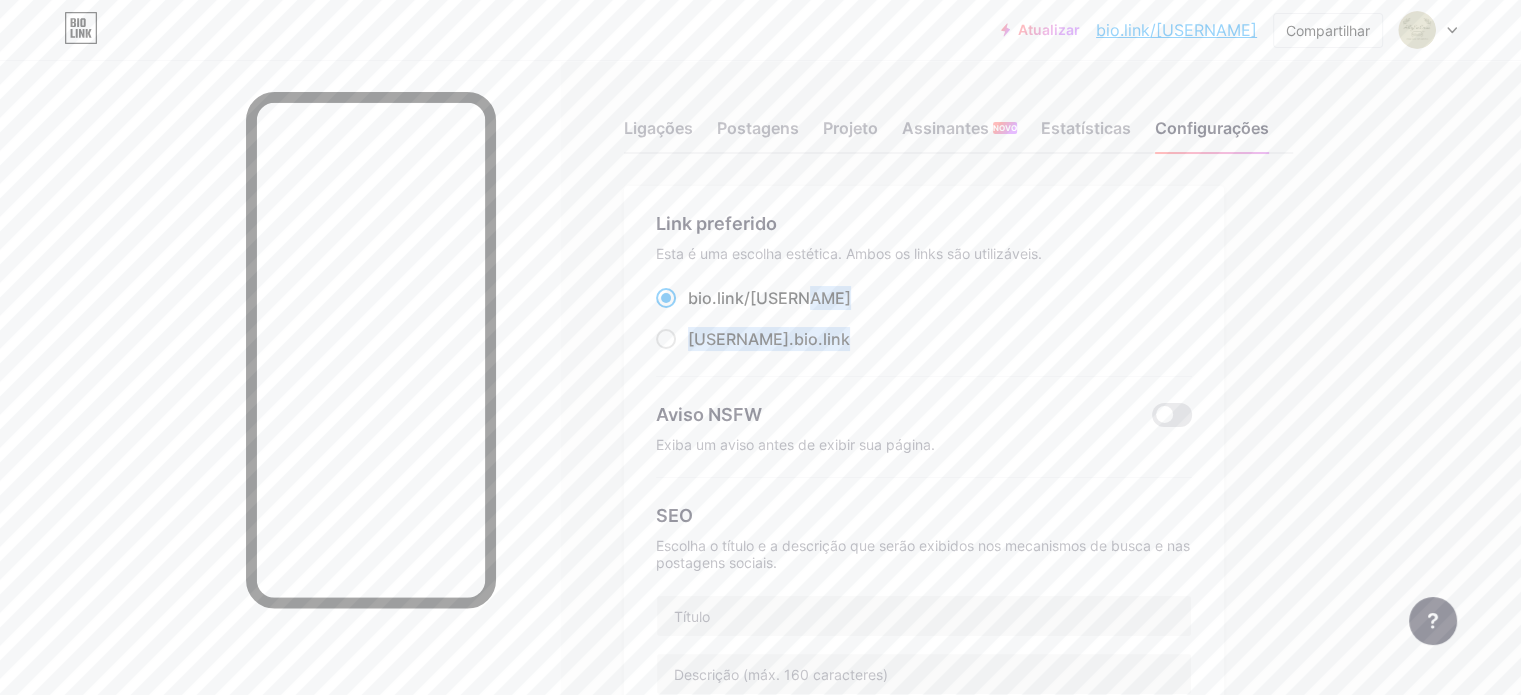 drag, startPoint x: 762, startPoint y: 267, endPoint x: 922, endPoint y: 359, distance: 184.56435 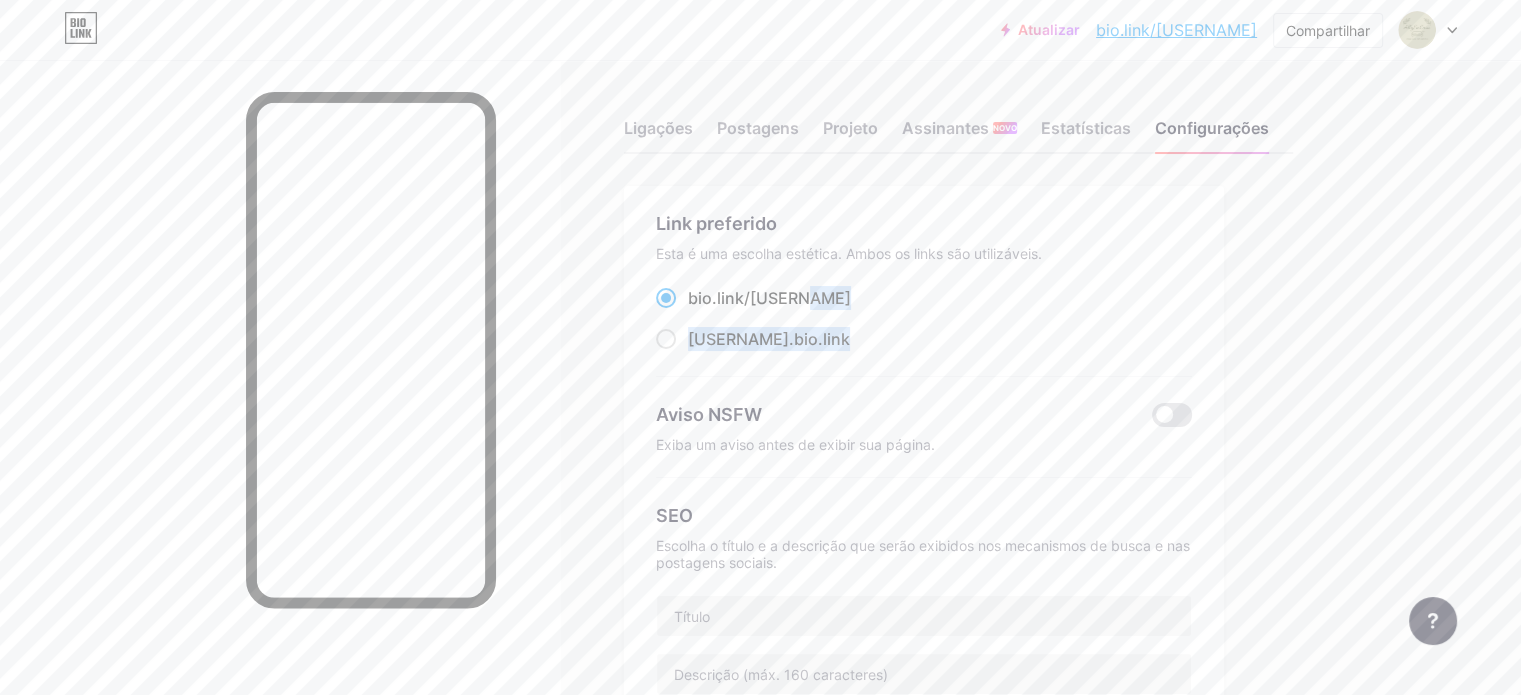 click on "Link preferido   Esta é uma escolha estética. Ambos os links são utilizáveis.
bio.link/[USERNAME] ​       [USERNAME]  .bio.link" at bounding box center [924, 293] 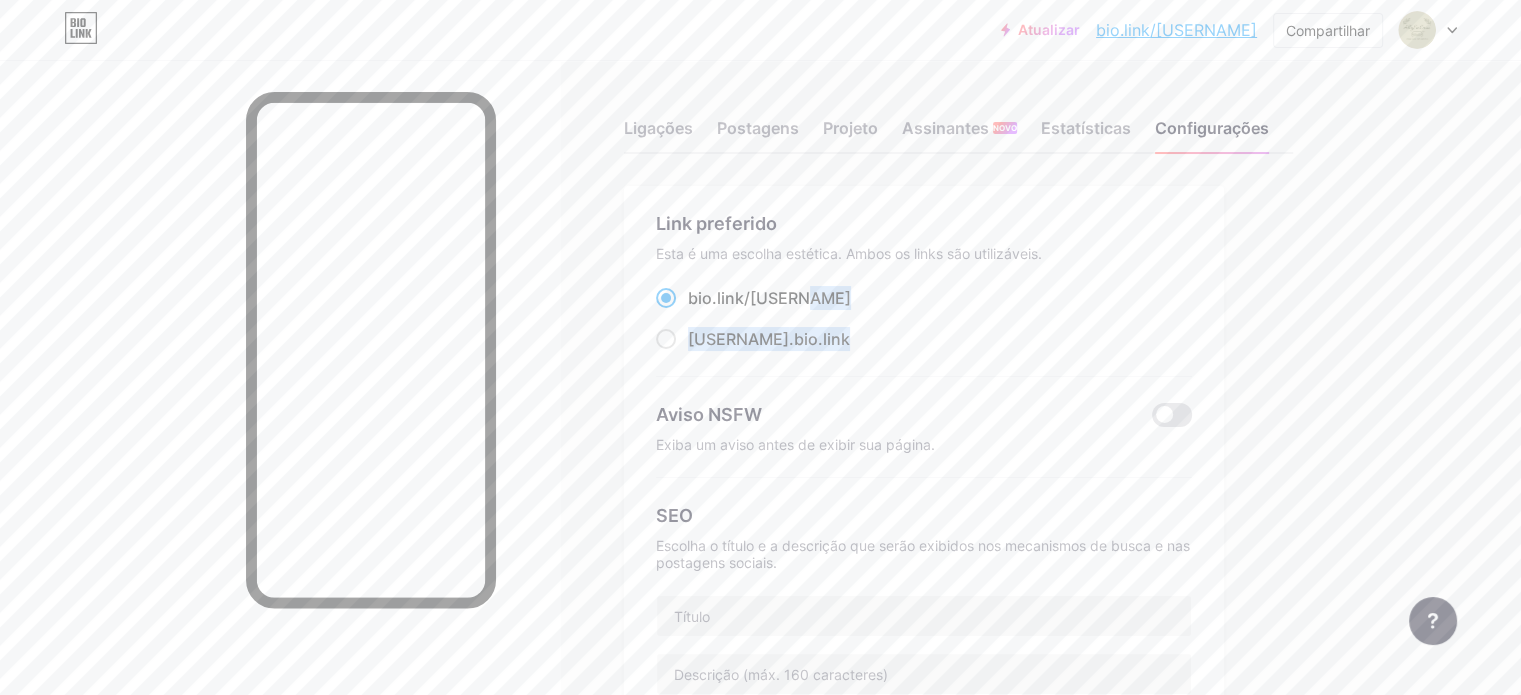 copy on "bio.link/[USERNAME] ​       [USERNAME]  .bio.link" 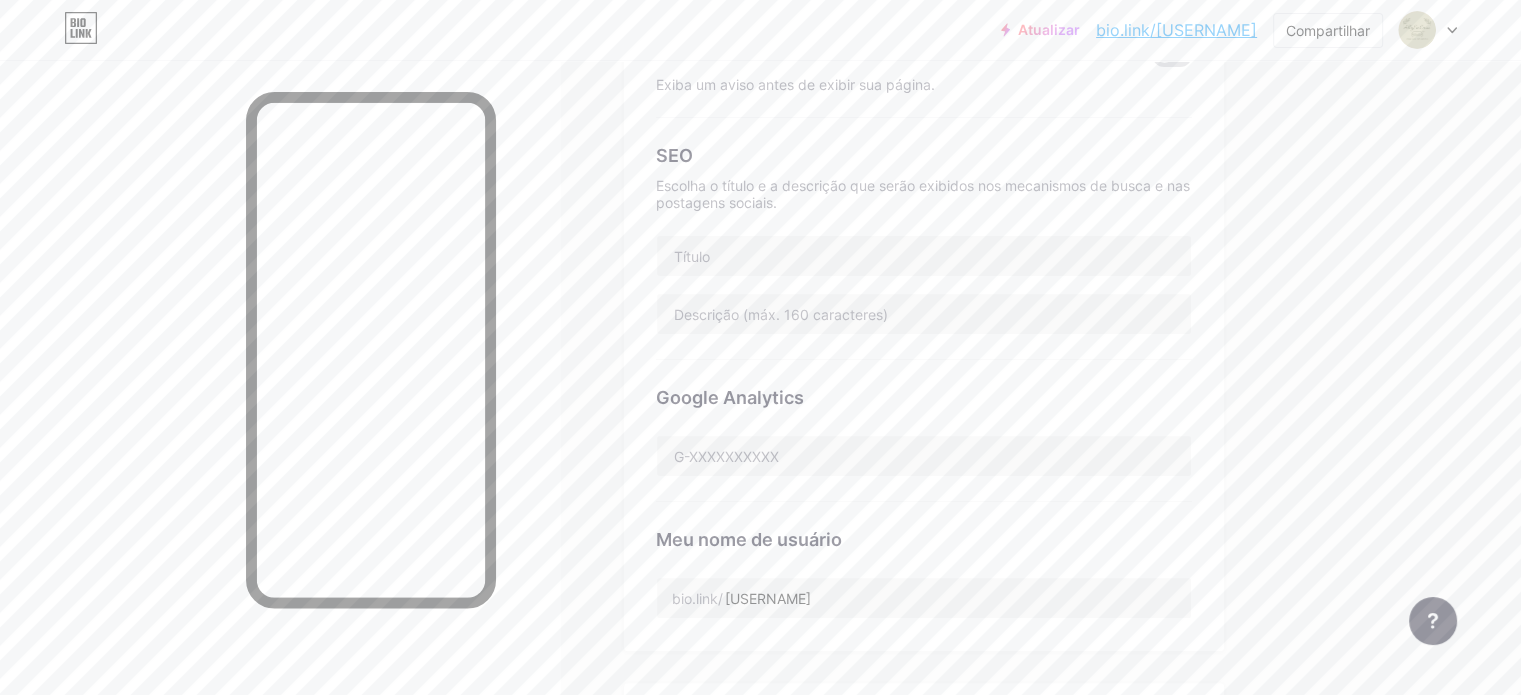 scroll, scrollTop: 385, scrollLeft: 0, axis: vertical 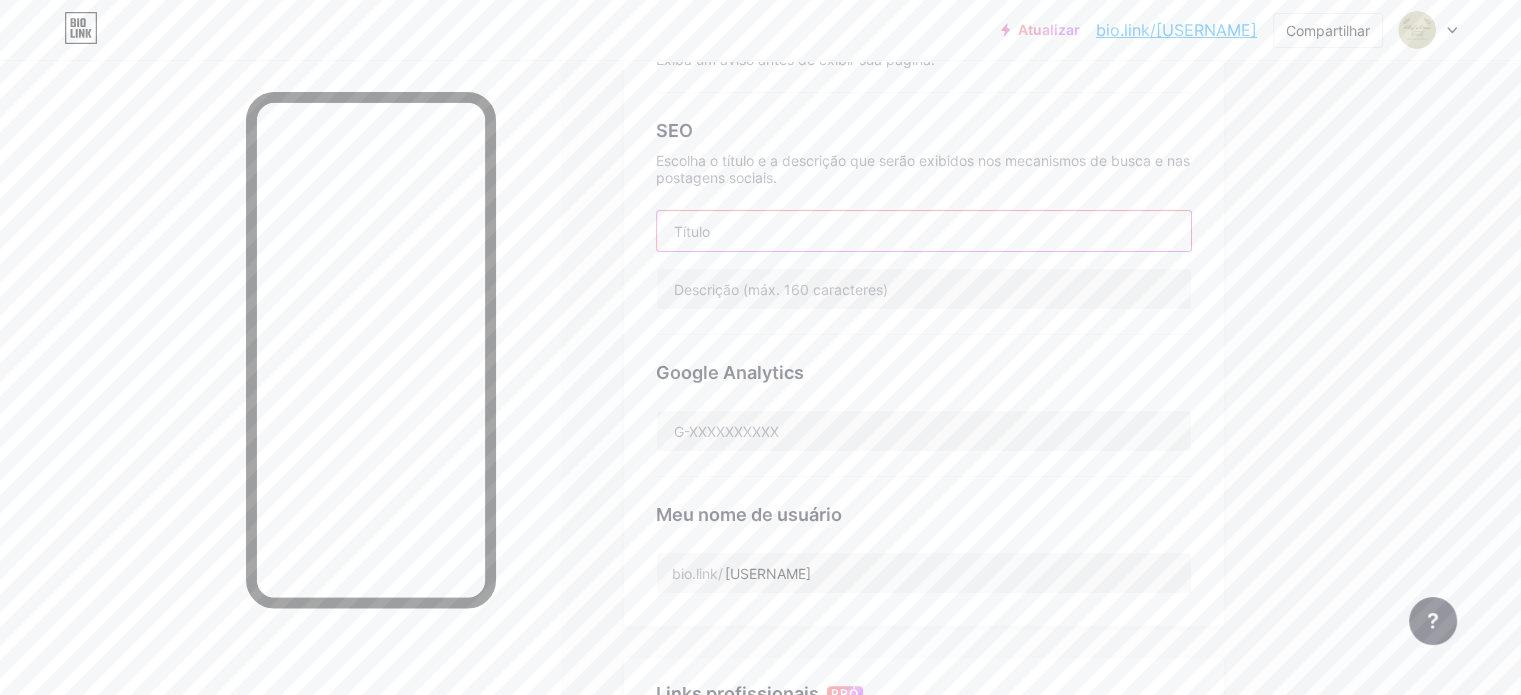 click at bounding box center (924, 231) 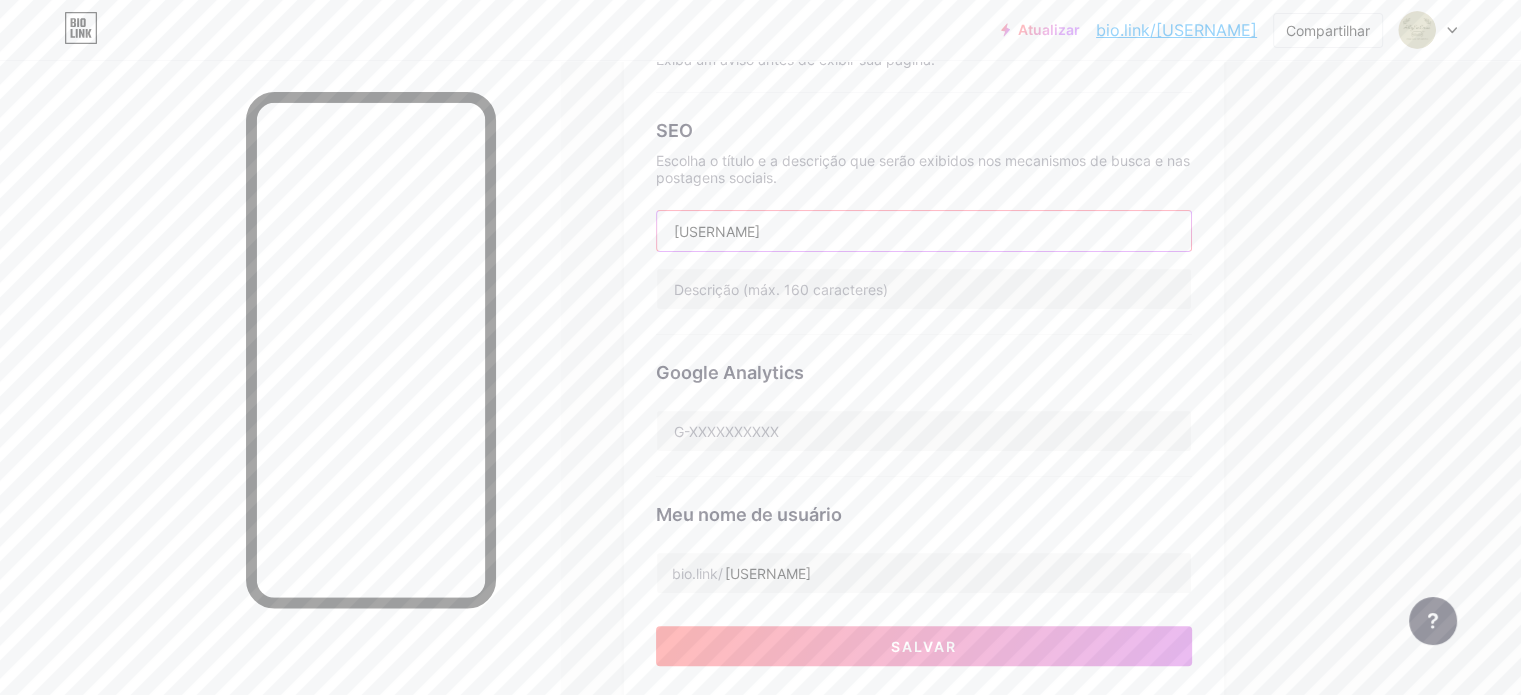 type on "a" 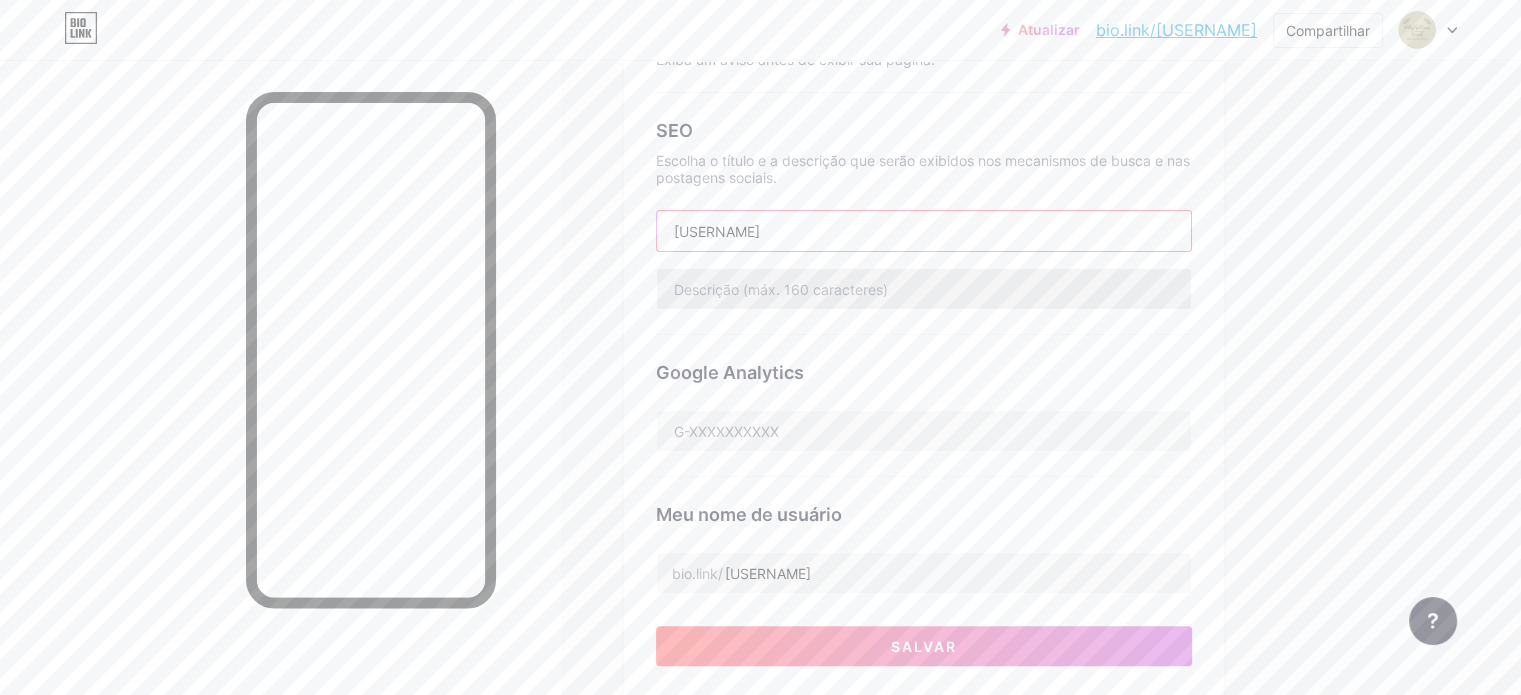 type on "[USERNAME]" 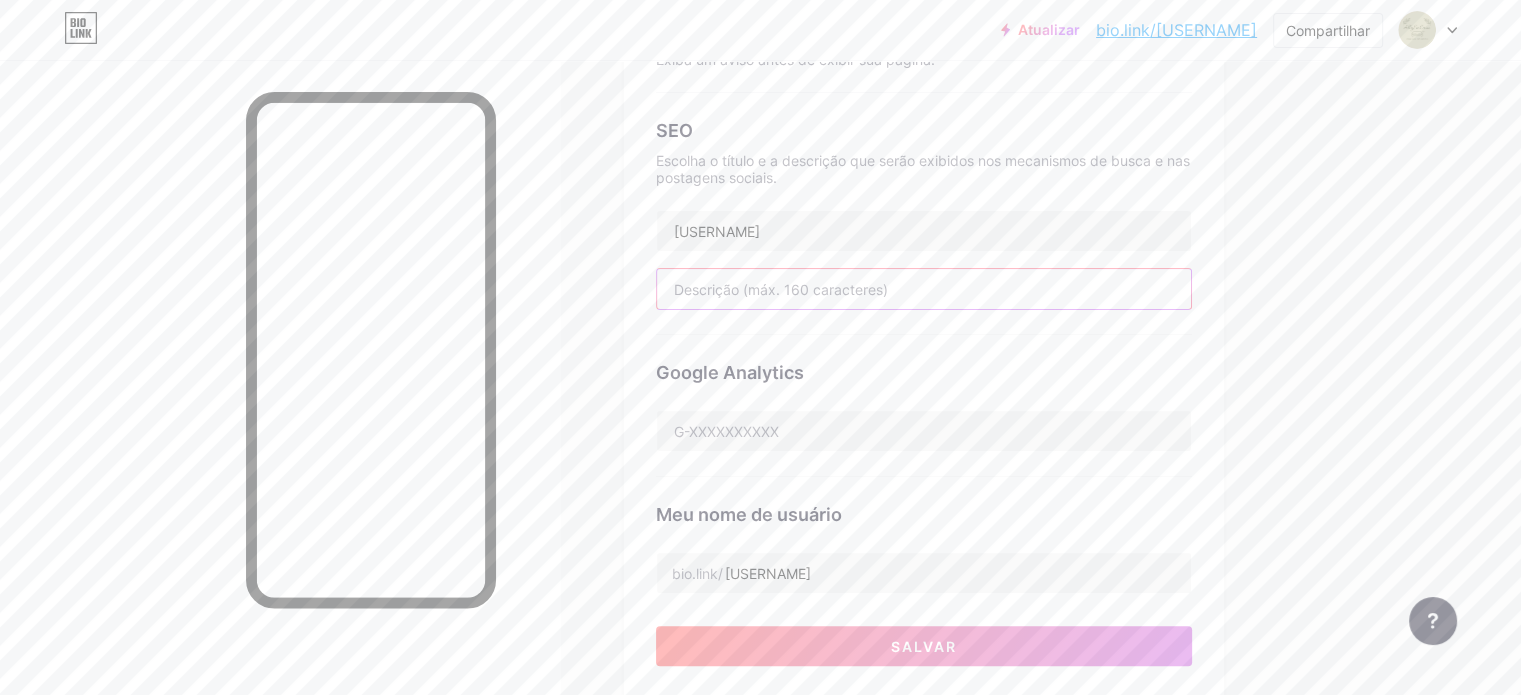 click at bounding box center (924, 289) 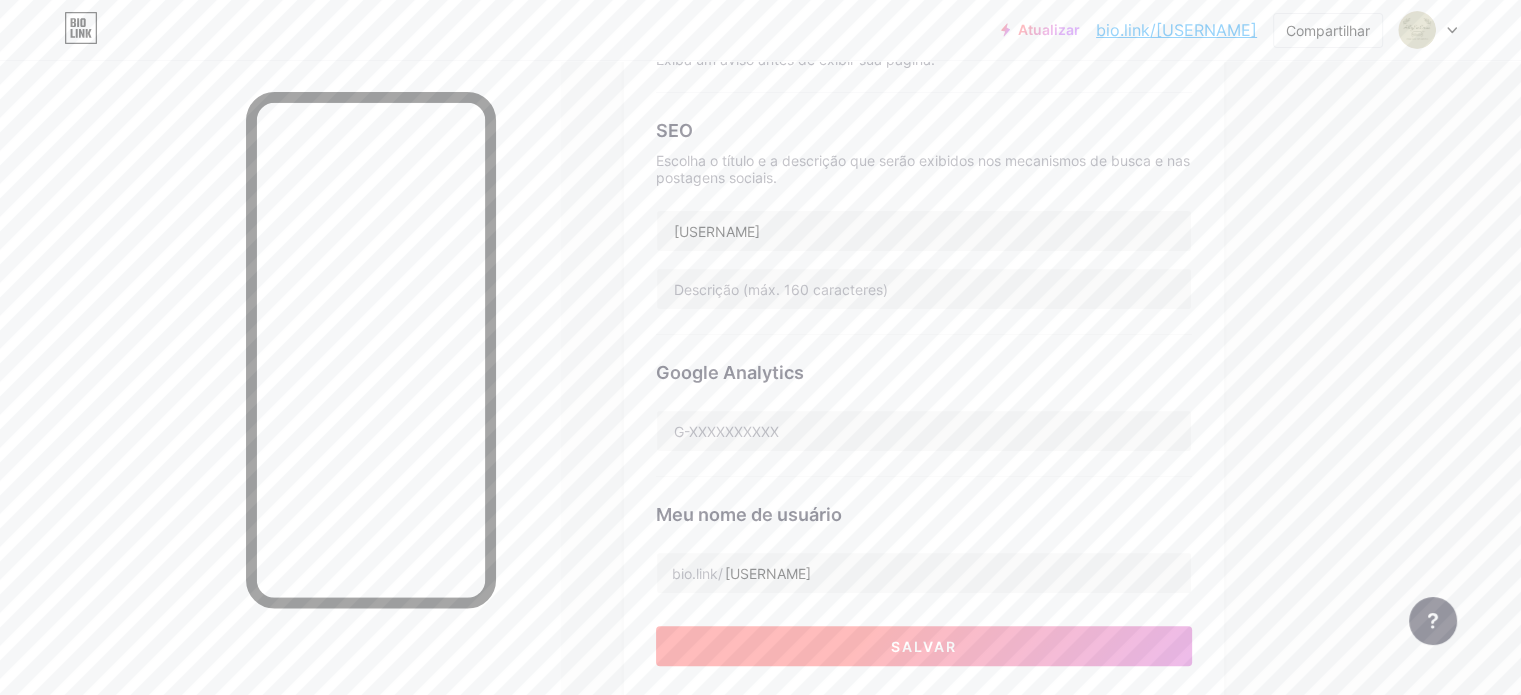 click on "Salvar" at bounding box center (924, 646) 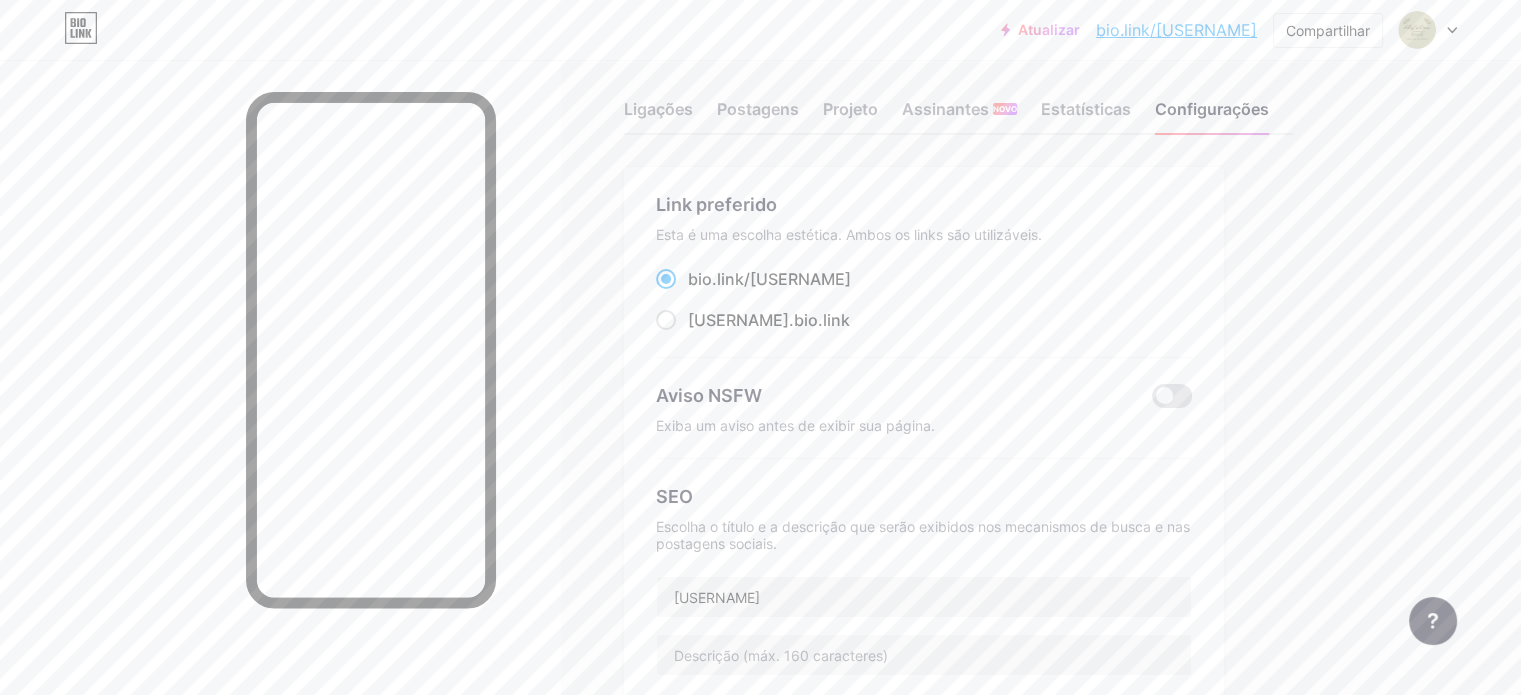 scroll, scrollTop: 0, scrollLeft: 0, axis: both 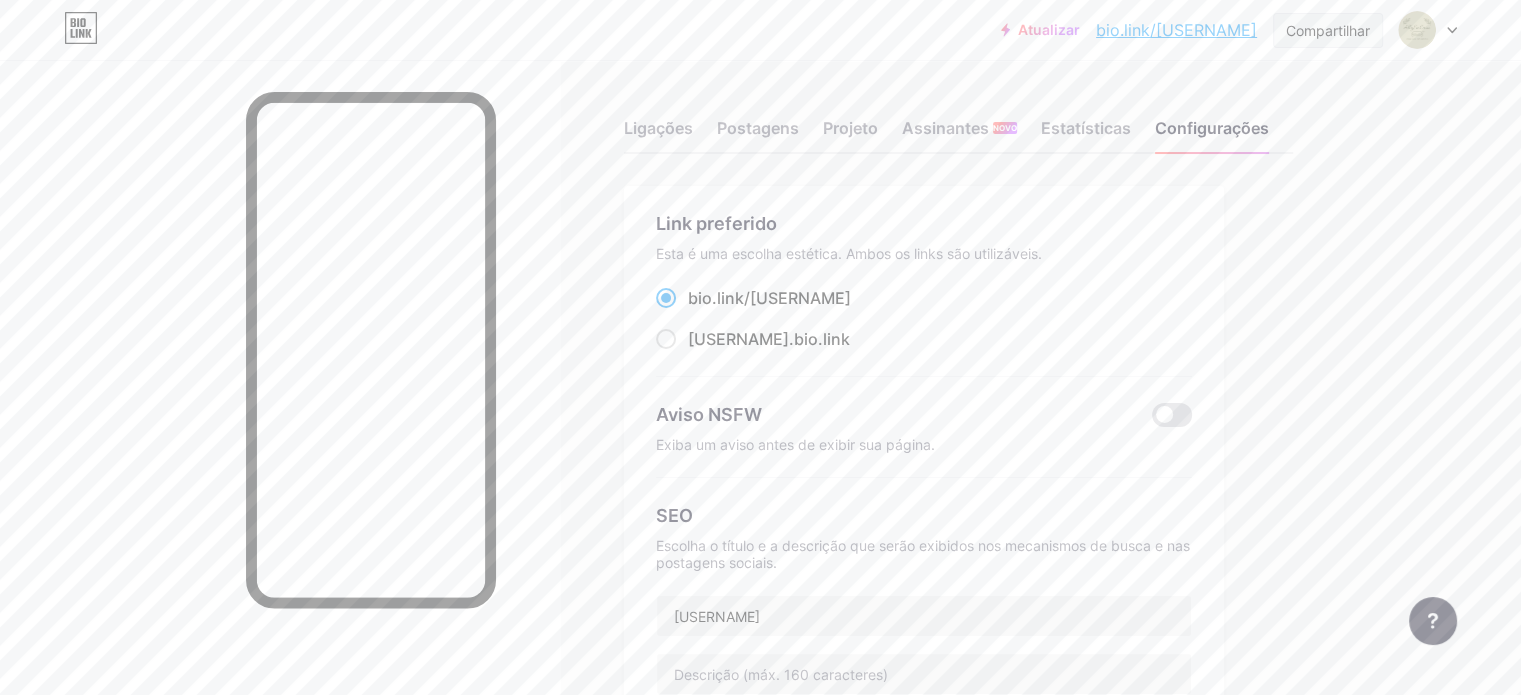 click on "Compartilhar" at bounding box center [1328, 30] 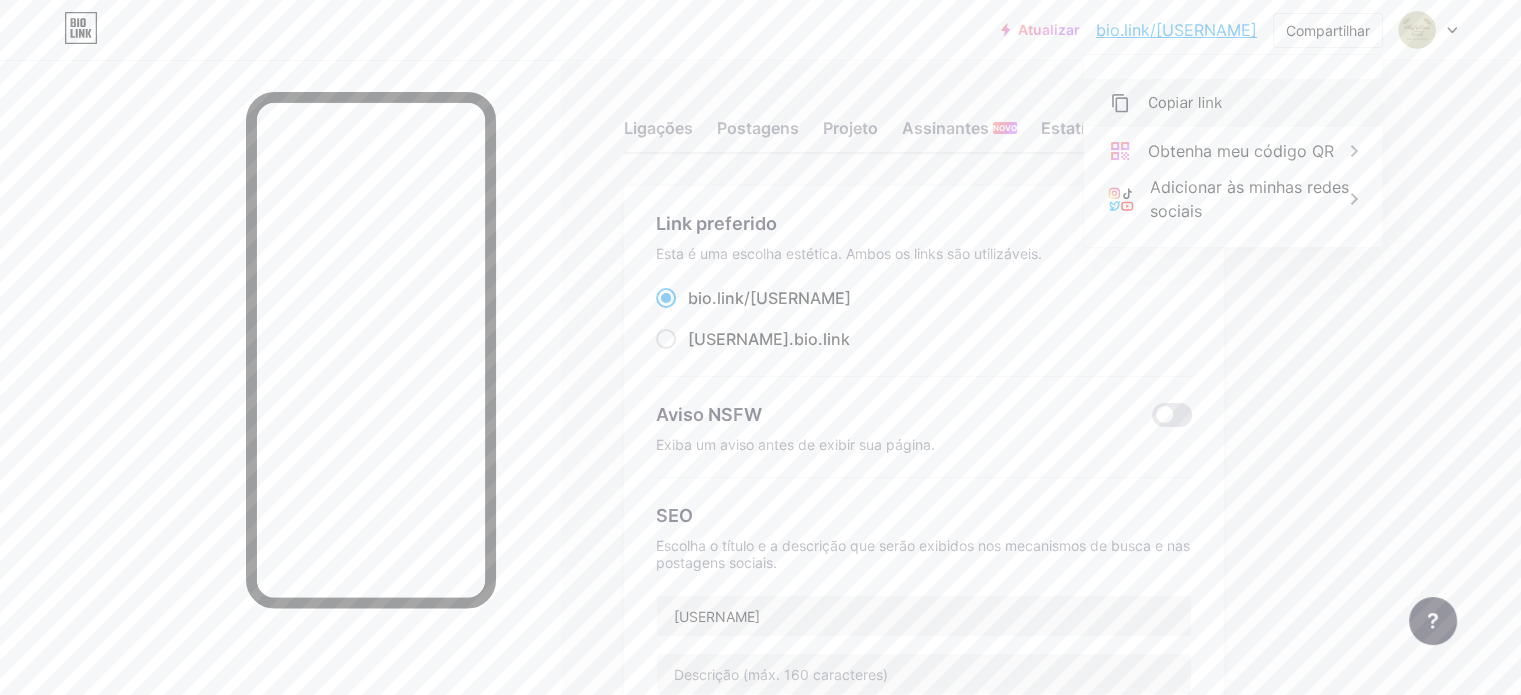 click on "Copiar link" at bounding box center [1233, 103] 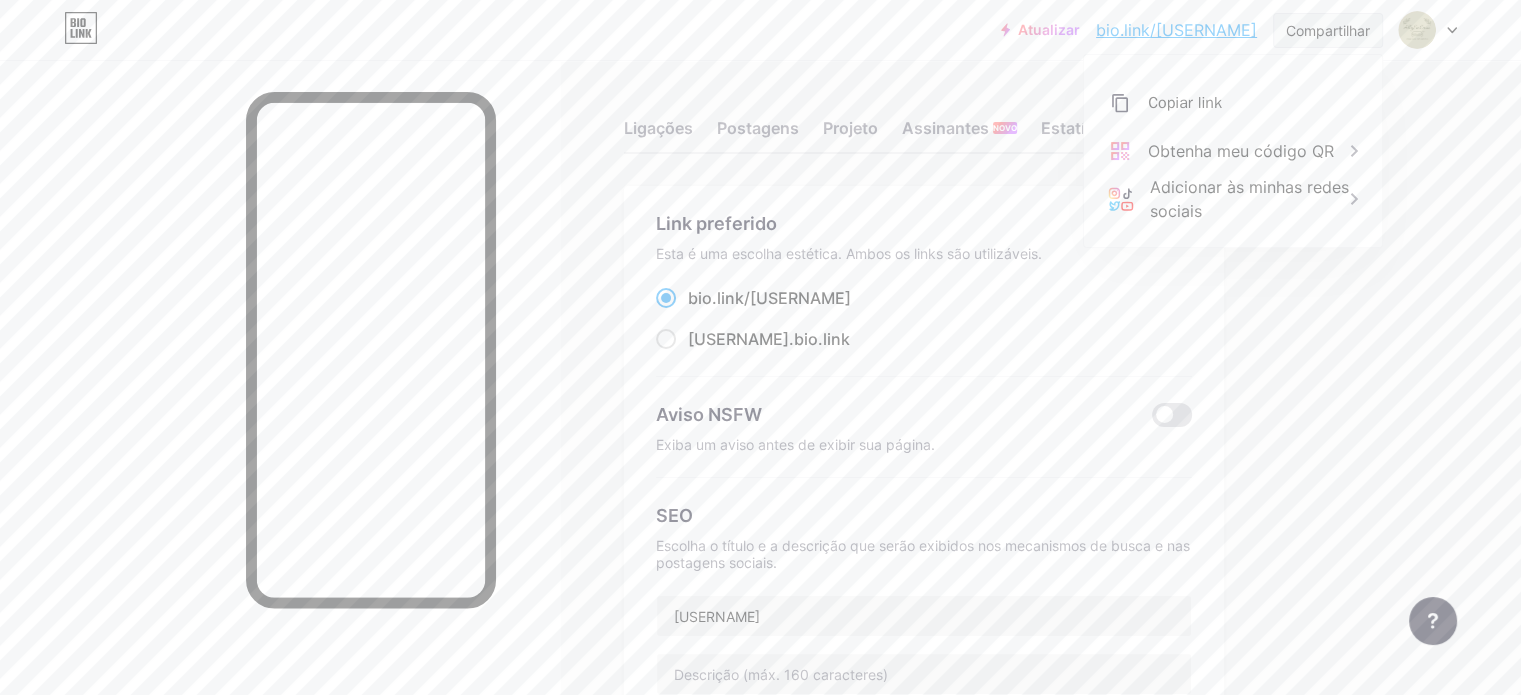 click on "Compartilhar" at bounding box center [1328, 30] 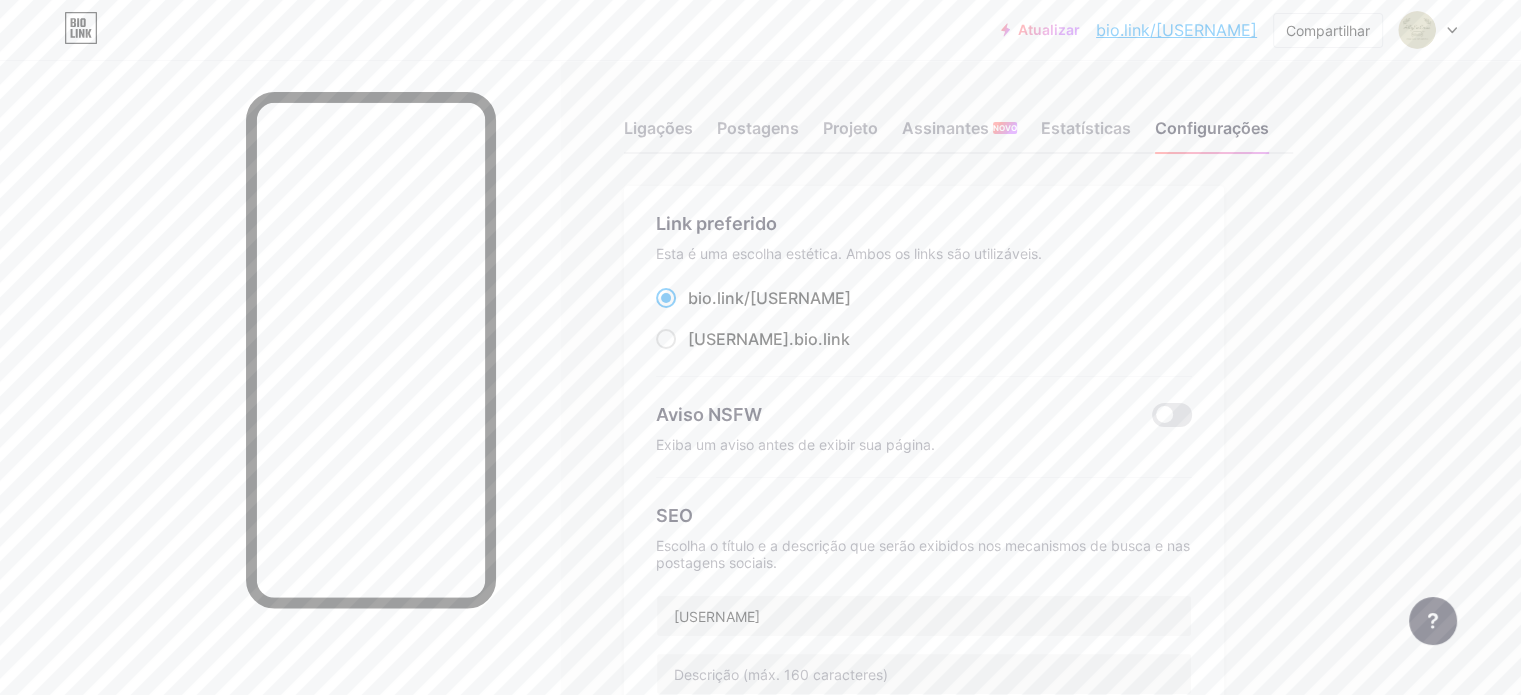 click 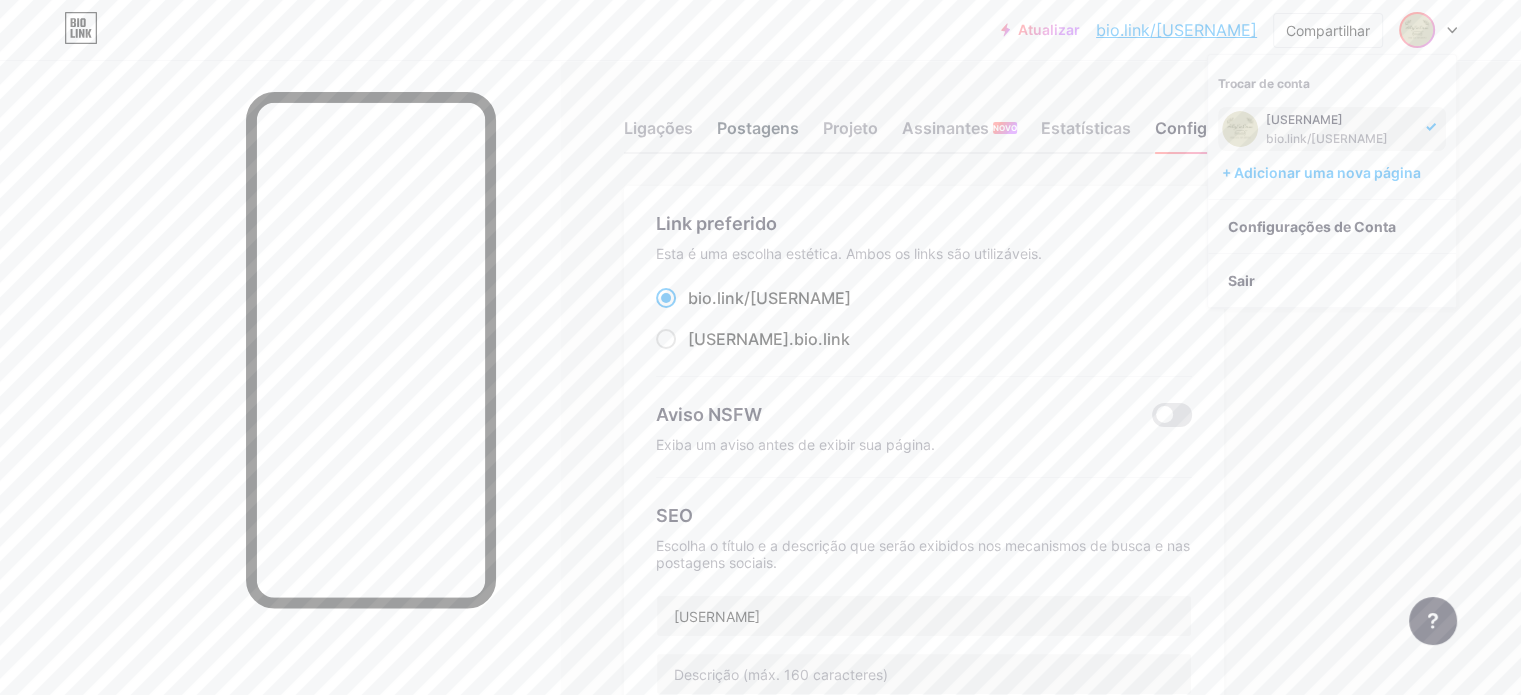 click on "Postagens" at bounding box center [758, 128] 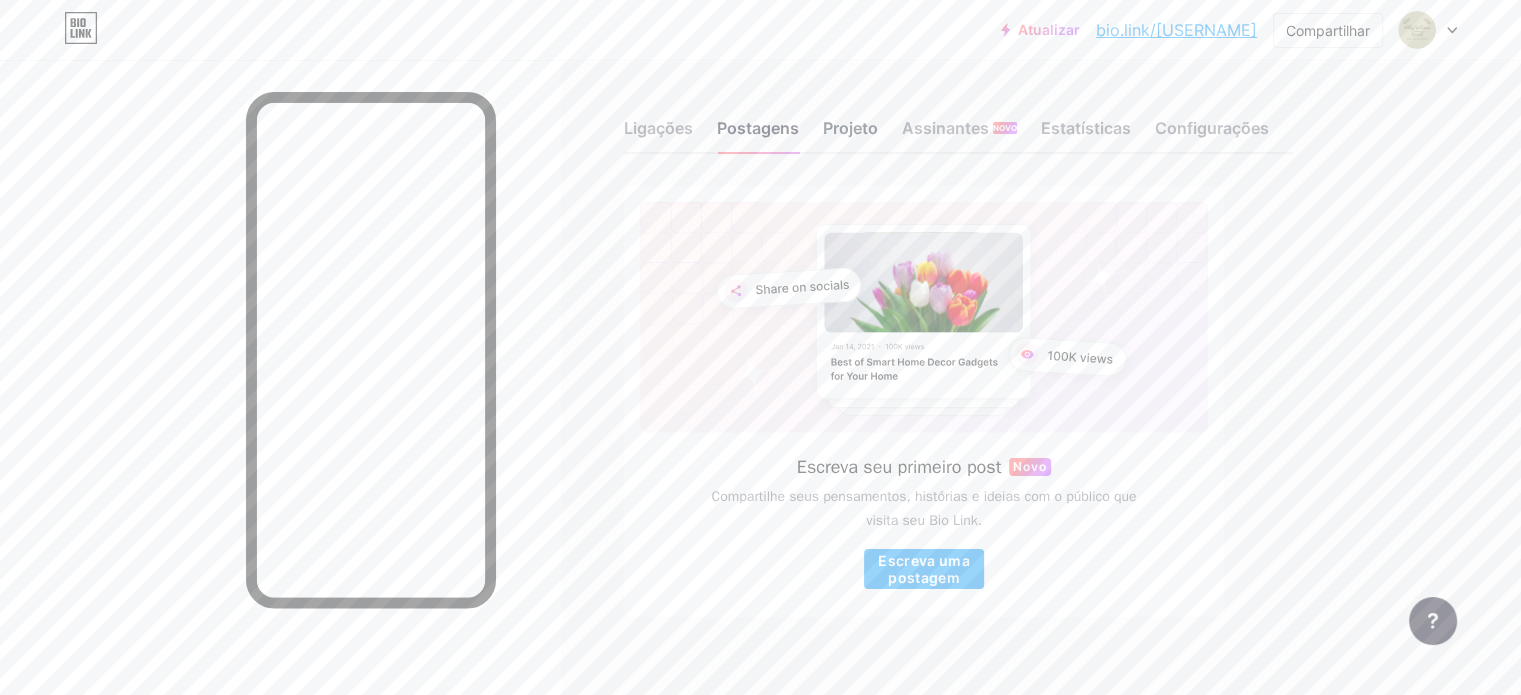 click on "Projeto" at bounding box center (850, 128) 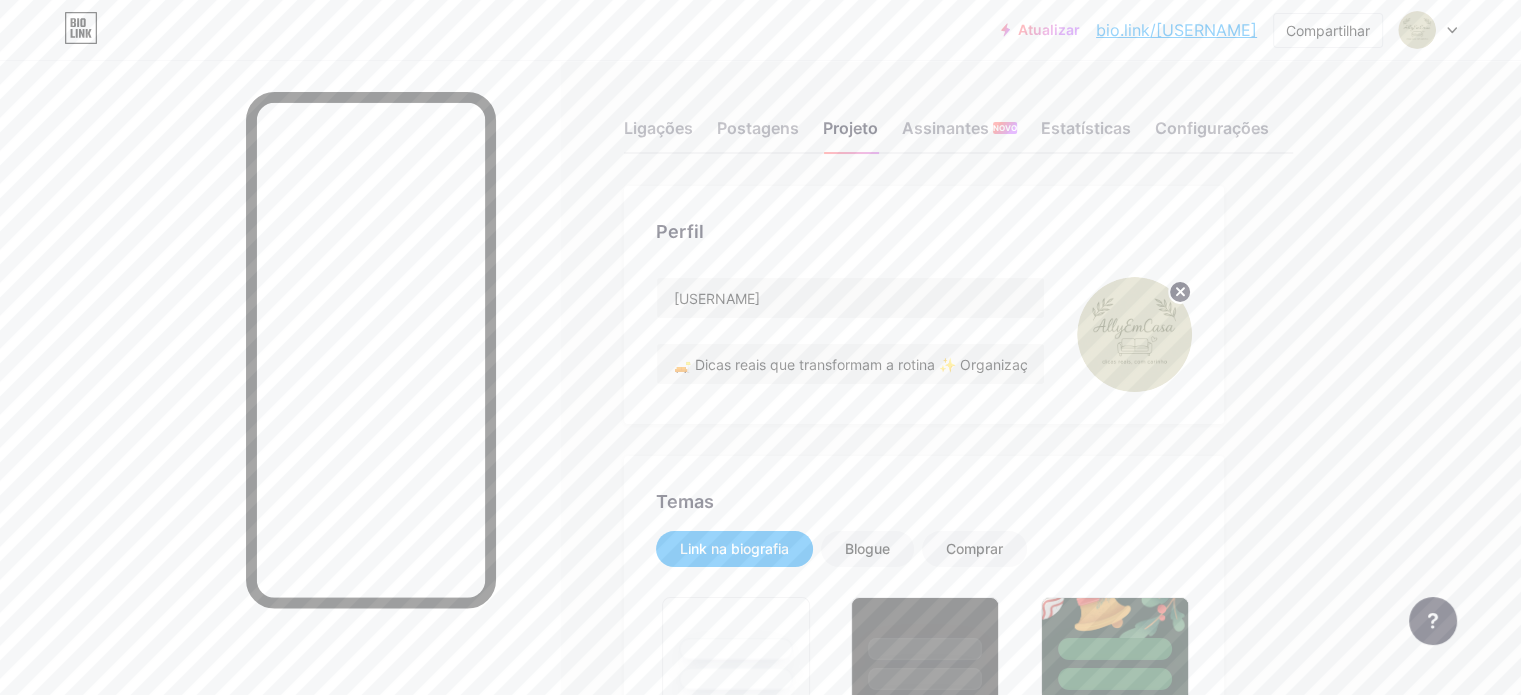 type on "#97b893" 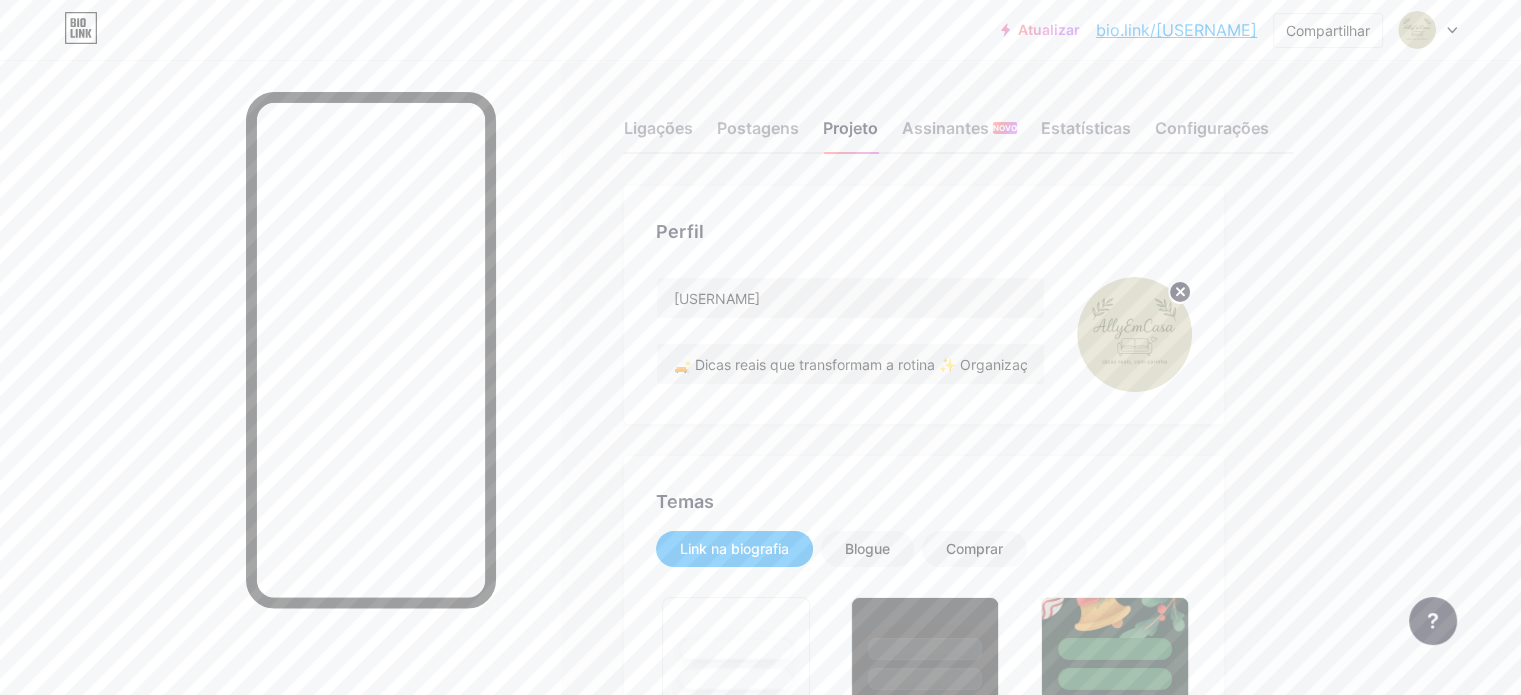 type on "#000000" 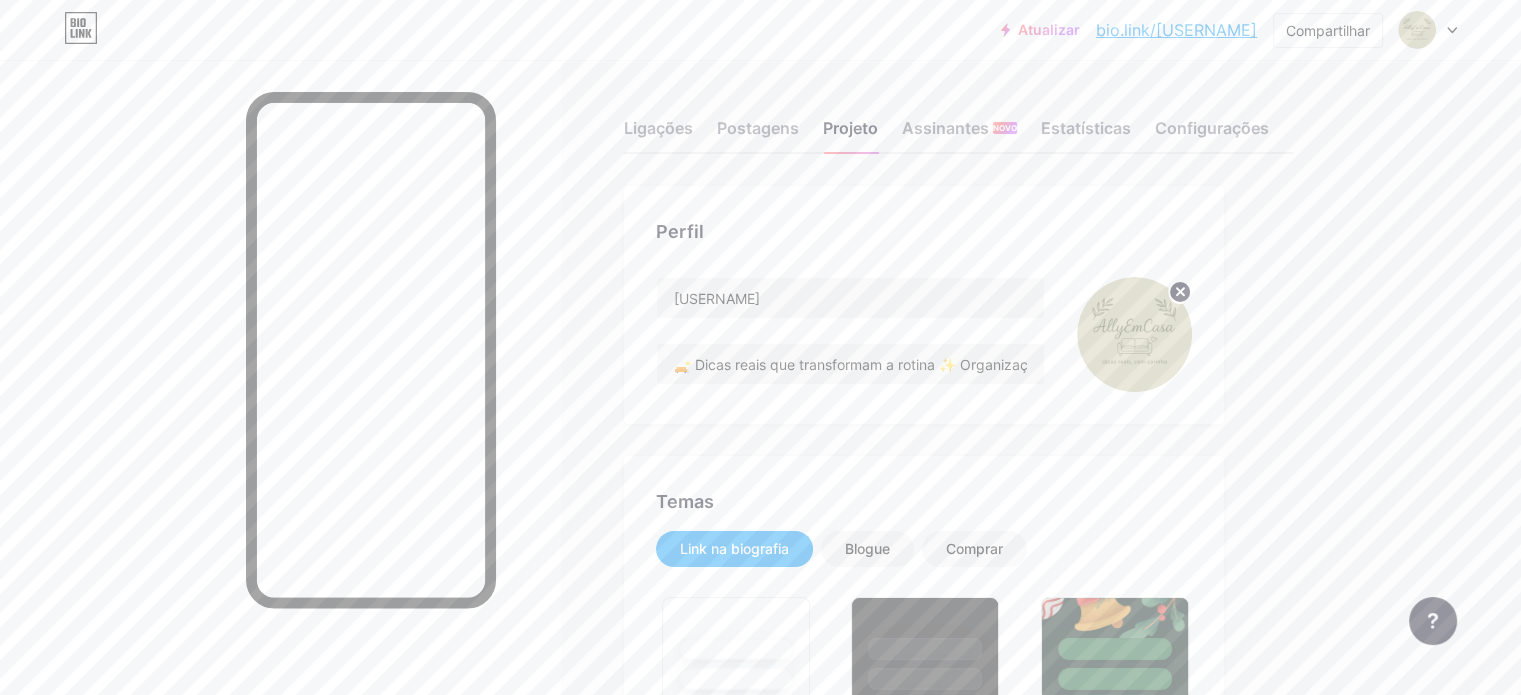 scroll, scrollTop: 12, scrollLeft: 0, axis: vertical 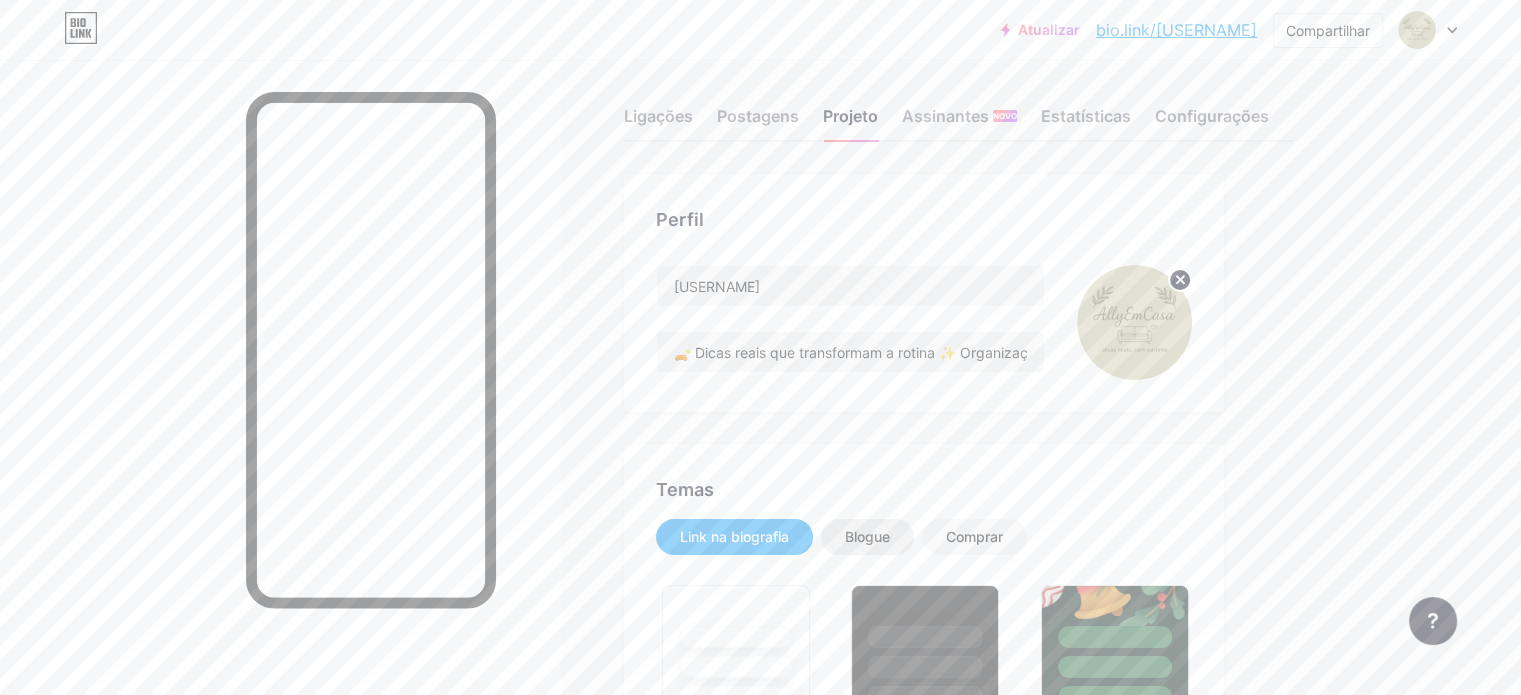 click on "Blogue" at bounding box center [867, 536] 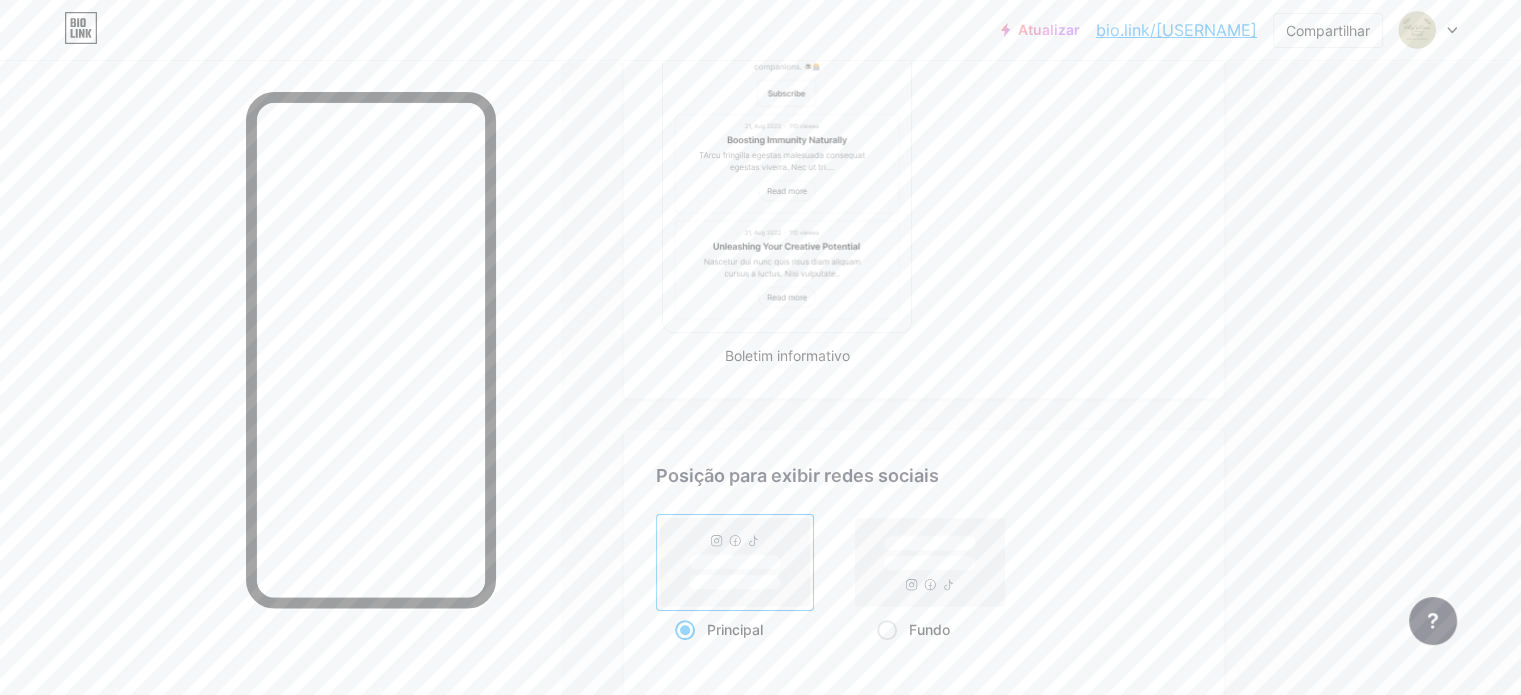 scroll, scrollTop: 0, scrollLeft: 0, axis: both 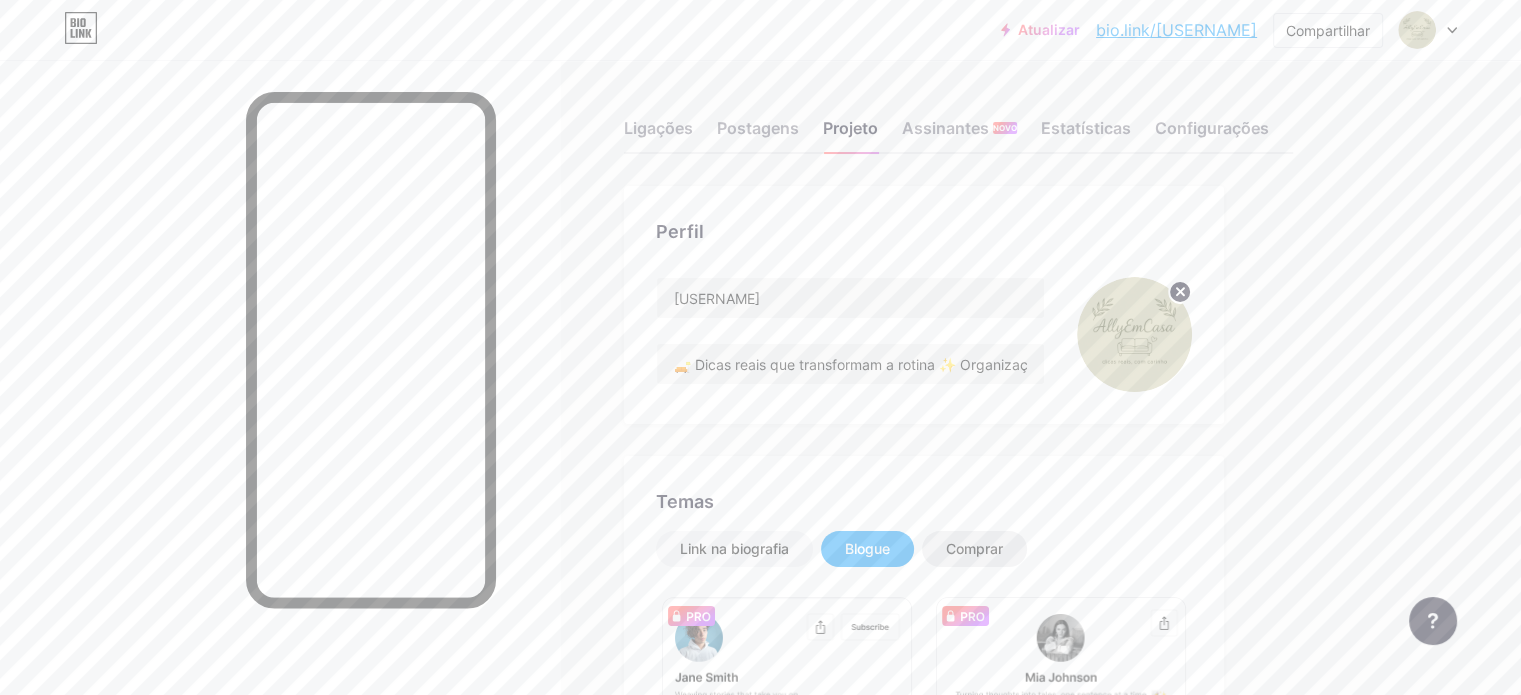 click on "Comprar" at bounding box center (974, 549) 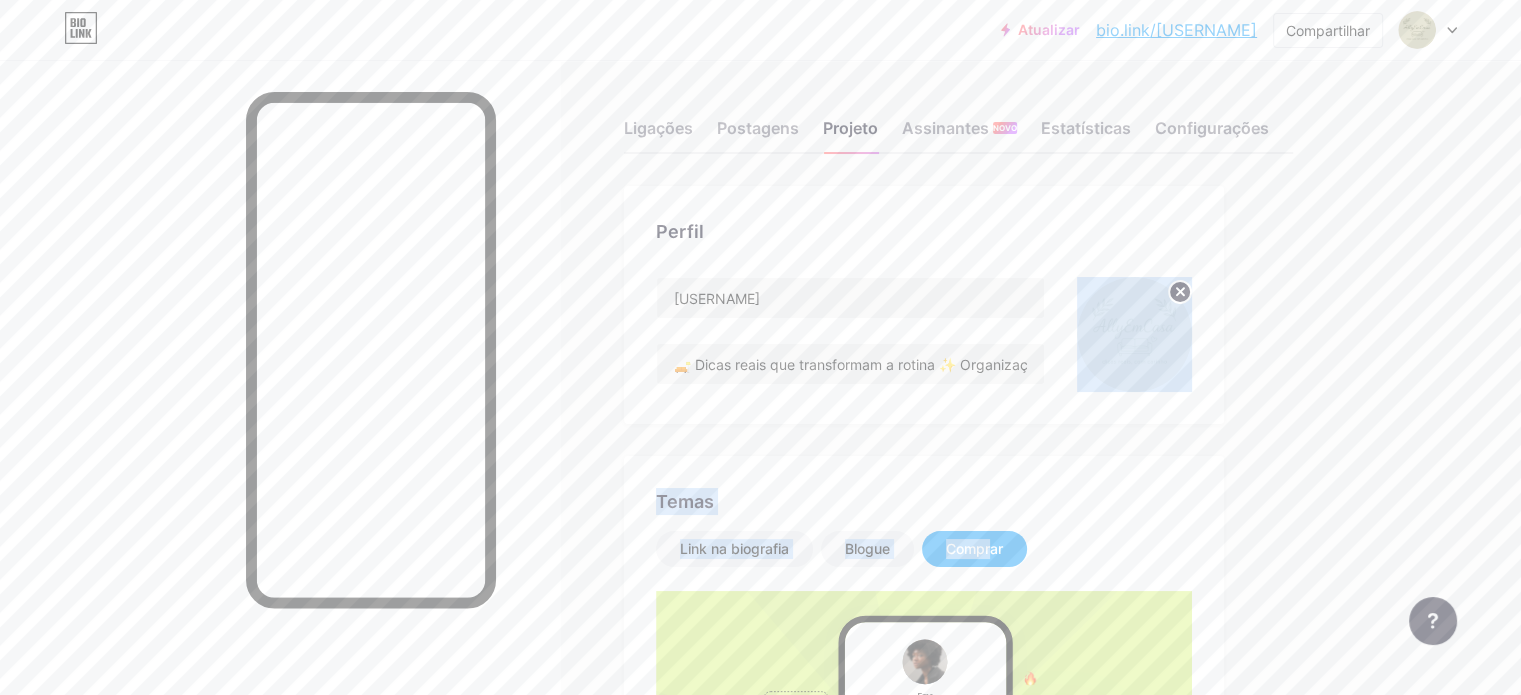 drag, startPoint x: 1082, startPoint y: 532, endPoint x: 1510, endPoint y: 339, distance: 469.50293 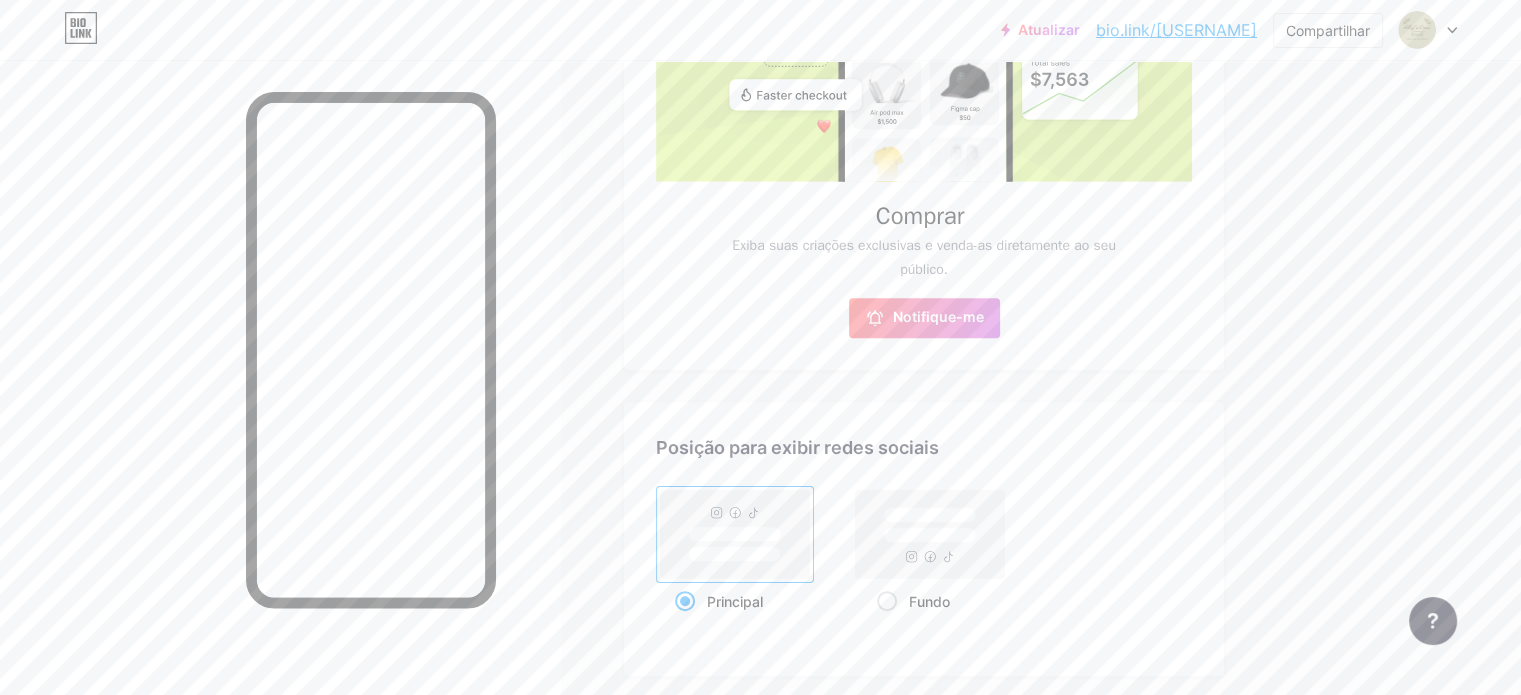 scroll, scrollTop: 0, scrollLeft: 0, axis: both 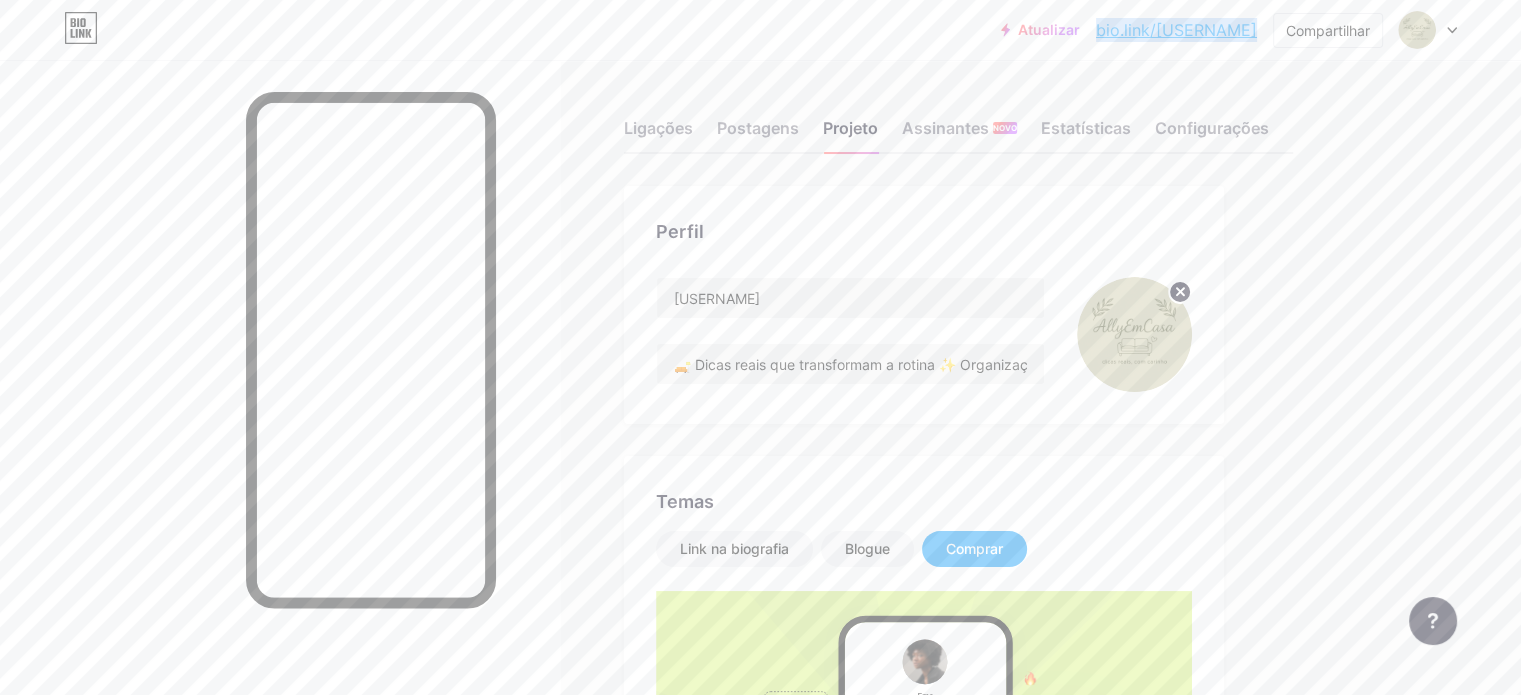 drag, startPoint x: 1109, startPoint y: 13, endPoint x: 1255, endPoint y: 35, distance: 147.64822 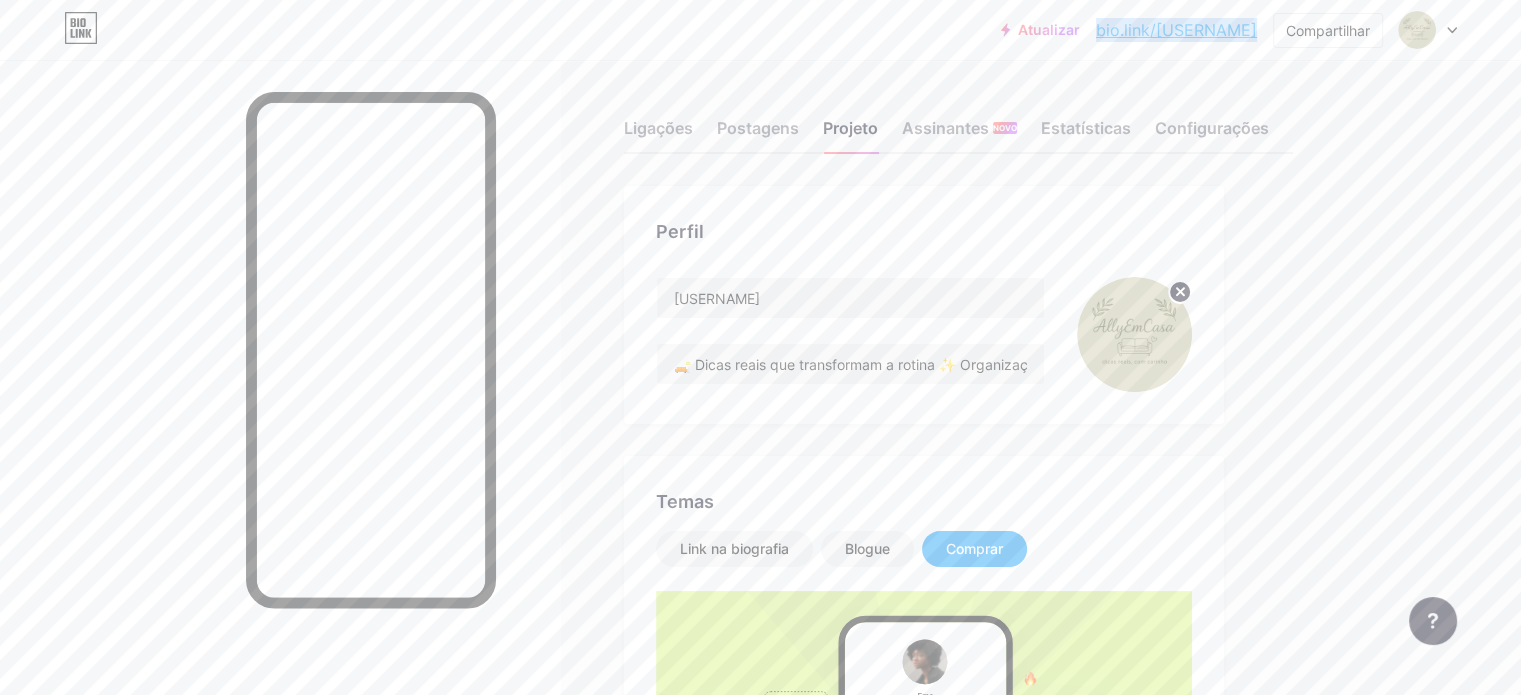 click on "Atualizar   bio.link/[USERNAME]...   bio.link/[USERNAME]" at bounding box center [1129, 30] 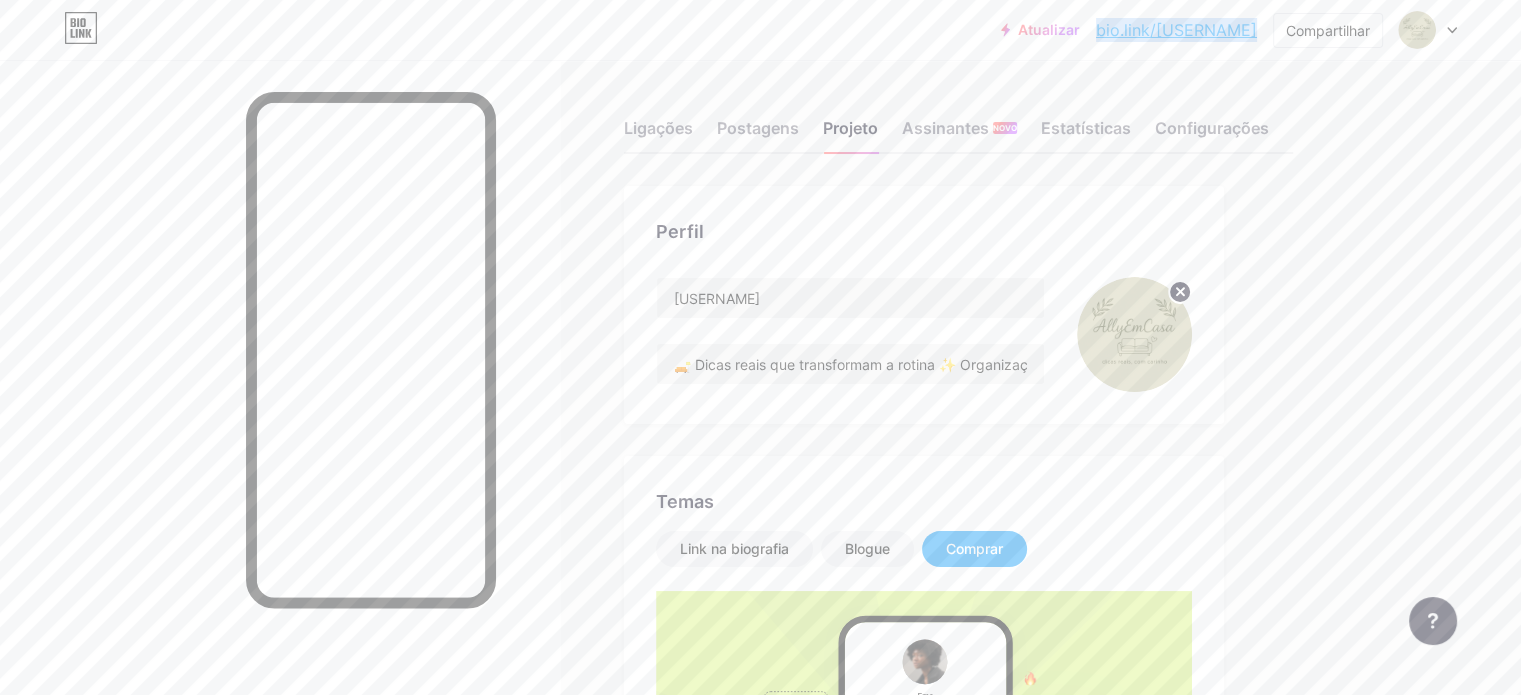 copy on "bio.link/[USERNAME]" 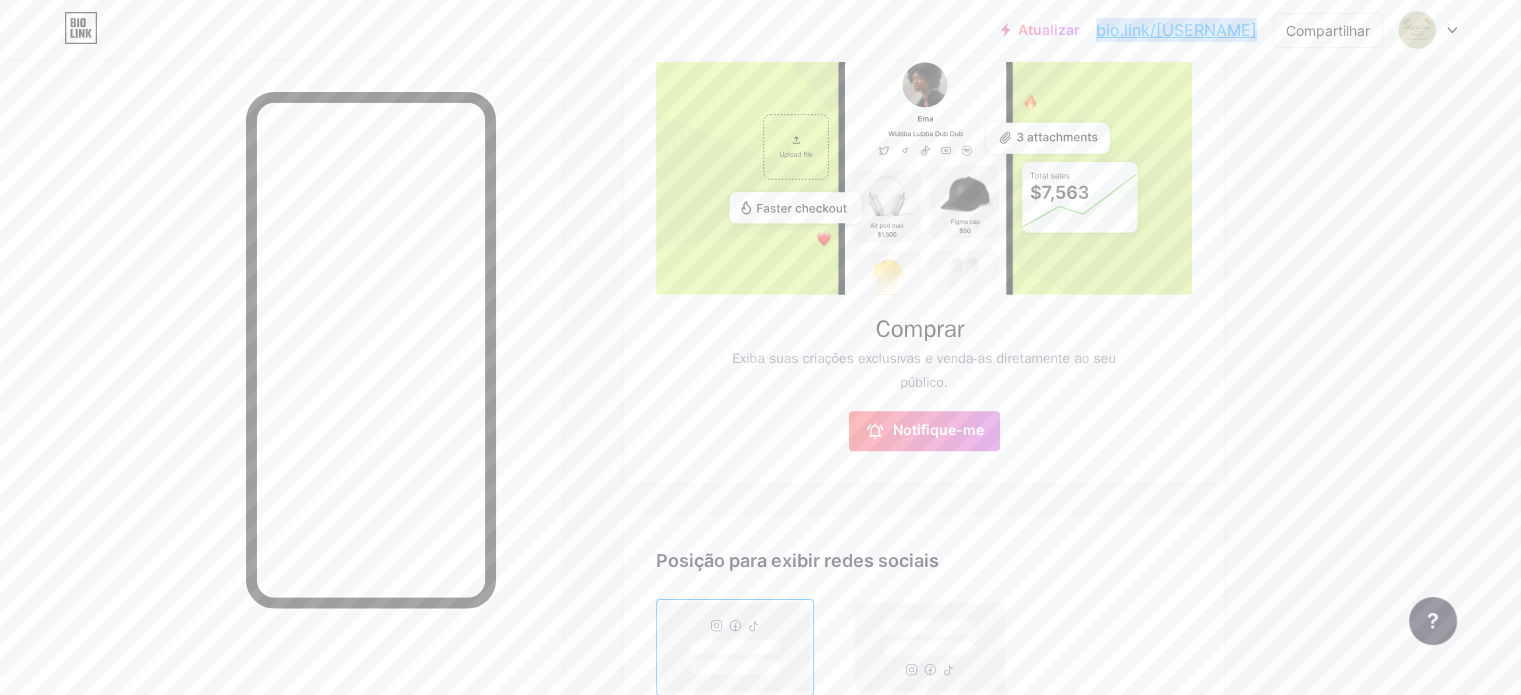 scroll, scrollTop: 580, scrollLeft: 0, axis: vertical 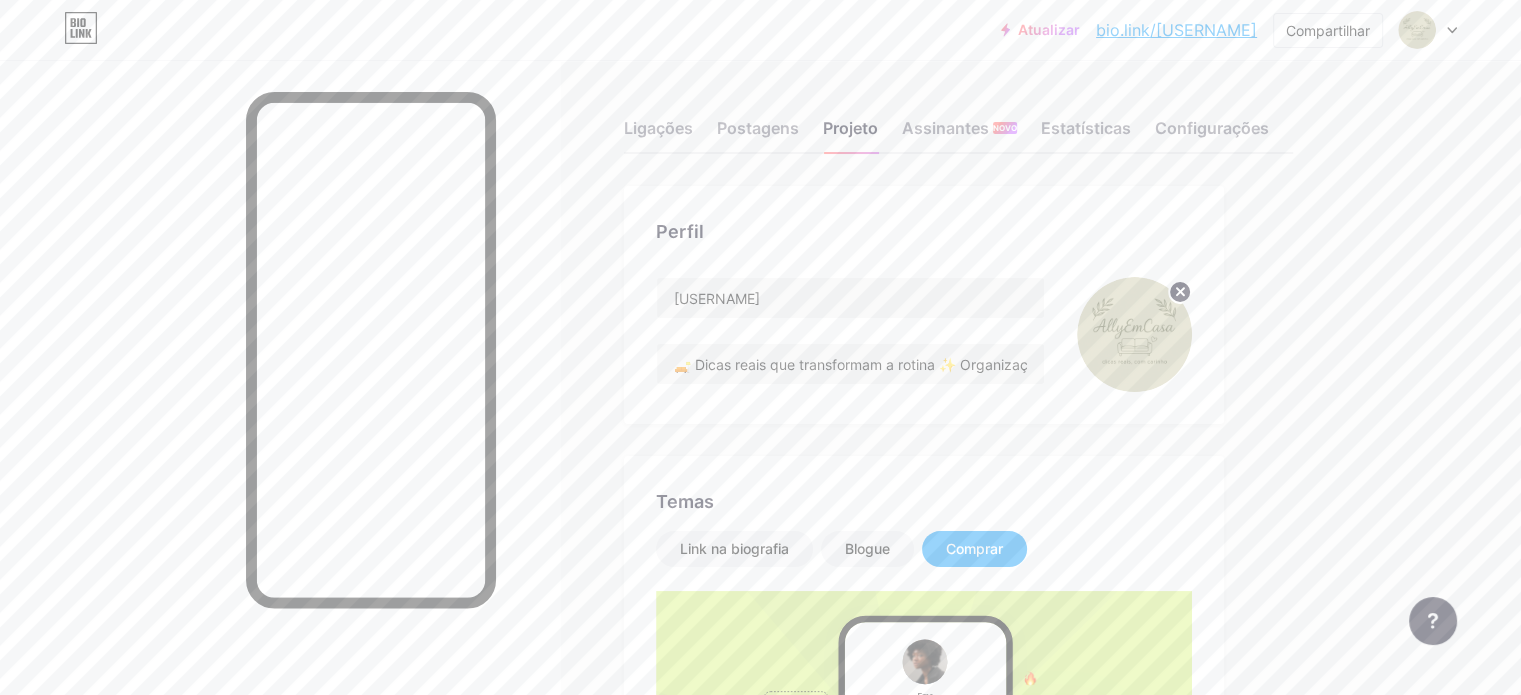 click on "Atualizar" at bounding box center (1049, 29) 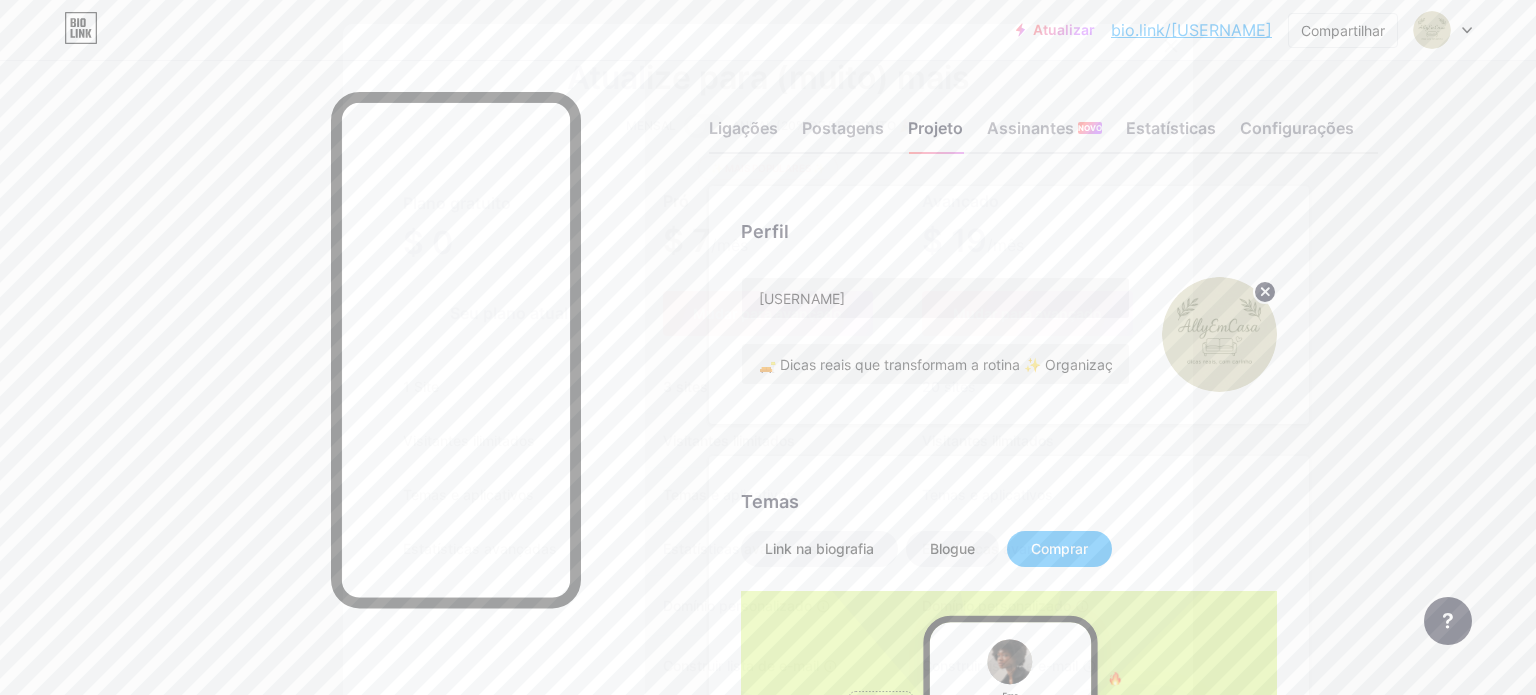 click 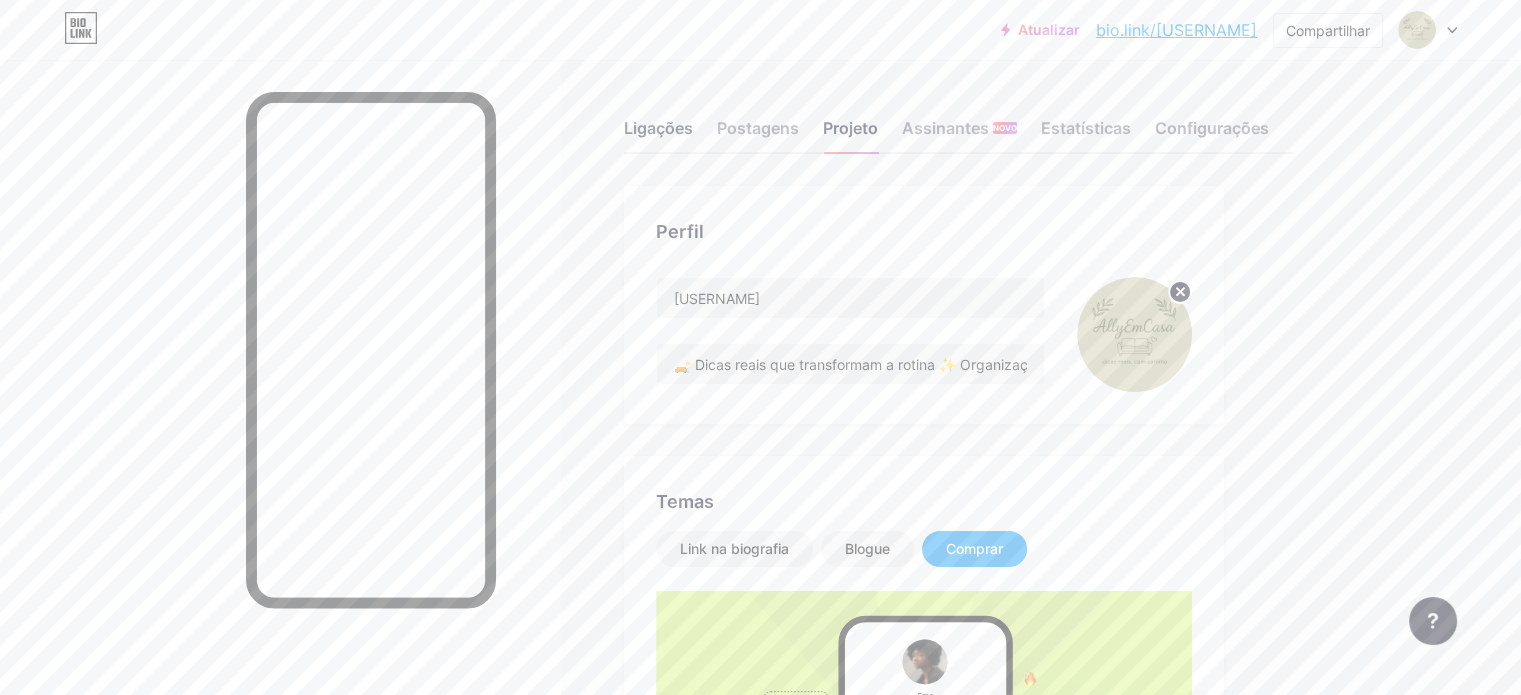 click on "Ligações" at bounding box center [658, 128] 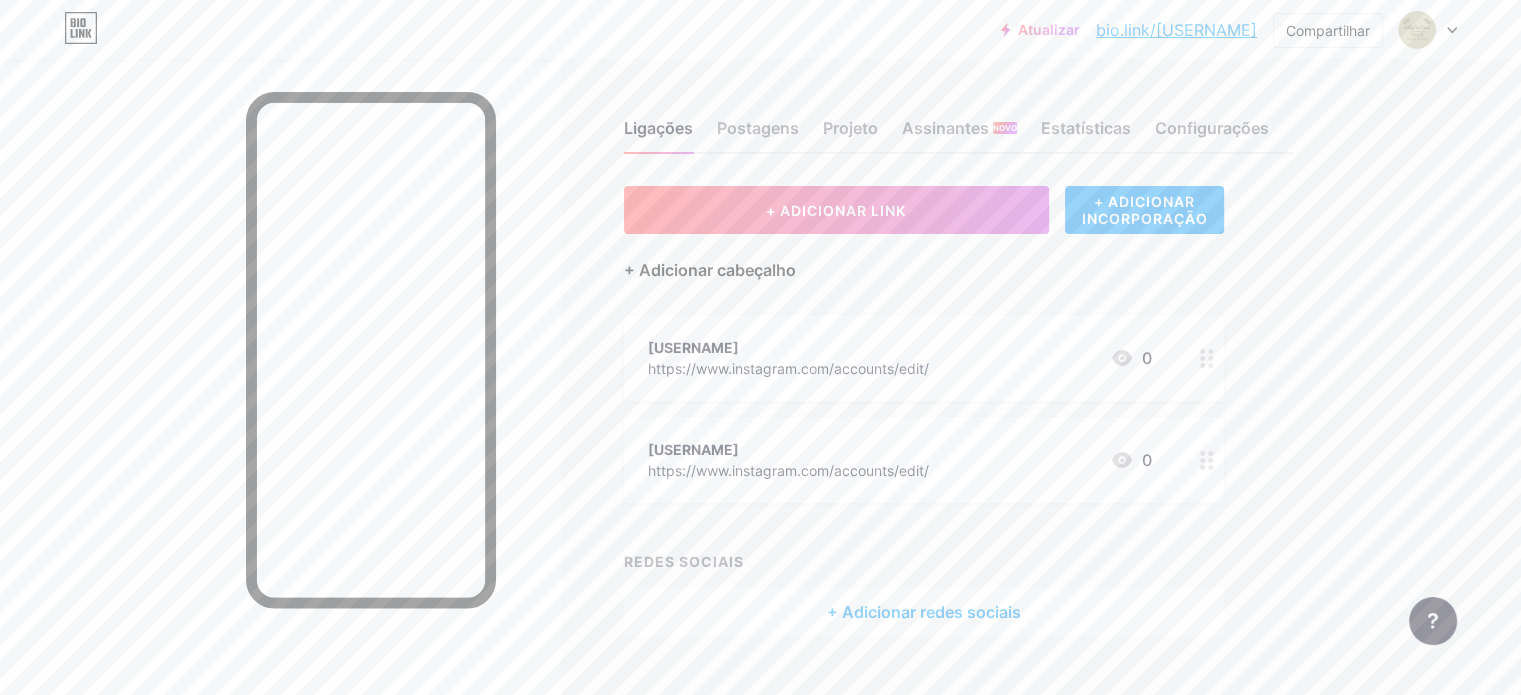 click on "+ Adicionar cabeçalho" at bounding box center (710, 270) 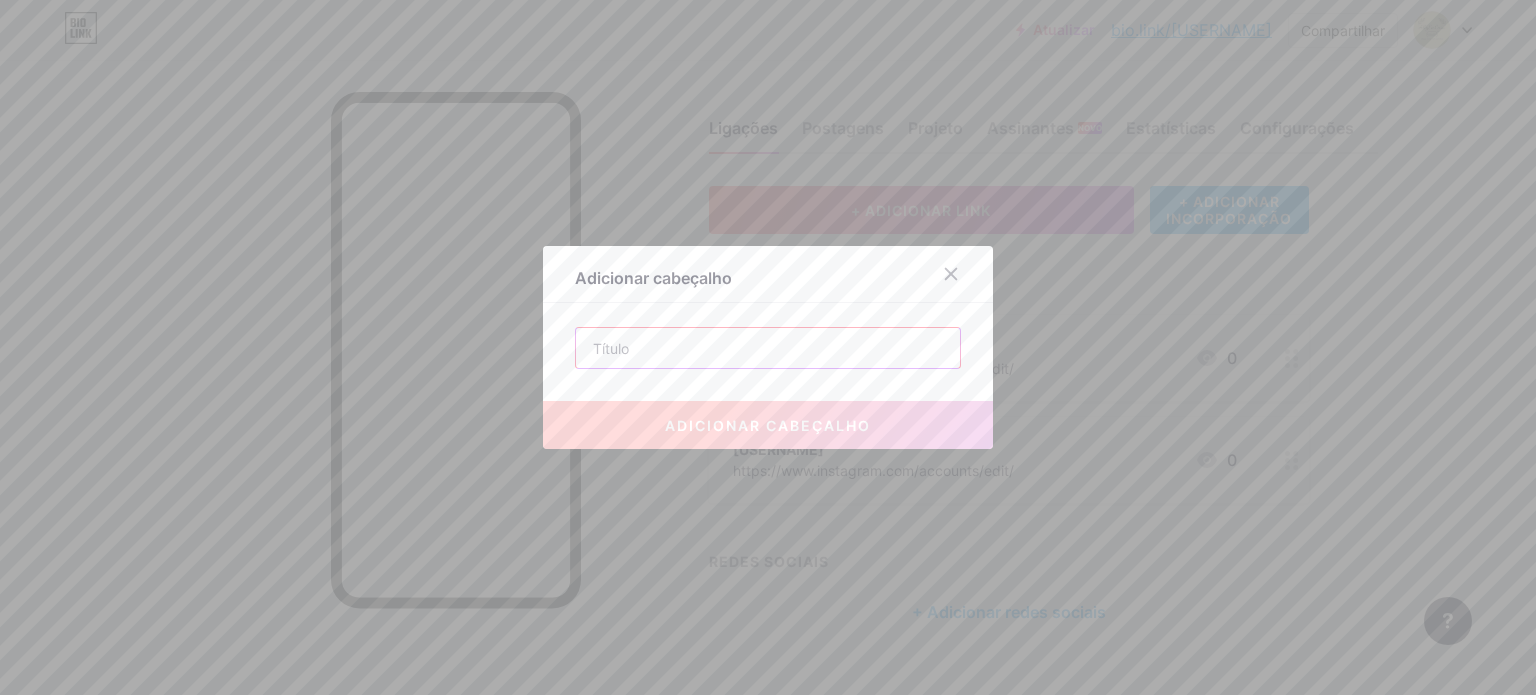 drag, startPoint x: 773, startPoint y: 339, endPoint x: 576, endPoint y: 351, distance: 197.36514 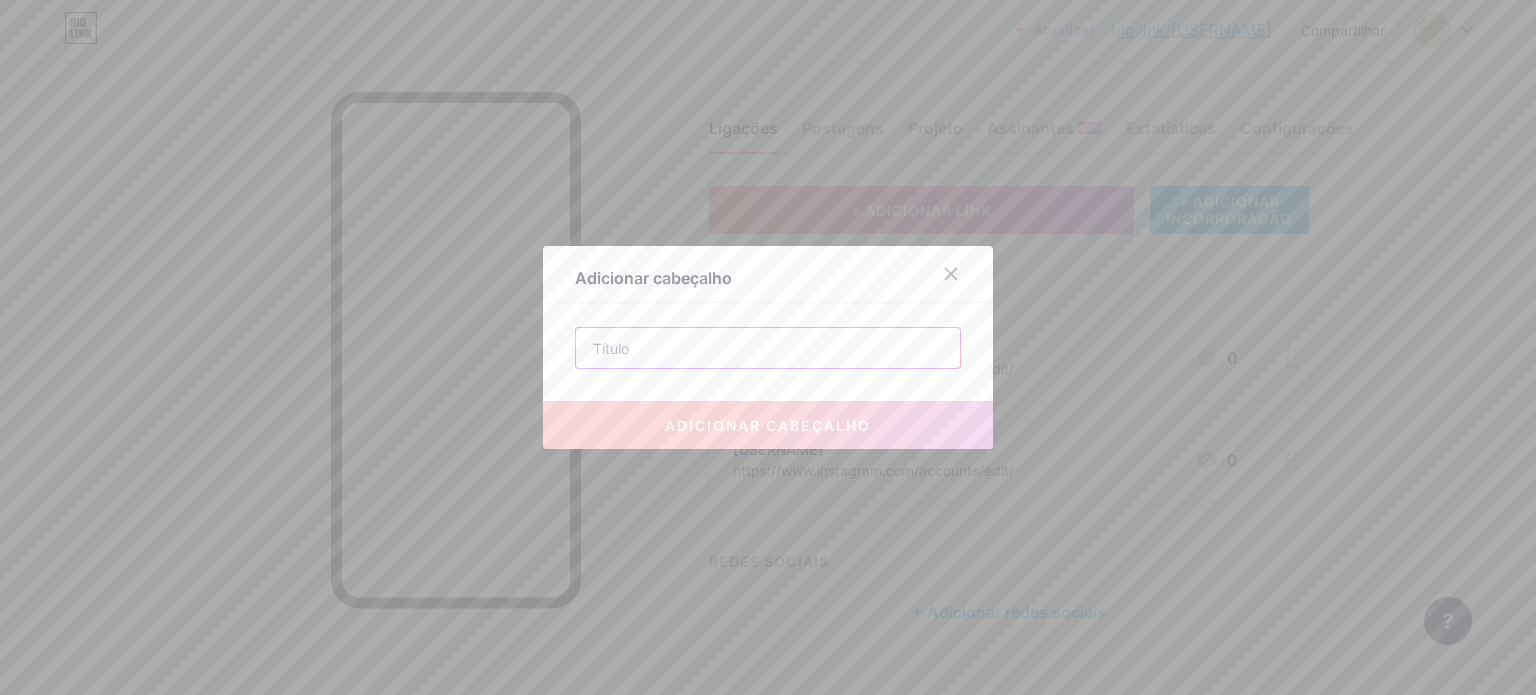 click at bounding box center [768, 348] 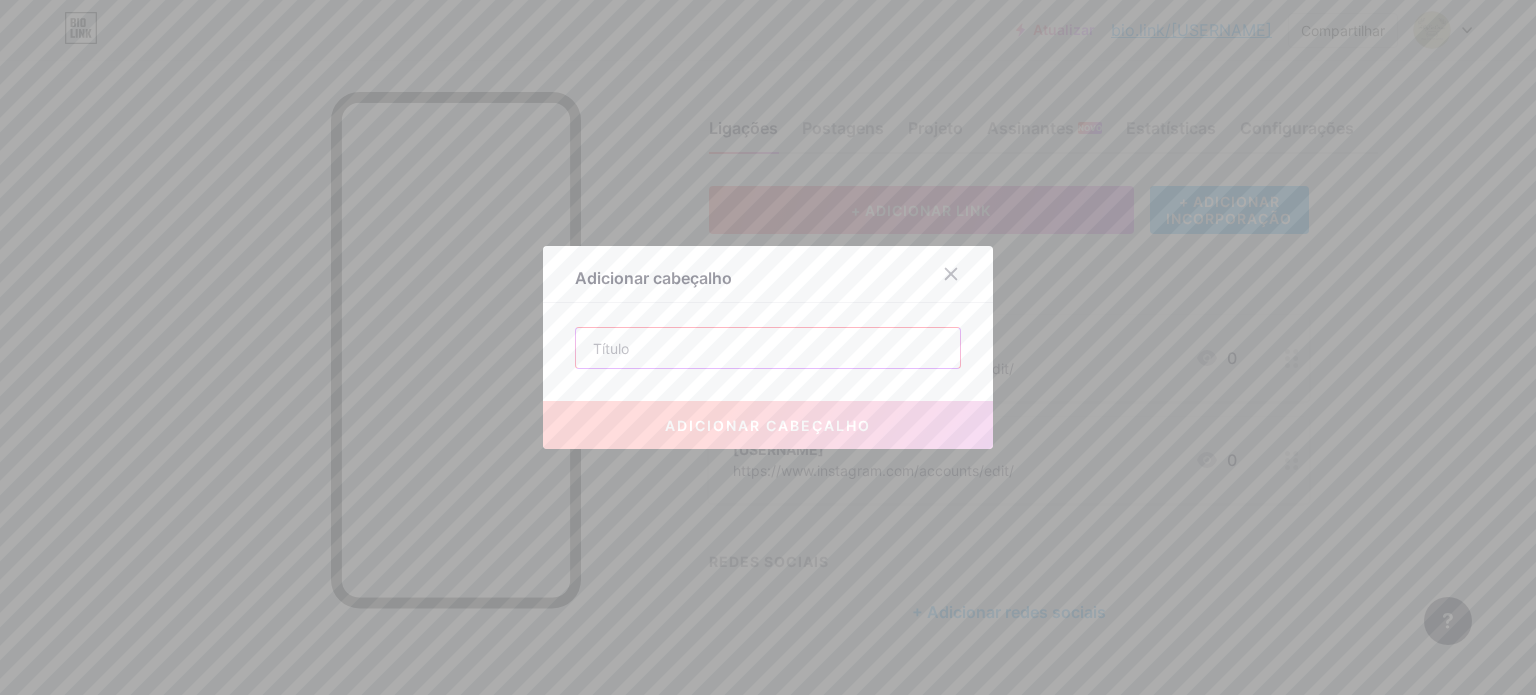 type on "T" 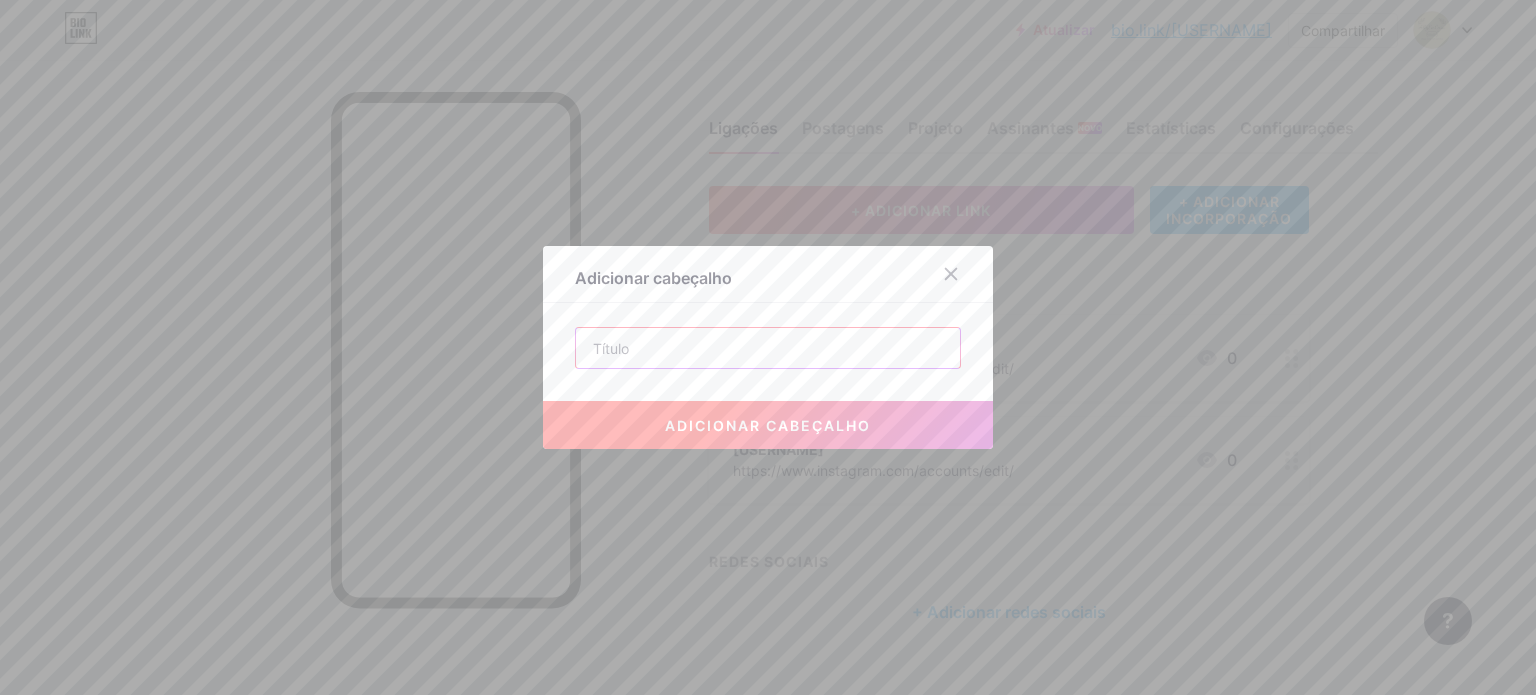 type on "u" 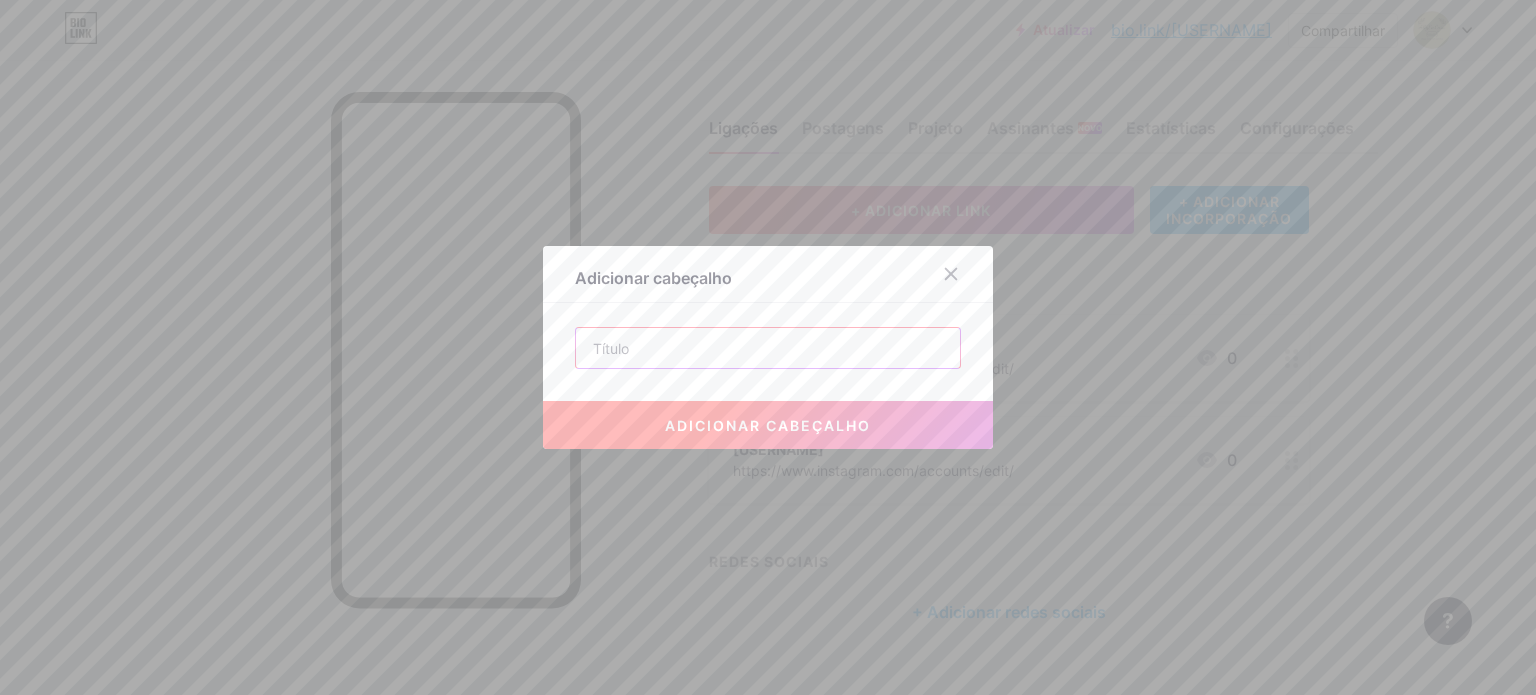 click at bounding box center [768, 348] 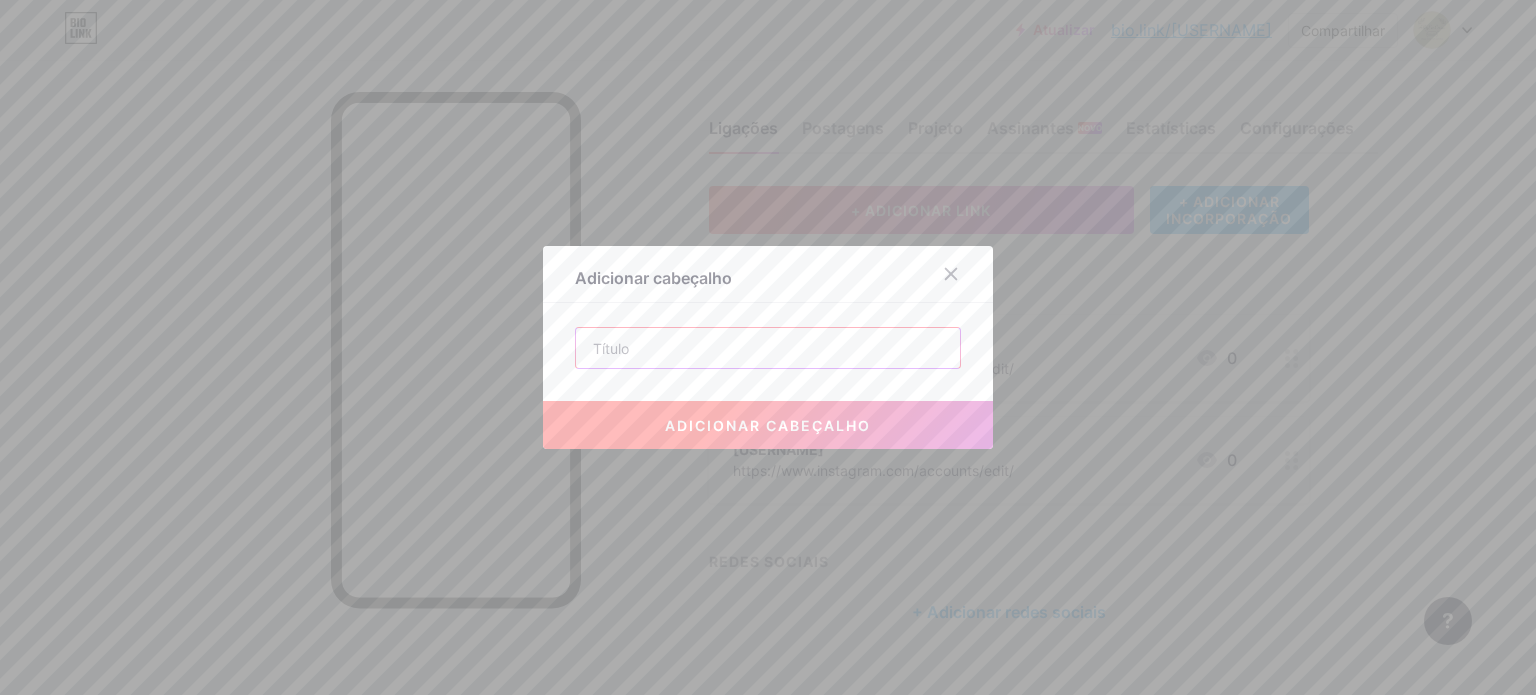 paste on "Achadinhos da [USERNAME] 🛒" 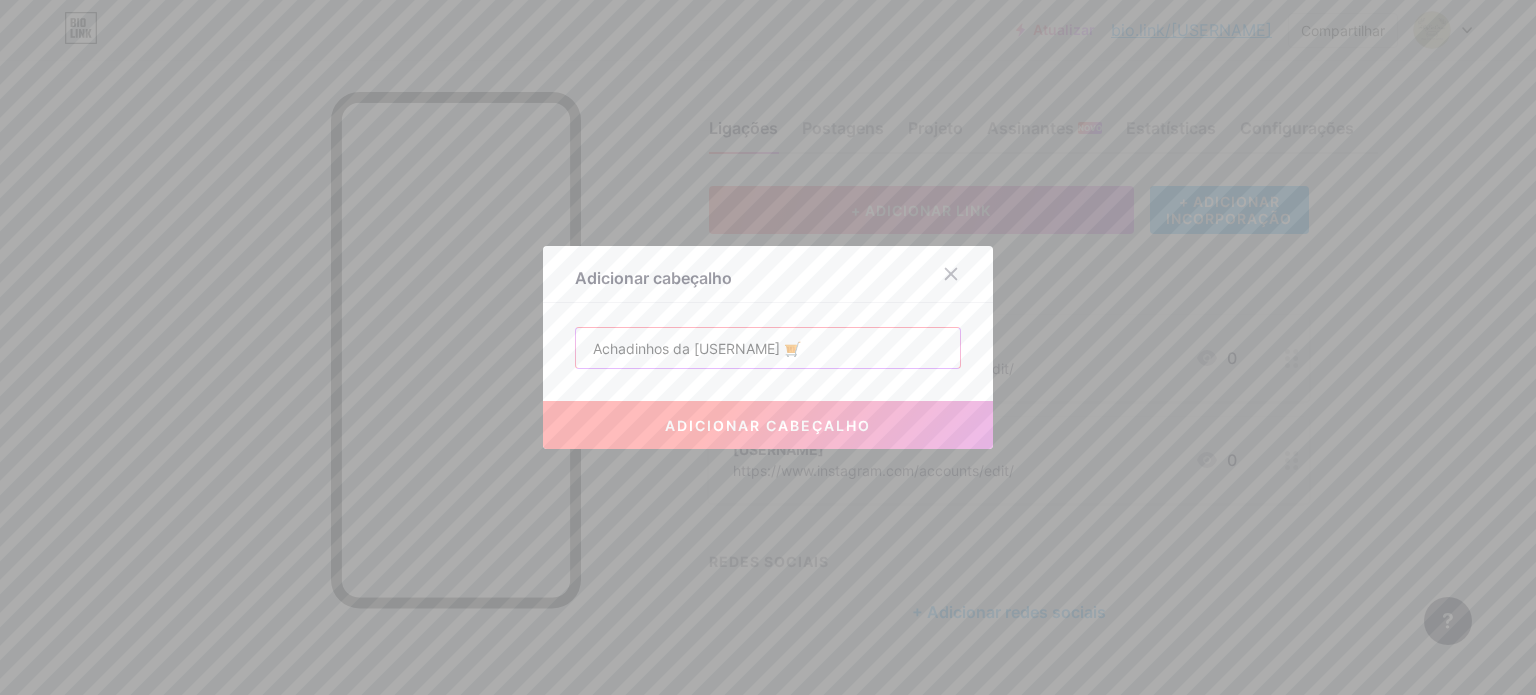 type on "Achadinhos da [USERNAME] 🛒" 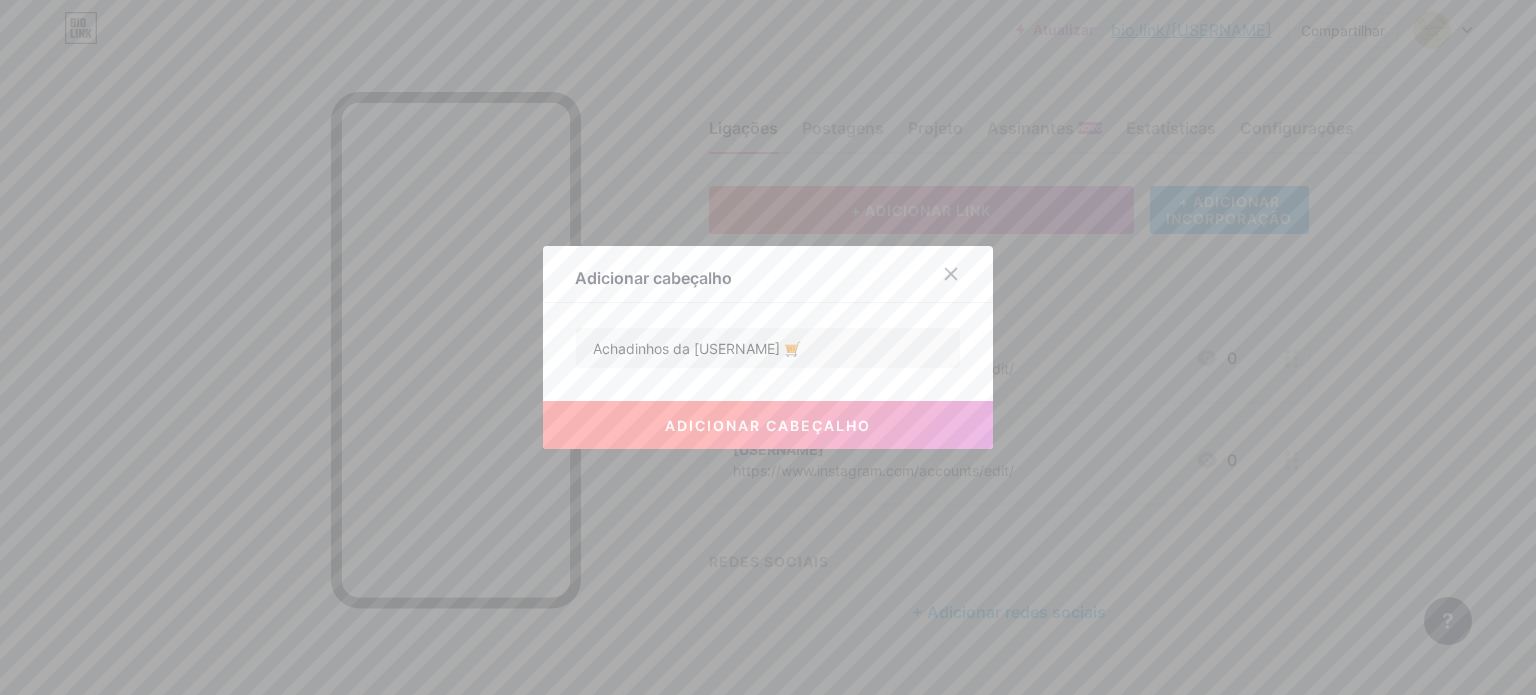 click on "adicionar cabeçalho" at bounding box center [768, 425] 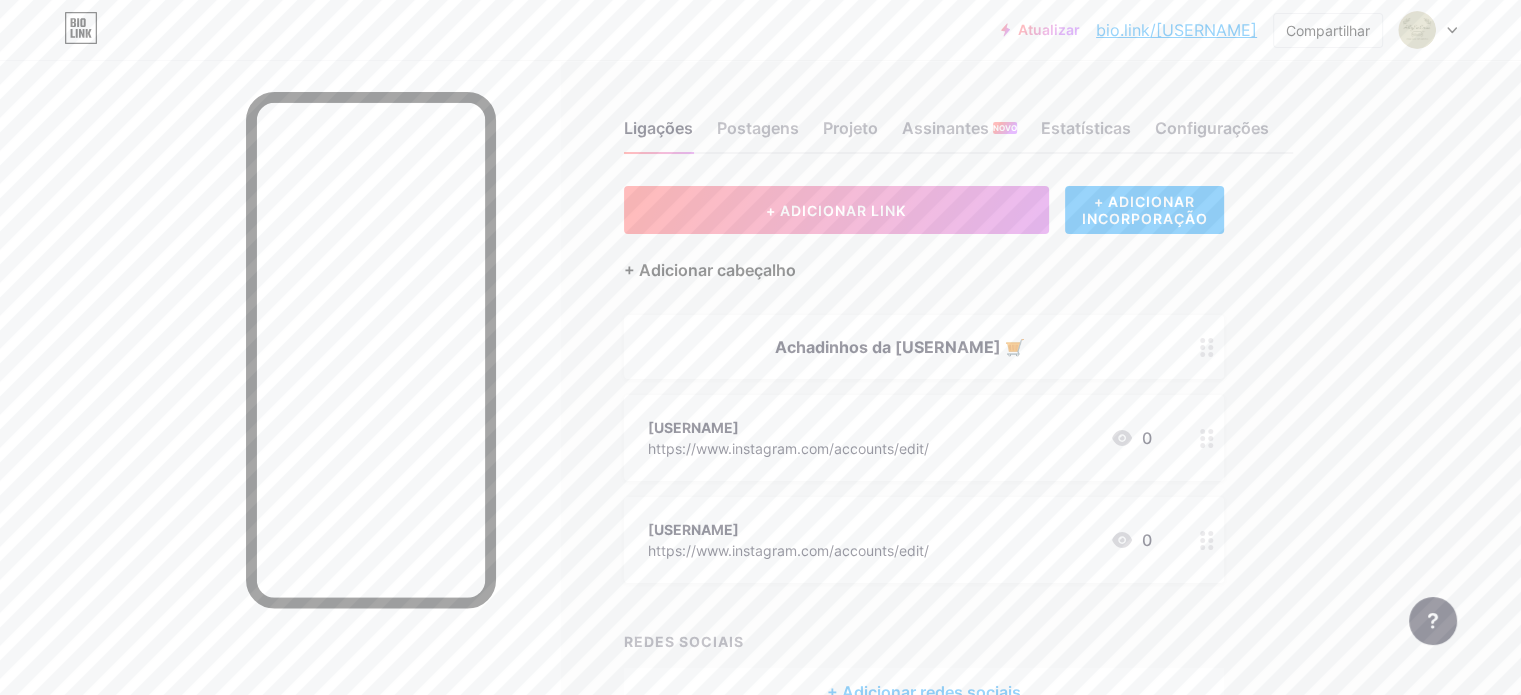 click on "+ Adicionar cabeçalho" at bounding box center [710, 270] 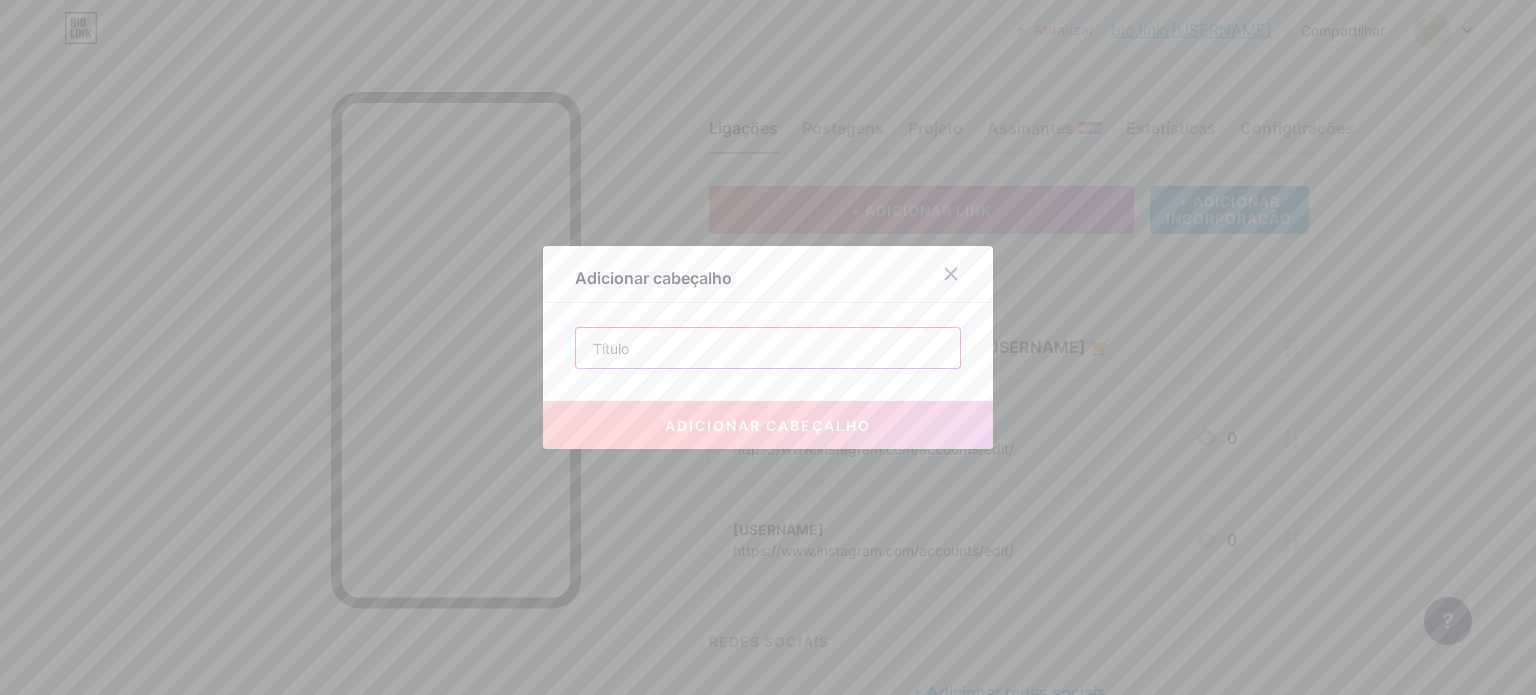 click at bounding box center [768, 348] 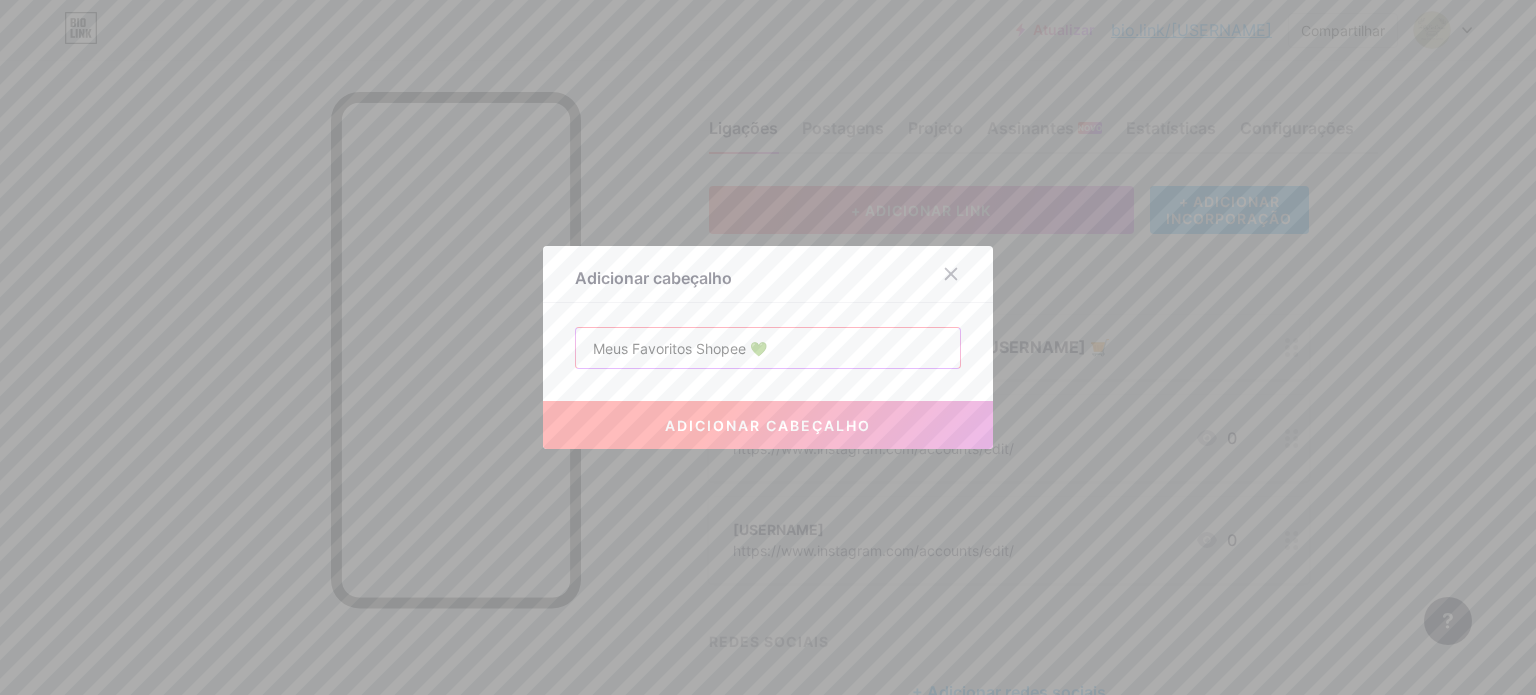 type on "Meus Favoritos Shopee 💚" 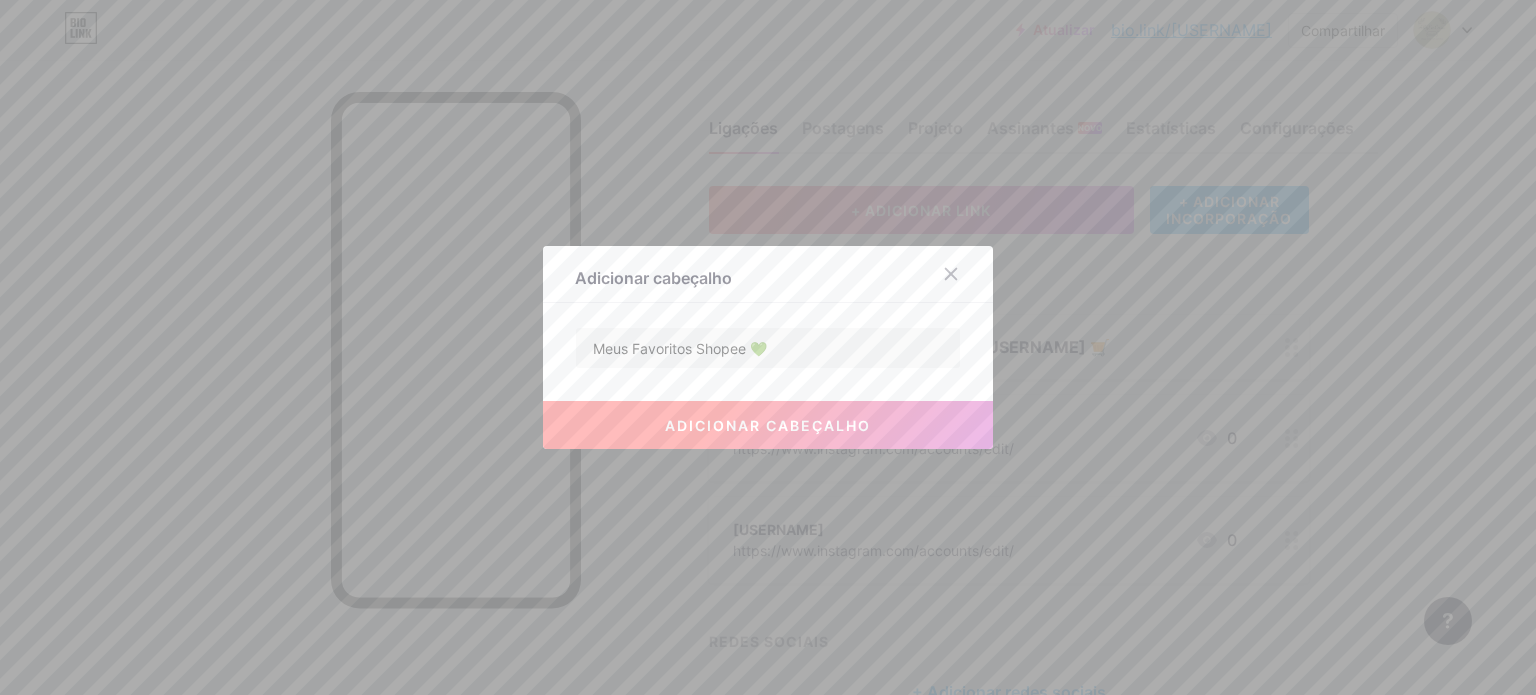 click on "adicionar cabeçalho" at bounding box center [768, 425] 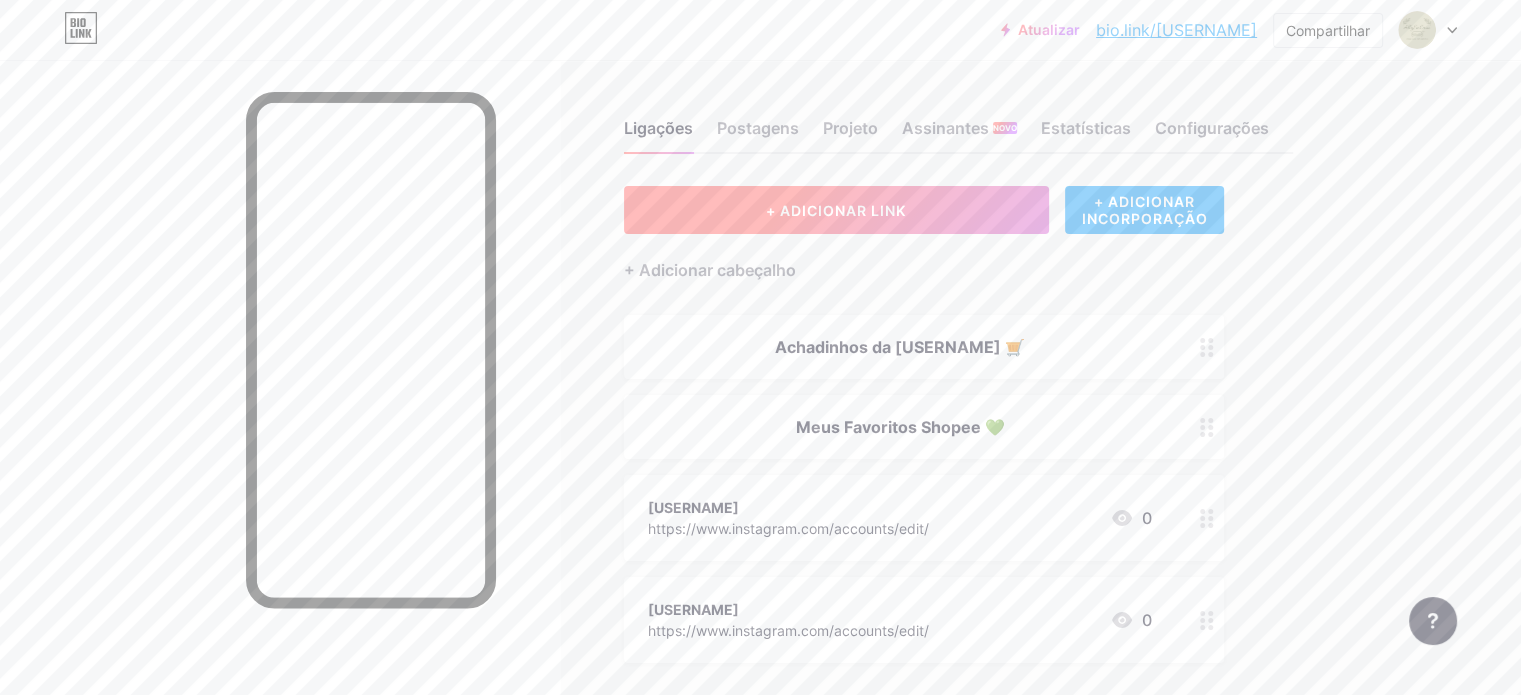 click on "+ ADICIONAR LINK" at bounding box center (836, 210) 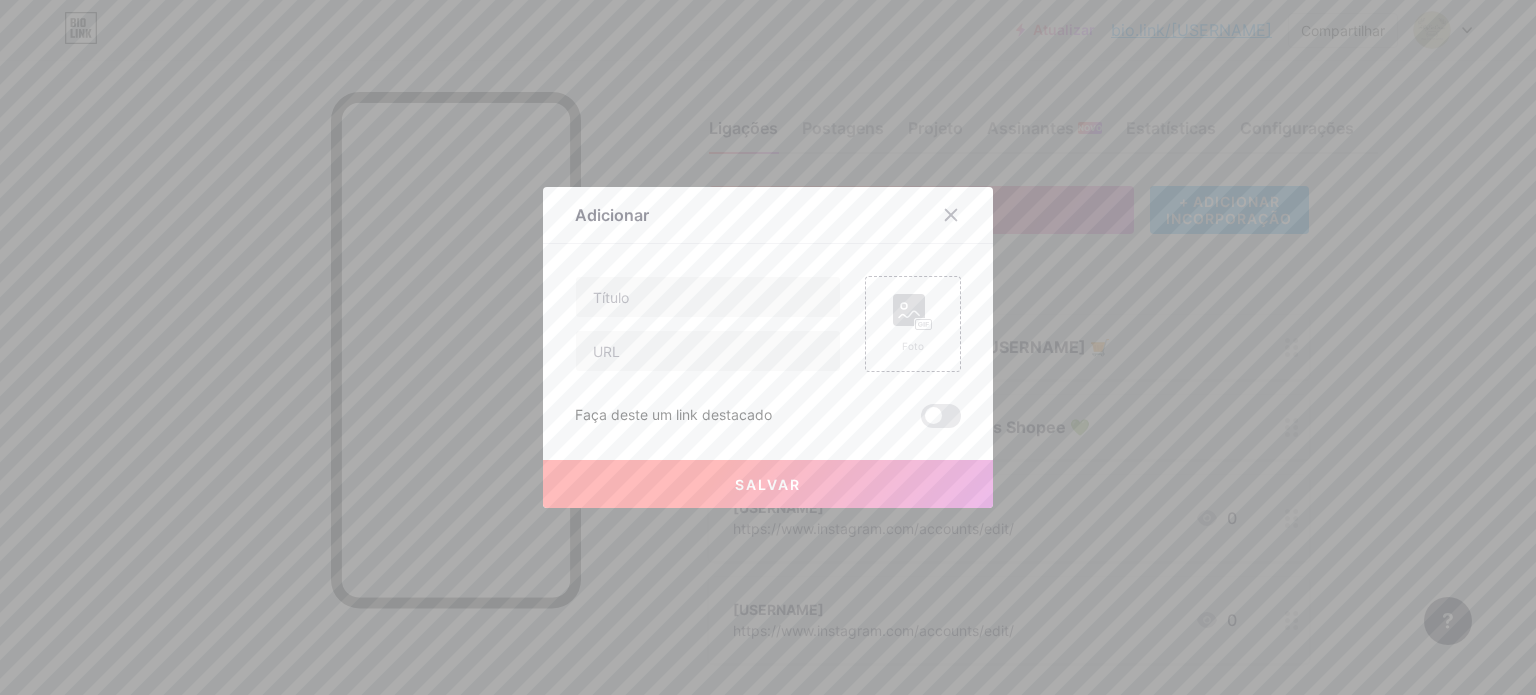 type 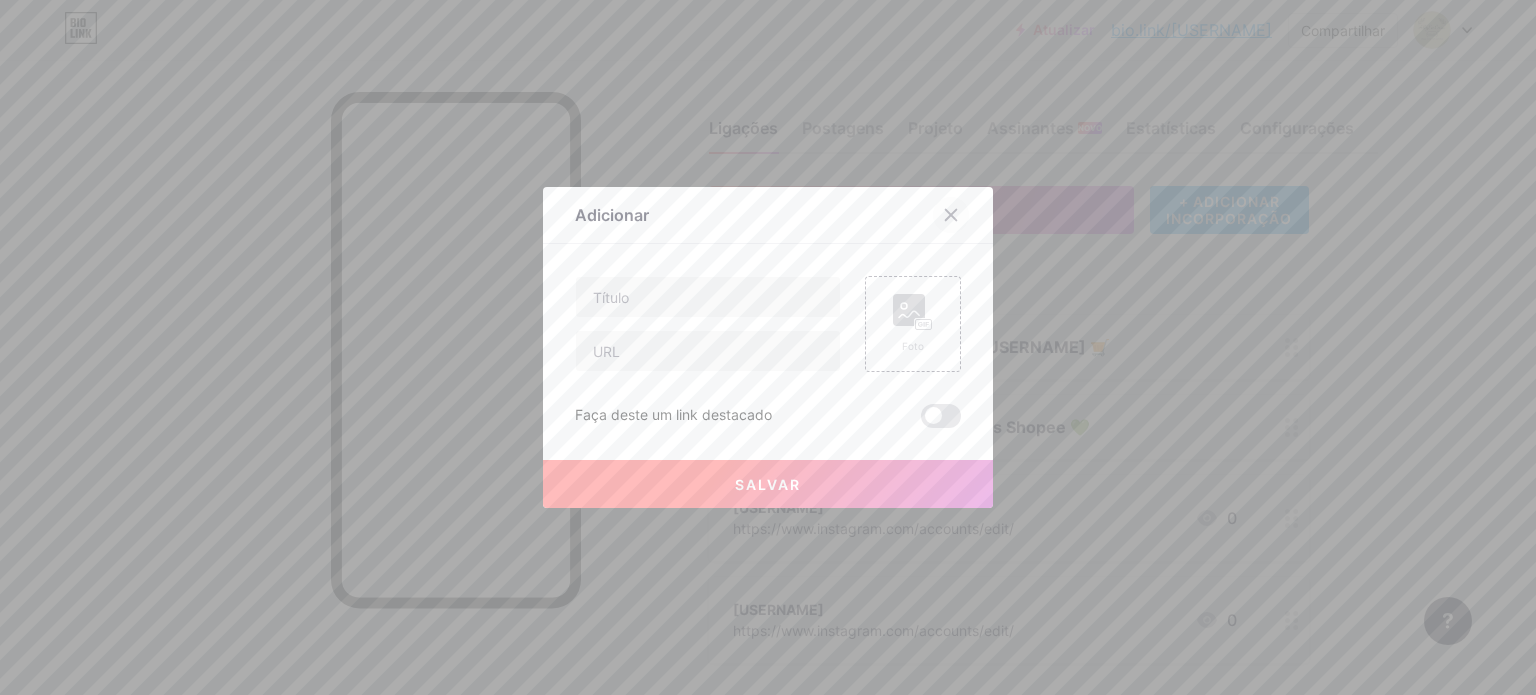 click 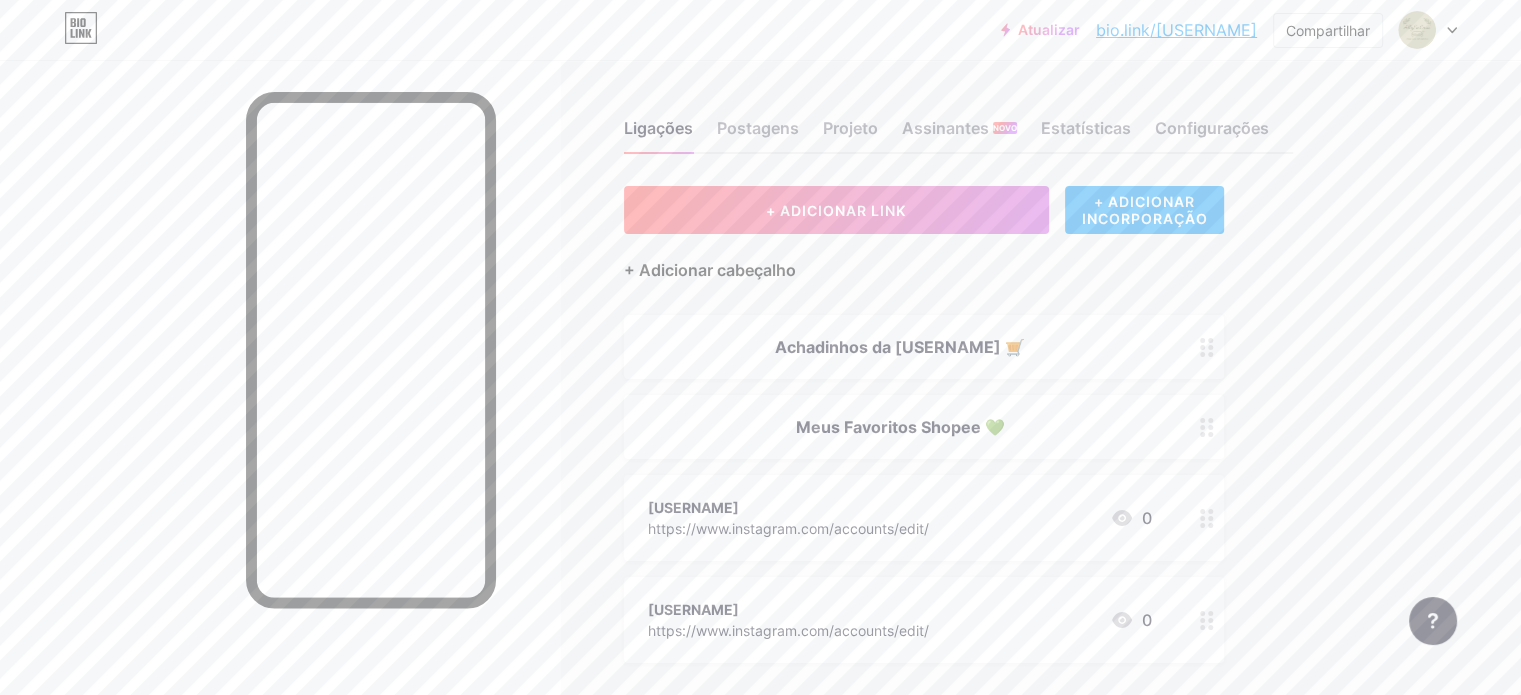click on "+ Adicionar cabeçalho" at bounding box center [710, 270] 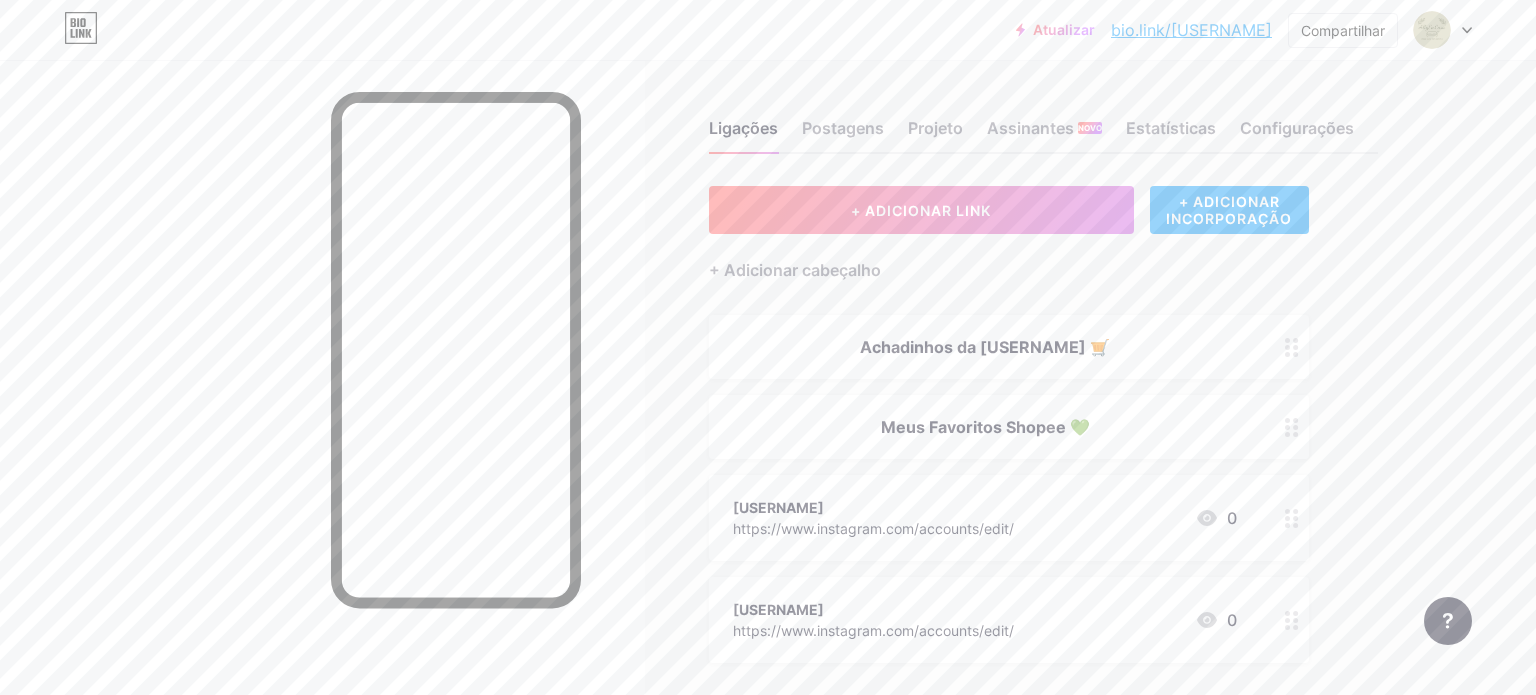 click at bounding box center [768, 348] 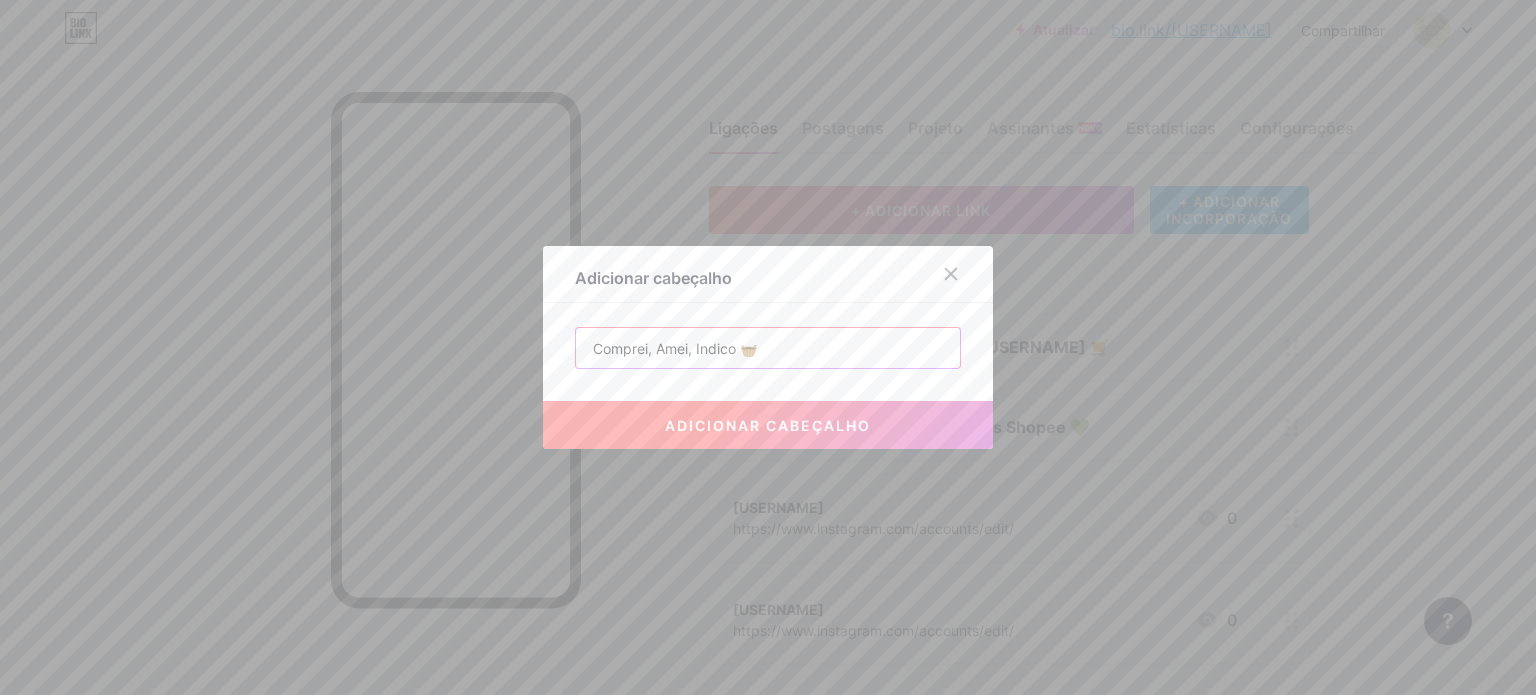 type on "Comprei, Amei, Indico 🧺" 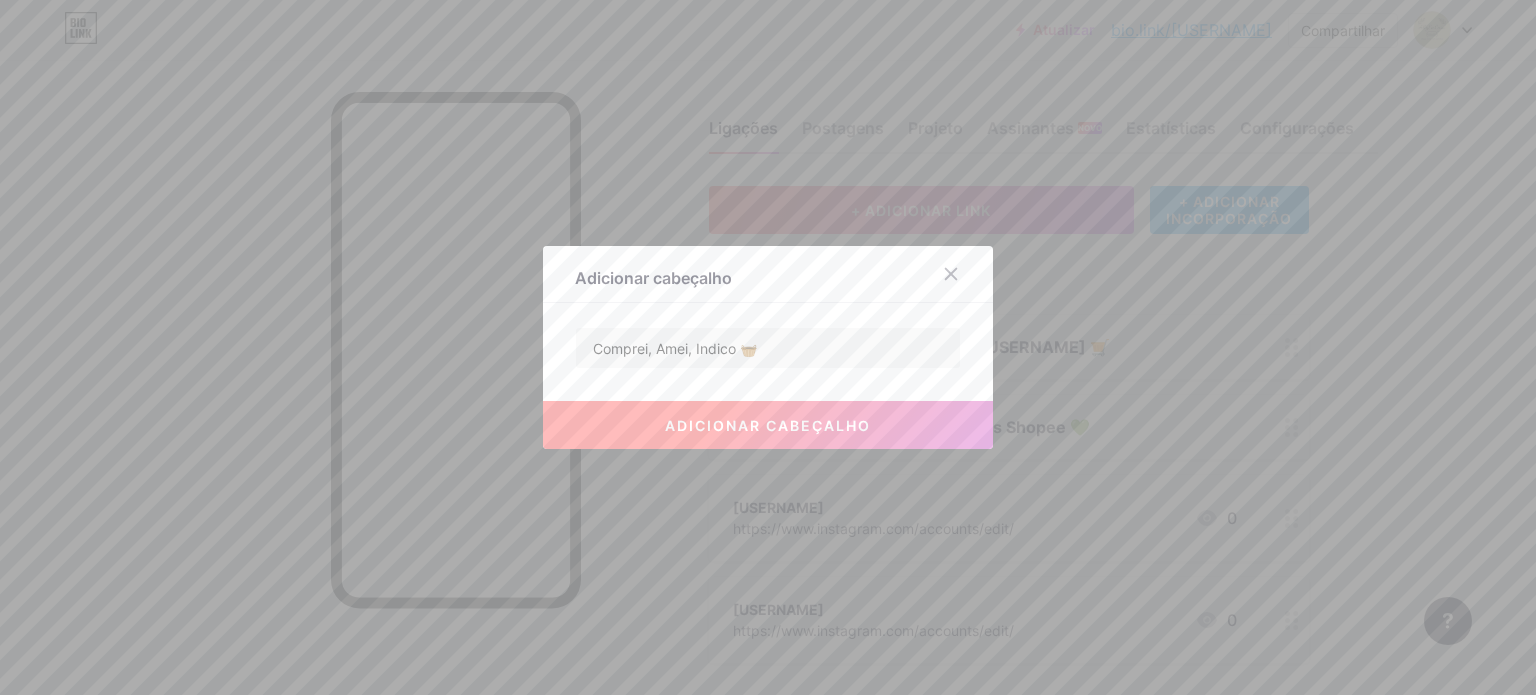 click on "adicionar cabeçalho" at bounding box center (768, 425) 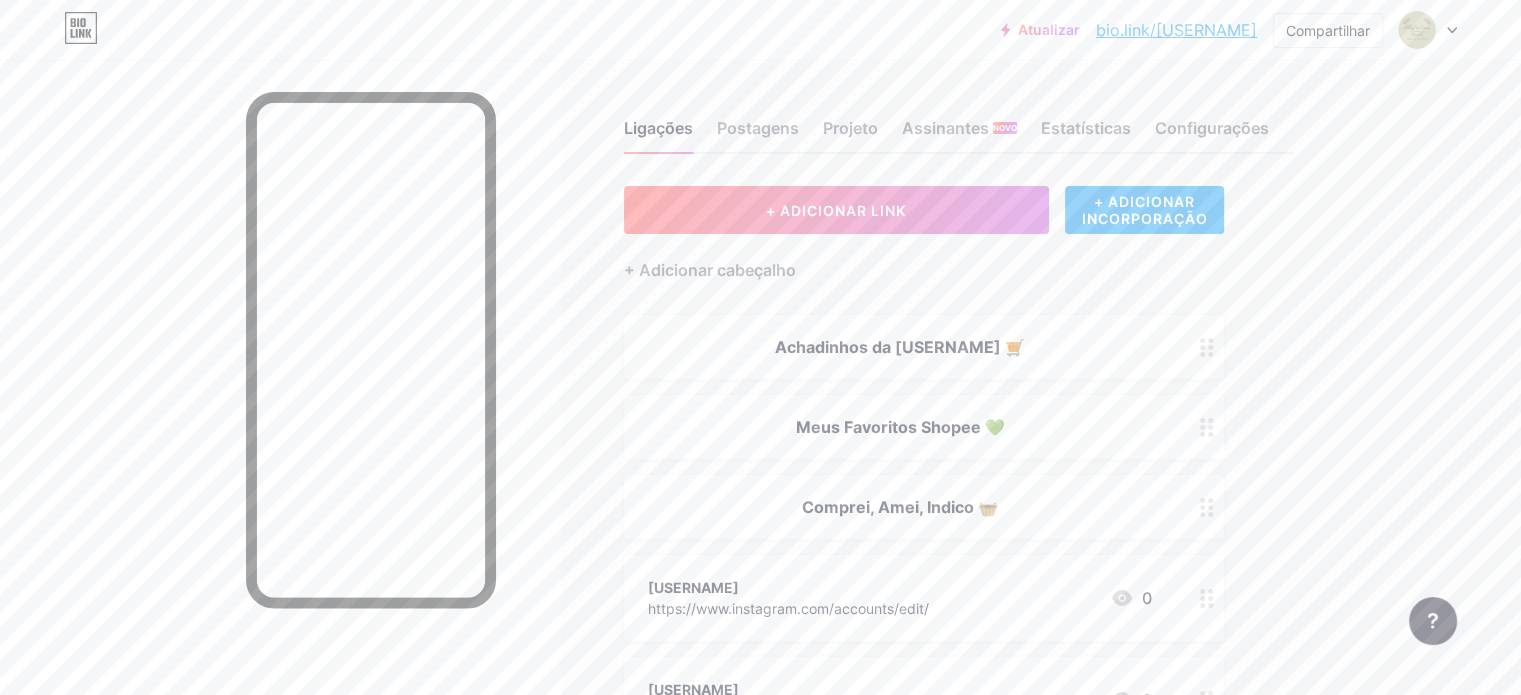 click 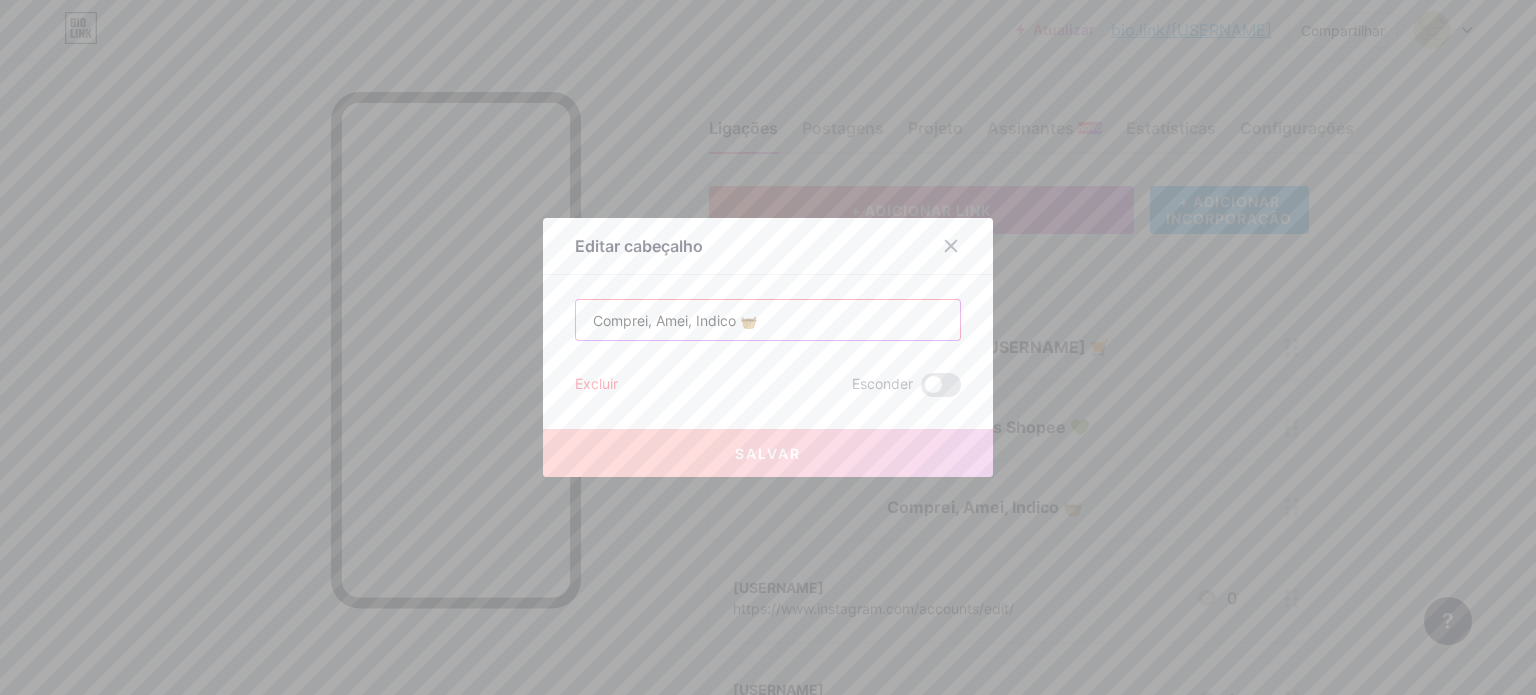 drag, startPoint x: 732, startPoint y: 321, endPoint x: 573, endPoint y: 316, distance: 159.0786 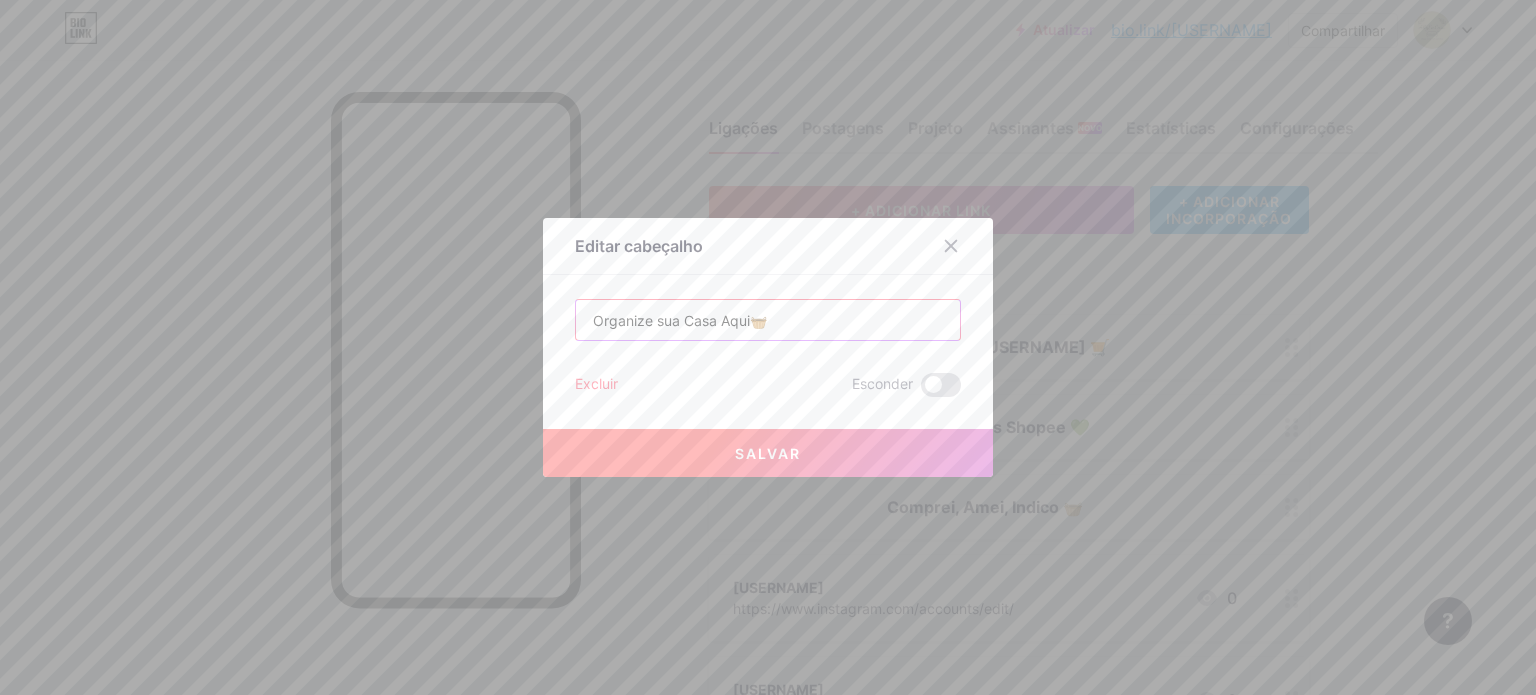type on "Organize sua Casa Aqui🧺" 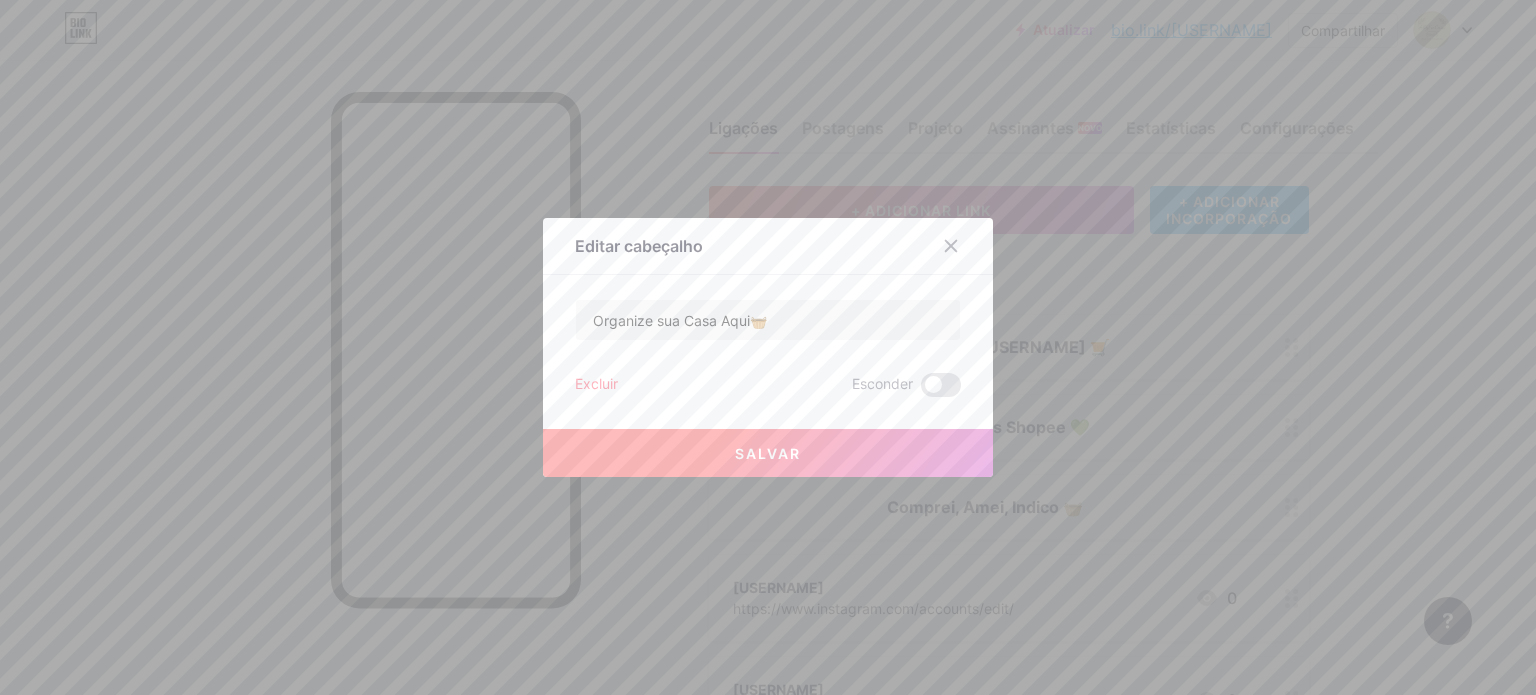 click on "Salvar" at bounding box center (768, 453) 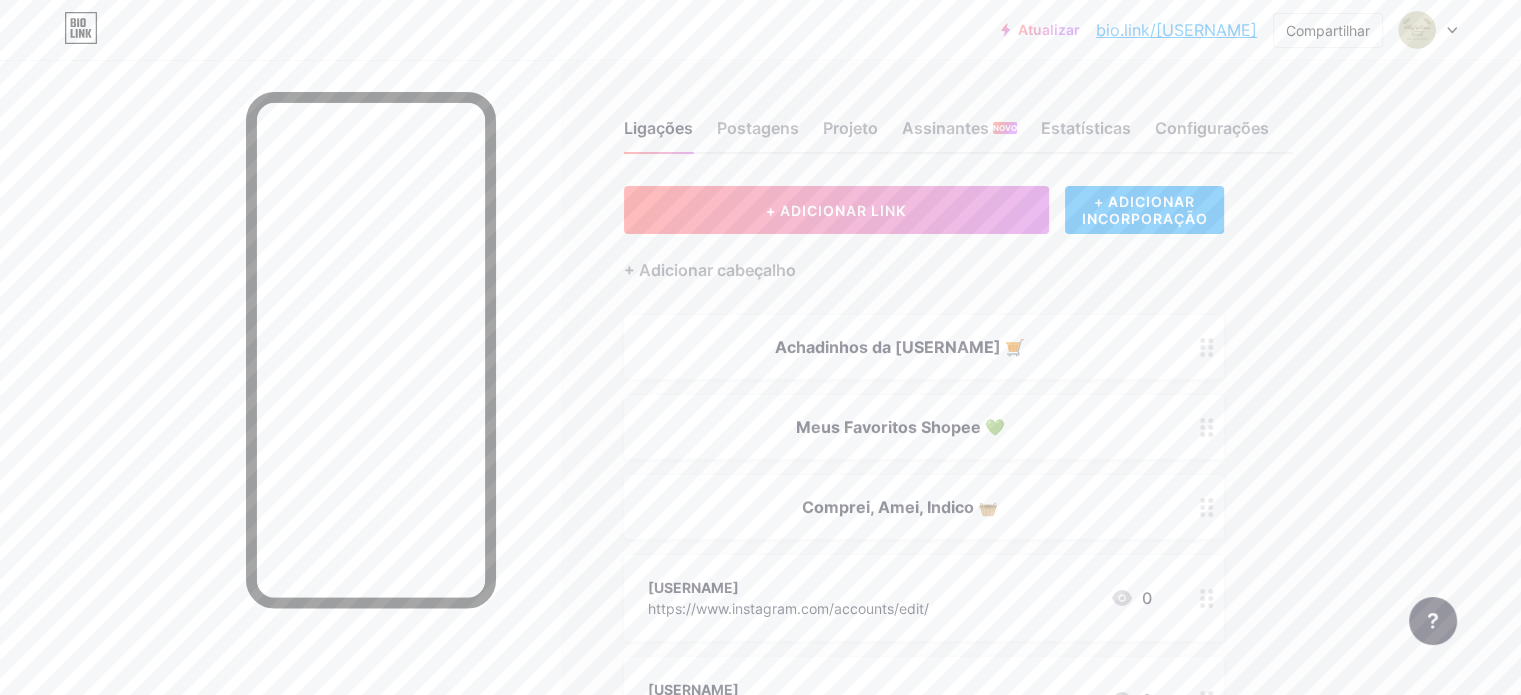 click on "Ligações
Postagens
Projeto
Assinantes
NOVO
Estatísticas
Configurações       + ADICIONAR LINK     + ADICIONAR INCORPORAÇÃO
+ Adicionar cabeçalho
Achadinhos da [USERNAME] 🛒
Meus Favoritos Shopee 💚
Comprei, Amei, Indico 🧺
@[USERNAME]
https://www.instagram.com/accounts/edit/
0
[USERNAME]
https://www.instagram.com/accounts/edit/
0
REDES SOCIAIS     + Adicionar redes sociais                       Solicitações de recursos             Central de ajuda         Entre em contato com o suporte" at bounding box center [688, 518] 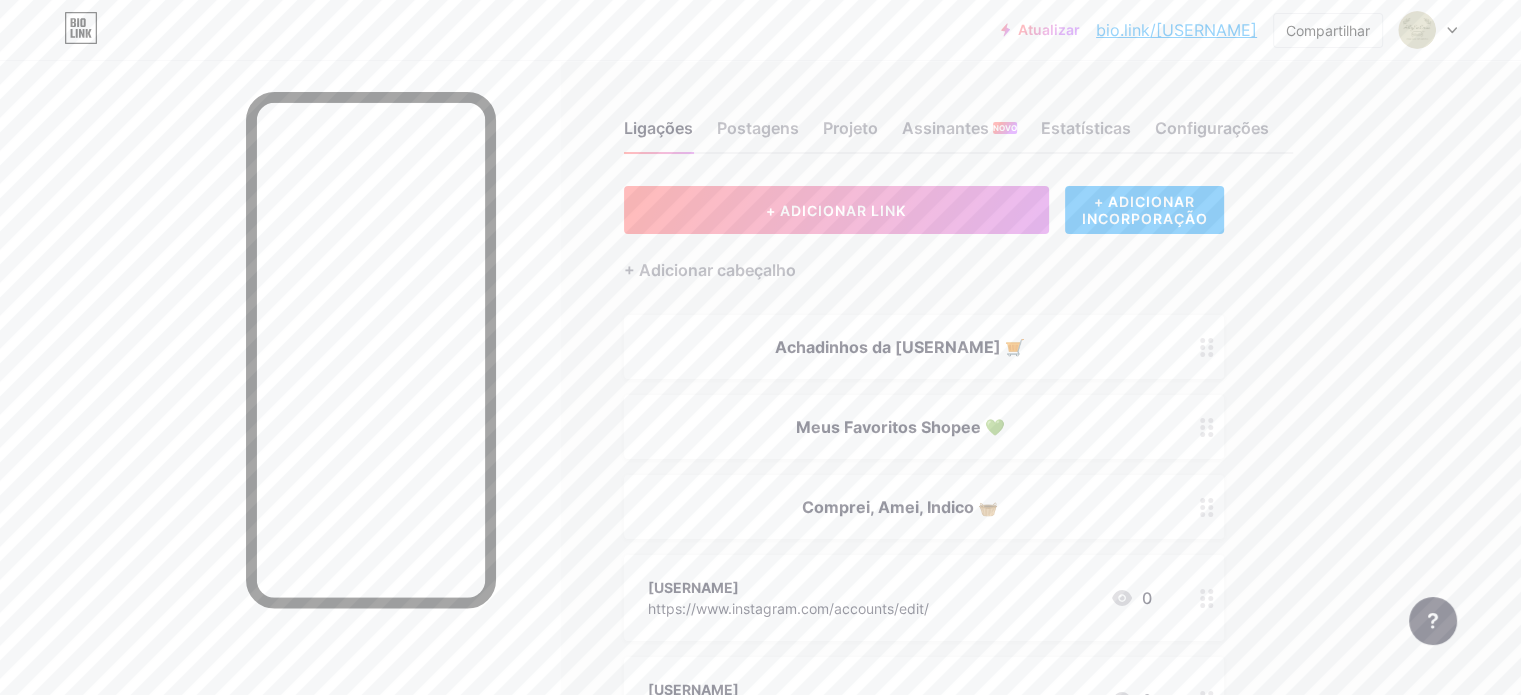 click 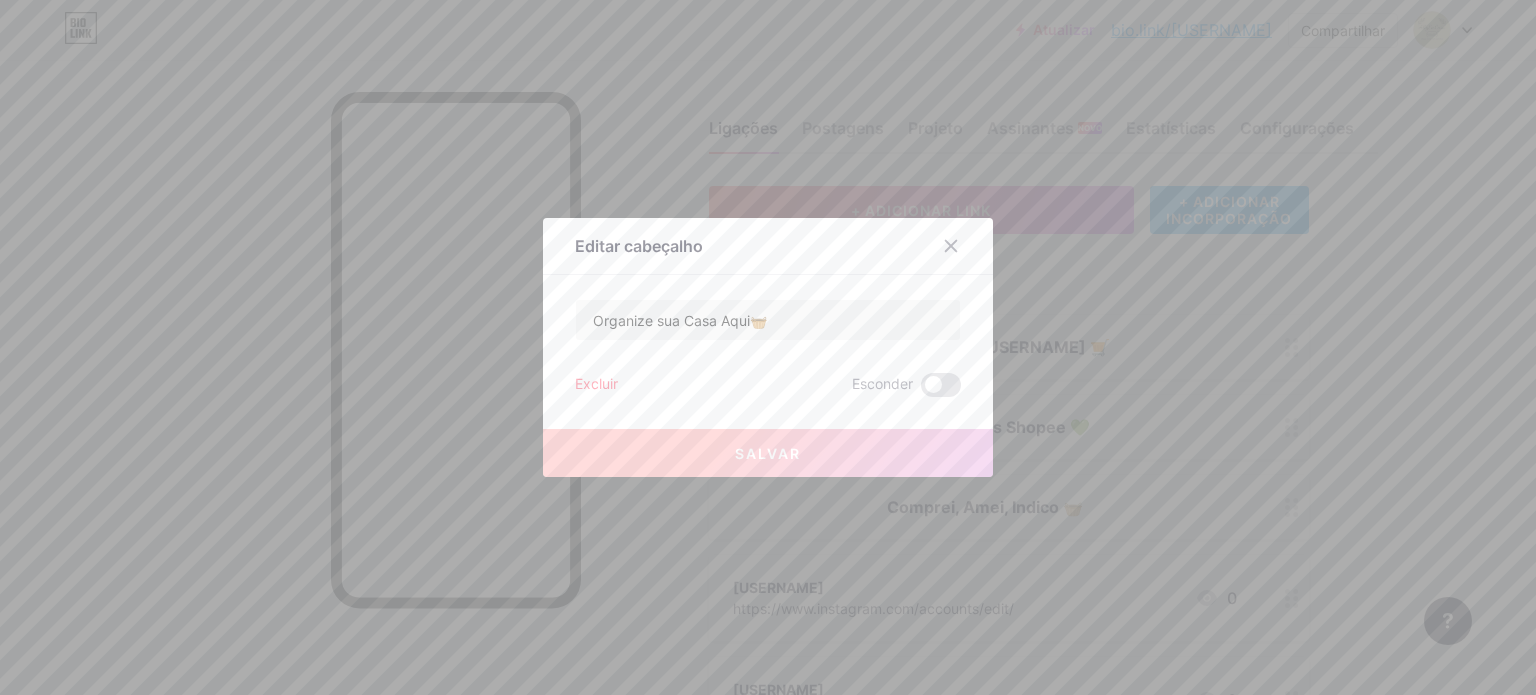 click on "Salvar" at bounding box center [768, 453] 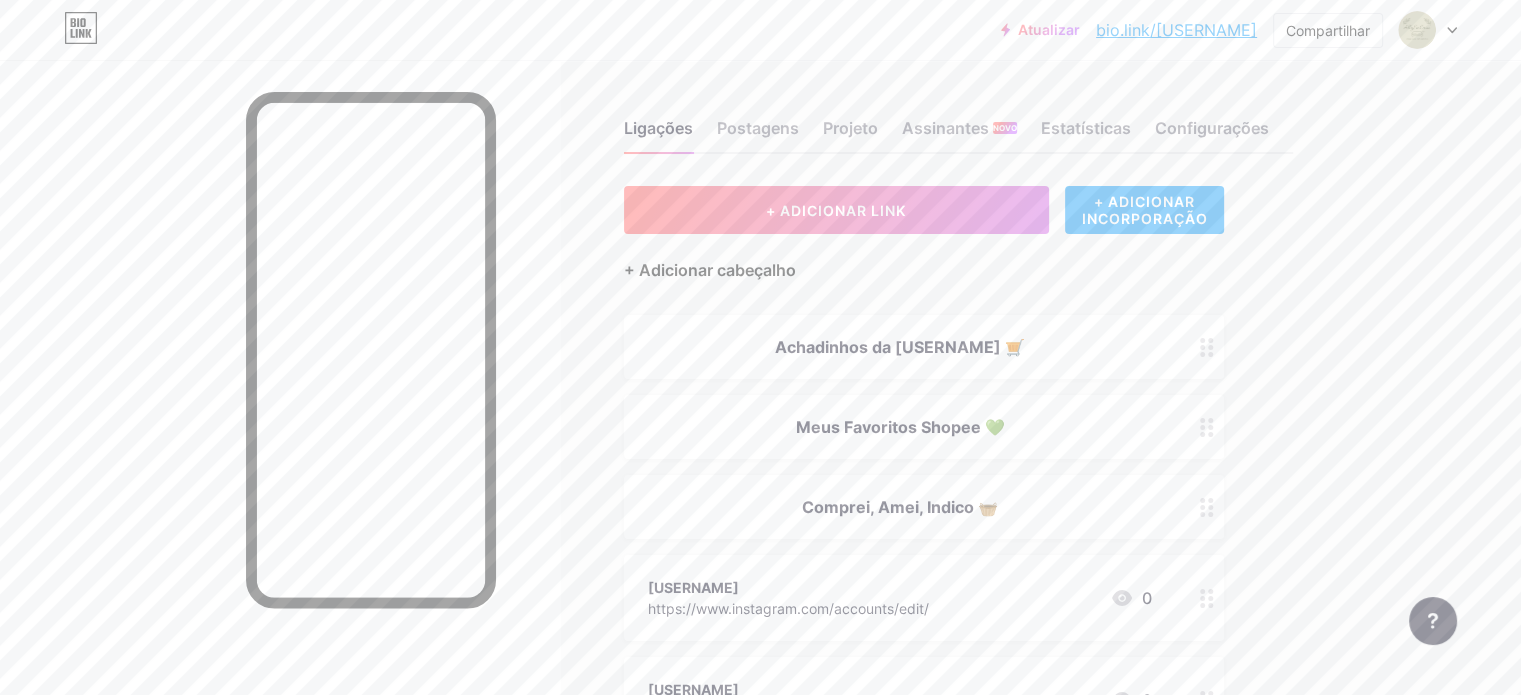 click on "+ Adicionar cabeçalho" at bounding box center [710, 270] 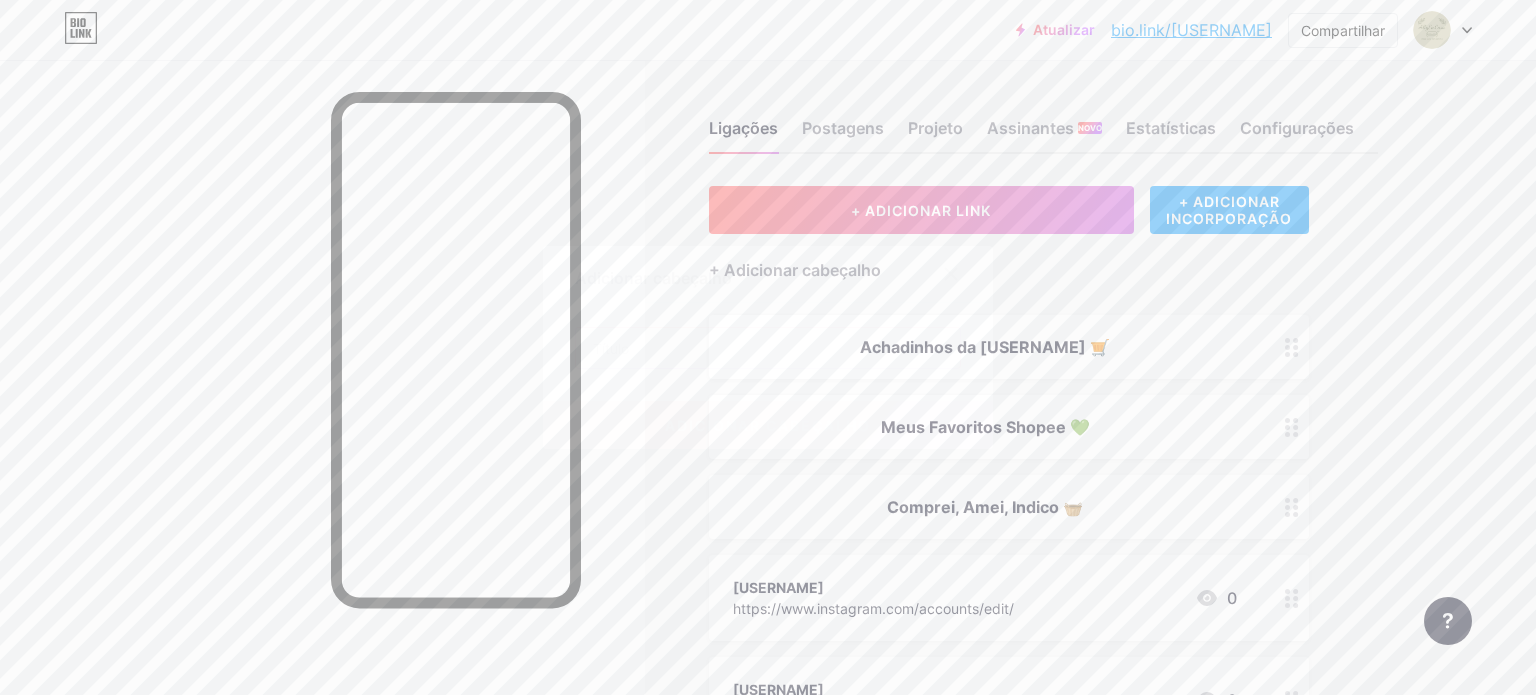 click at bounding box center (768, 348) 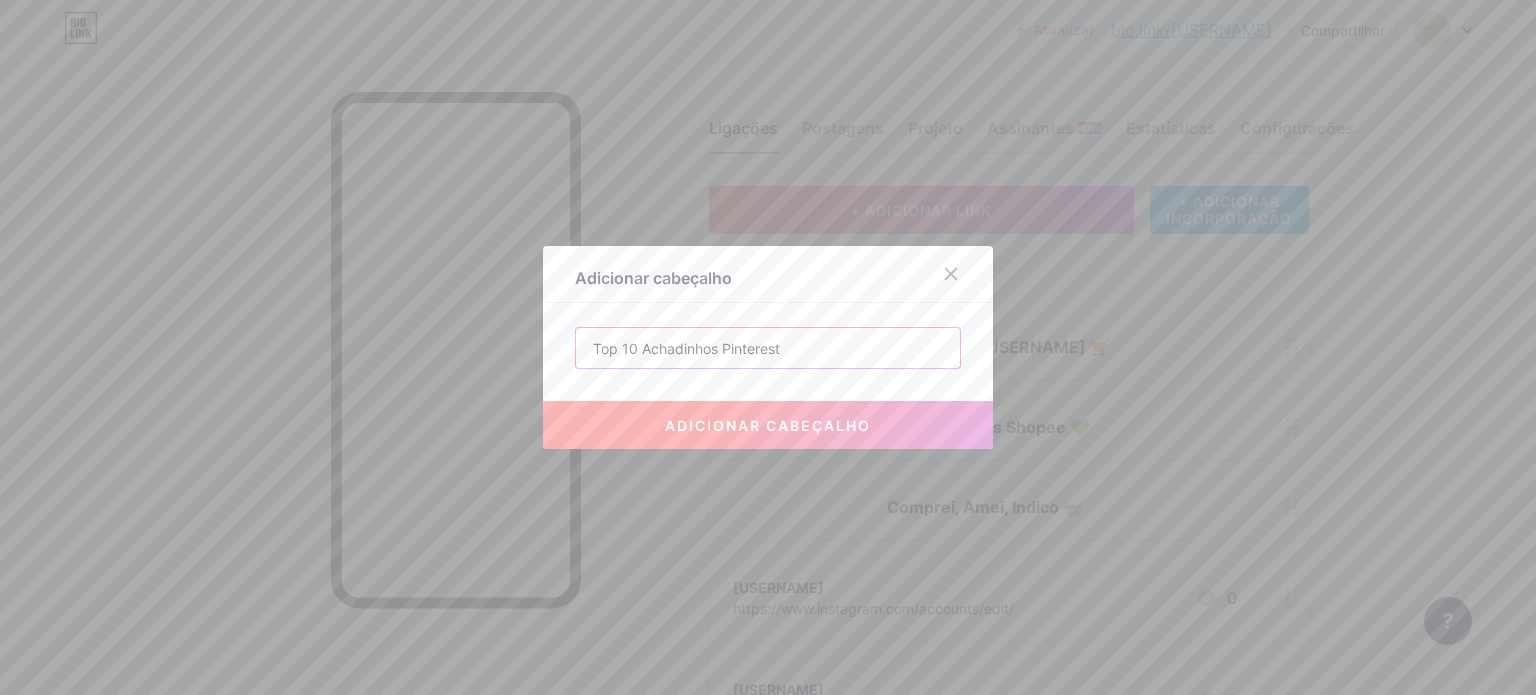 type on "Top 10 Achadinhos Pinterest" 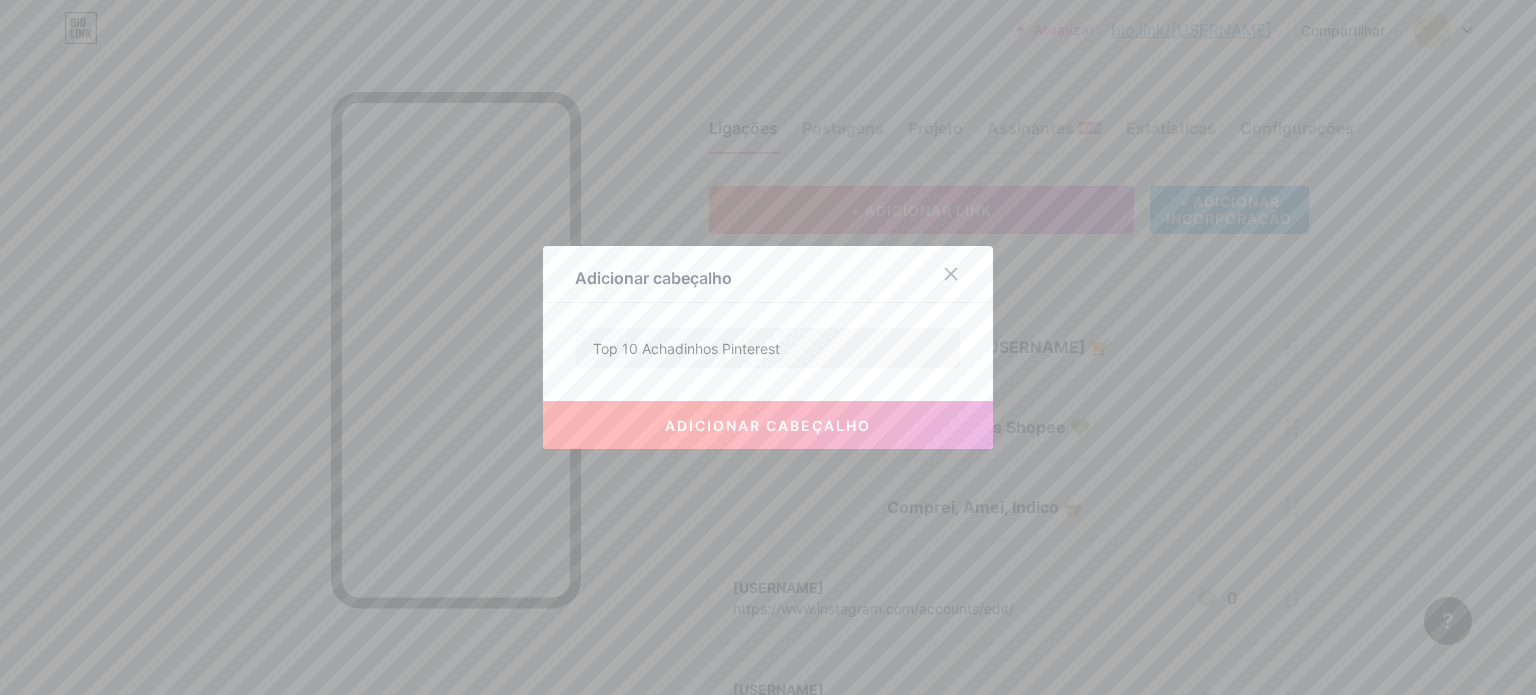 click on "adicionar cabeçalho" at bounding box center [768, 425] 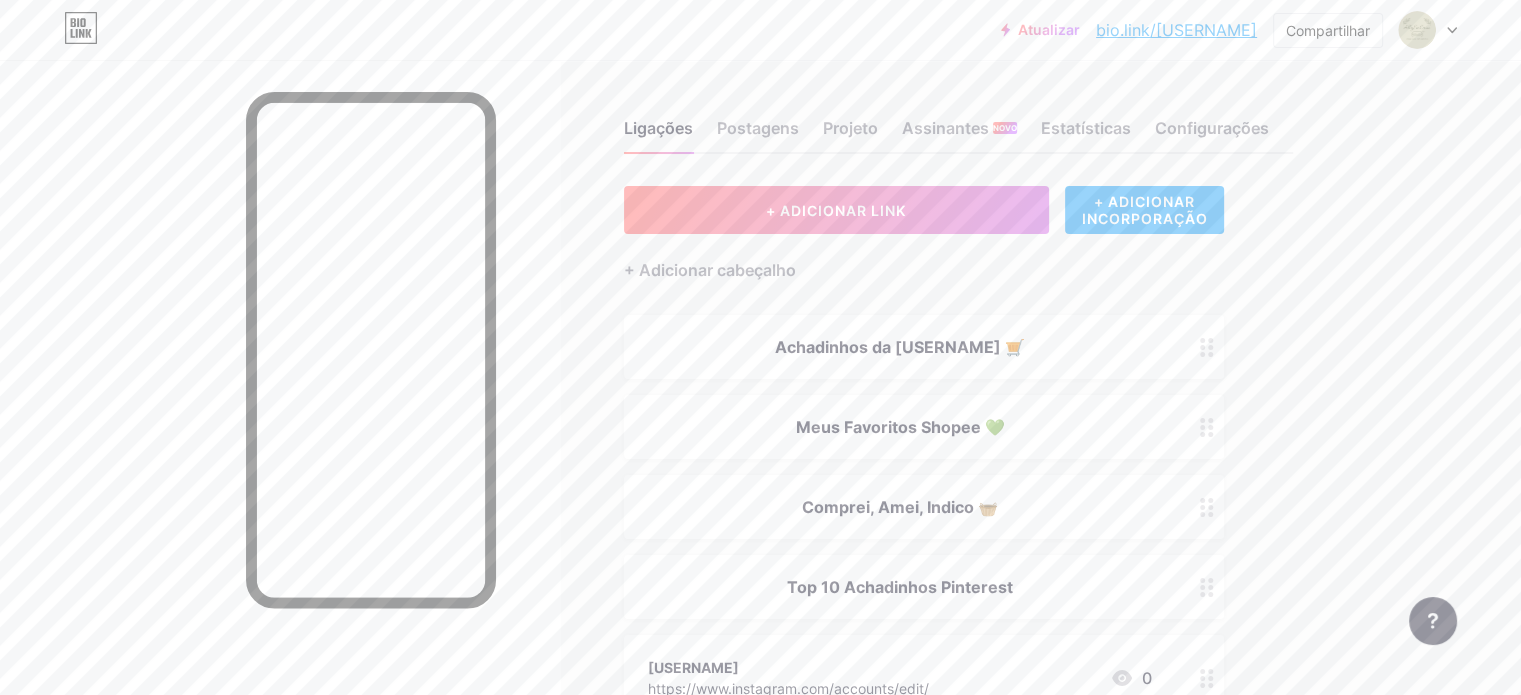 click 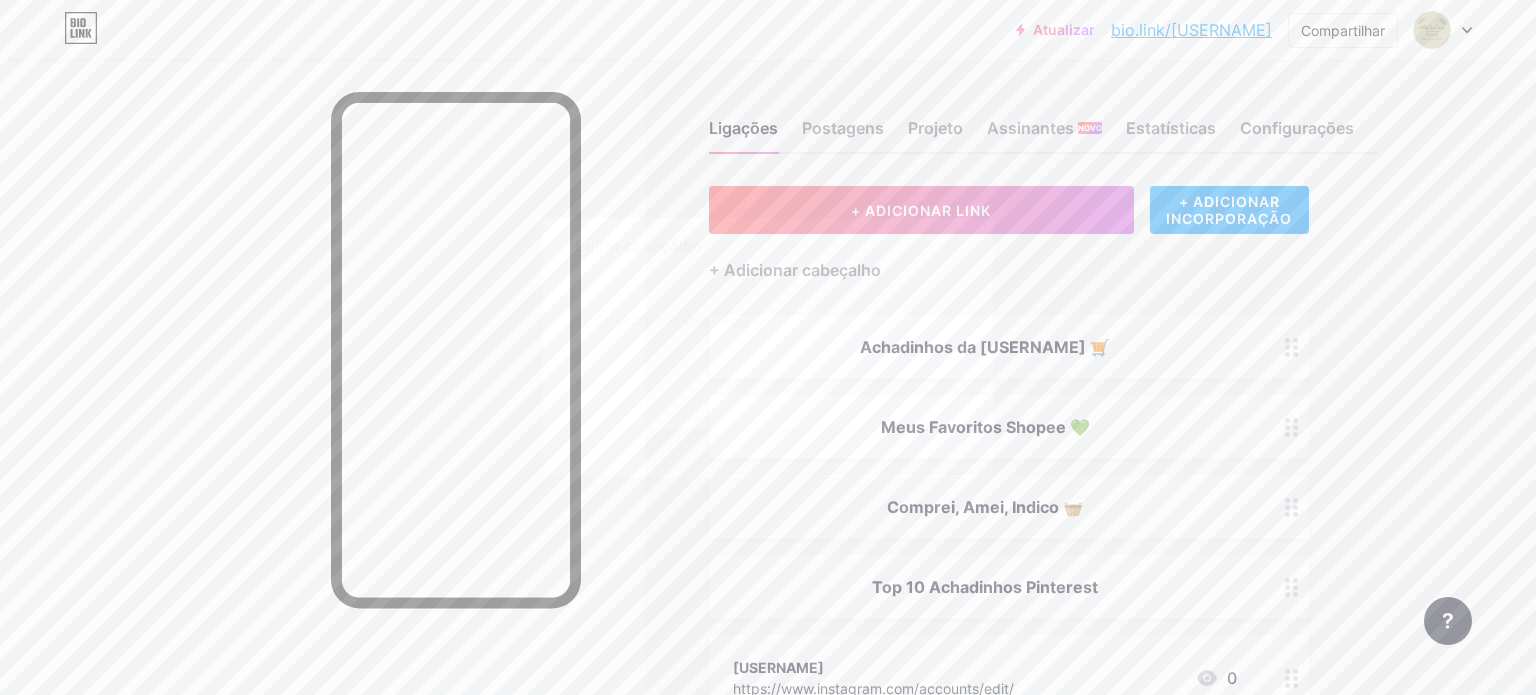 click on "Excluir" at bounding box center [596, 383] 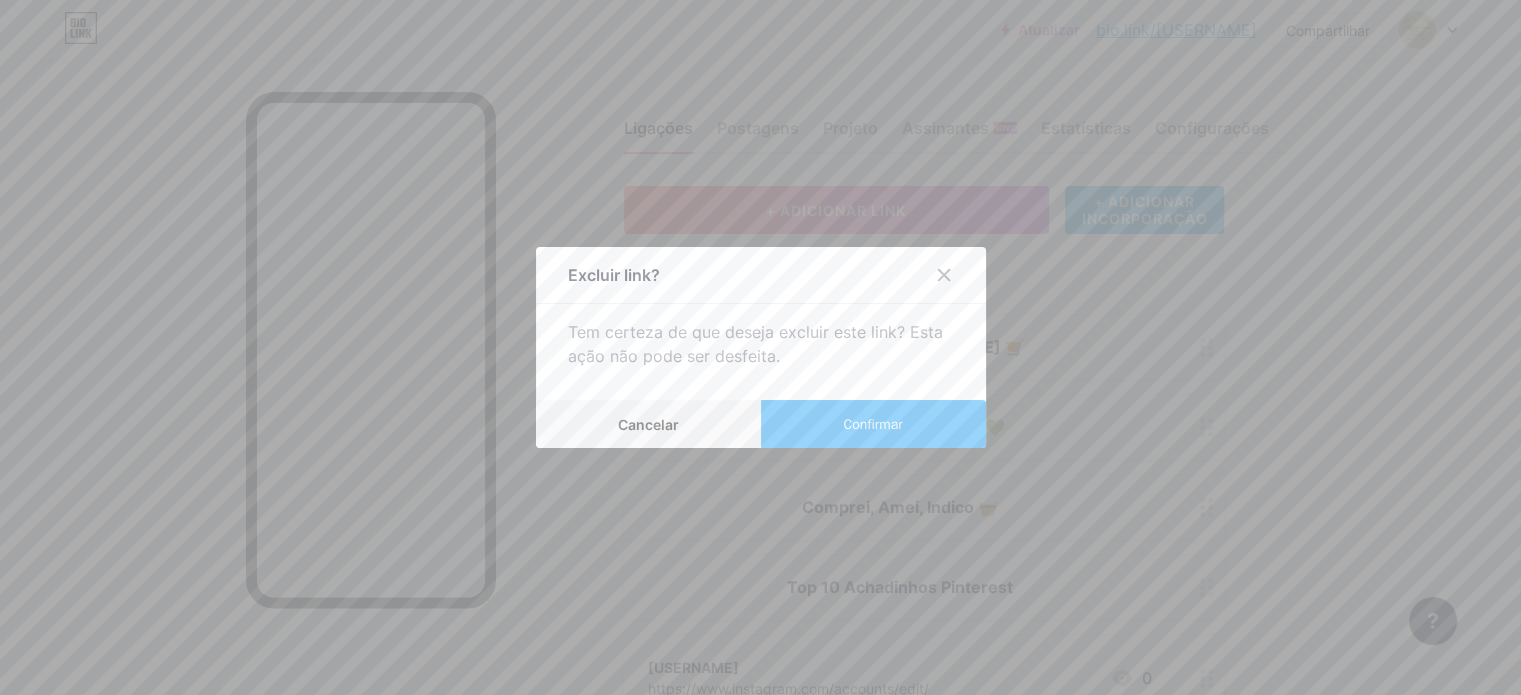click on "Confirmar" at bounding box center (873, 424) 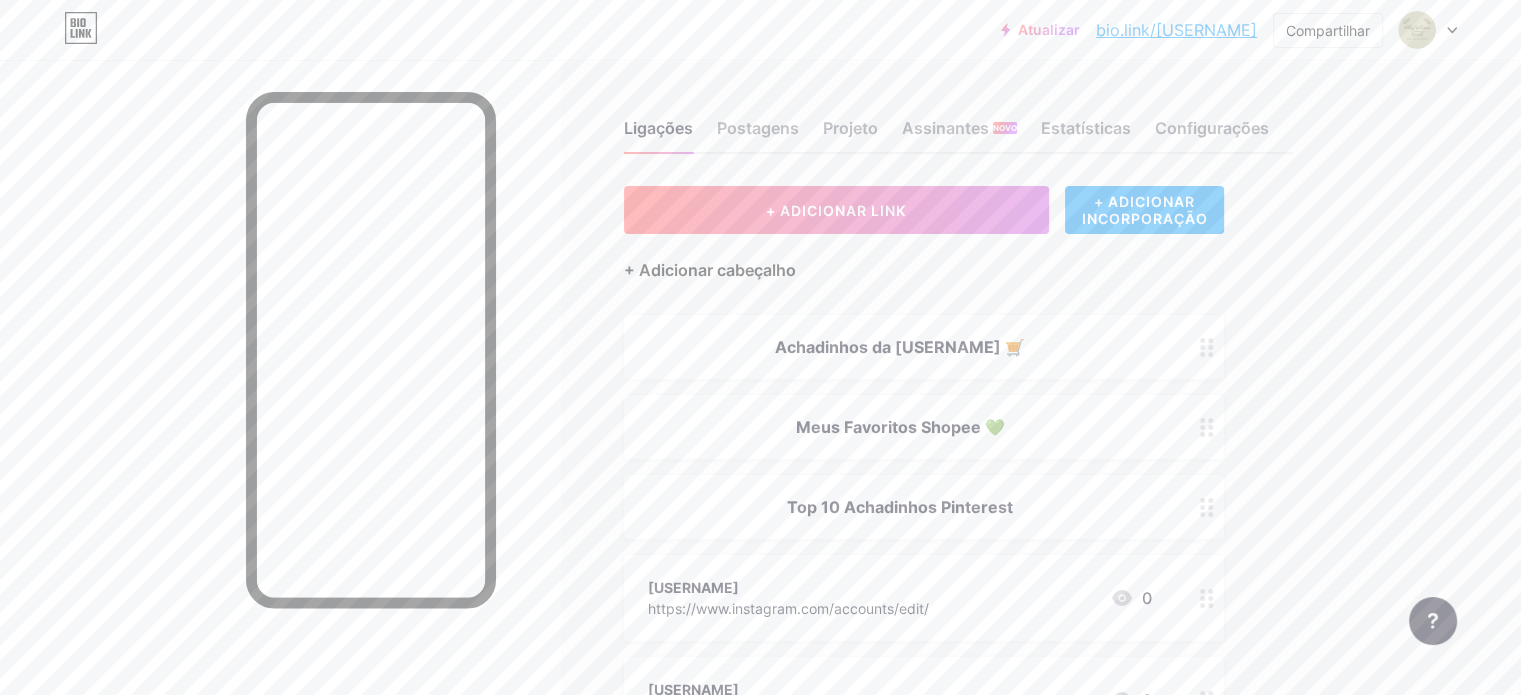click on "+ Adicionar cabeçalho" at bounding box center (710, 270) 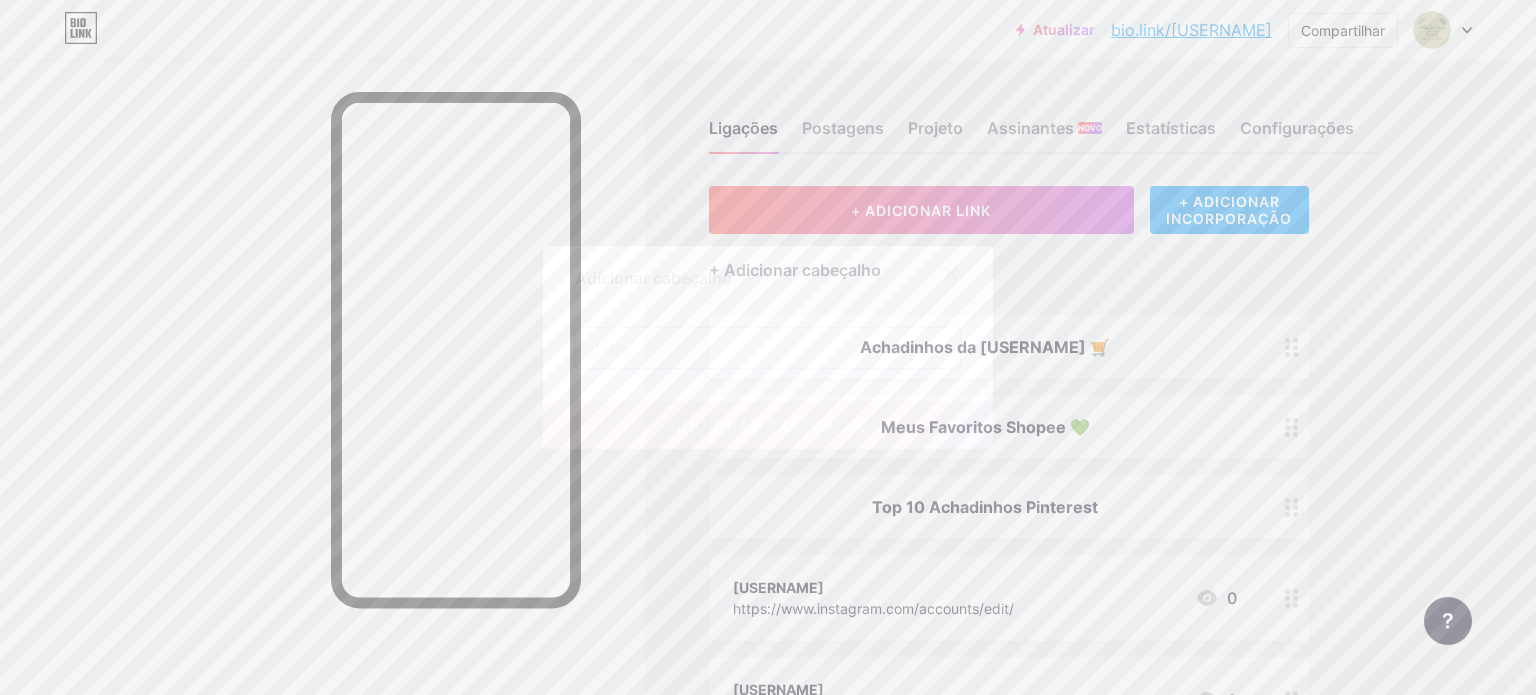 click at bounding box center [768, 348] 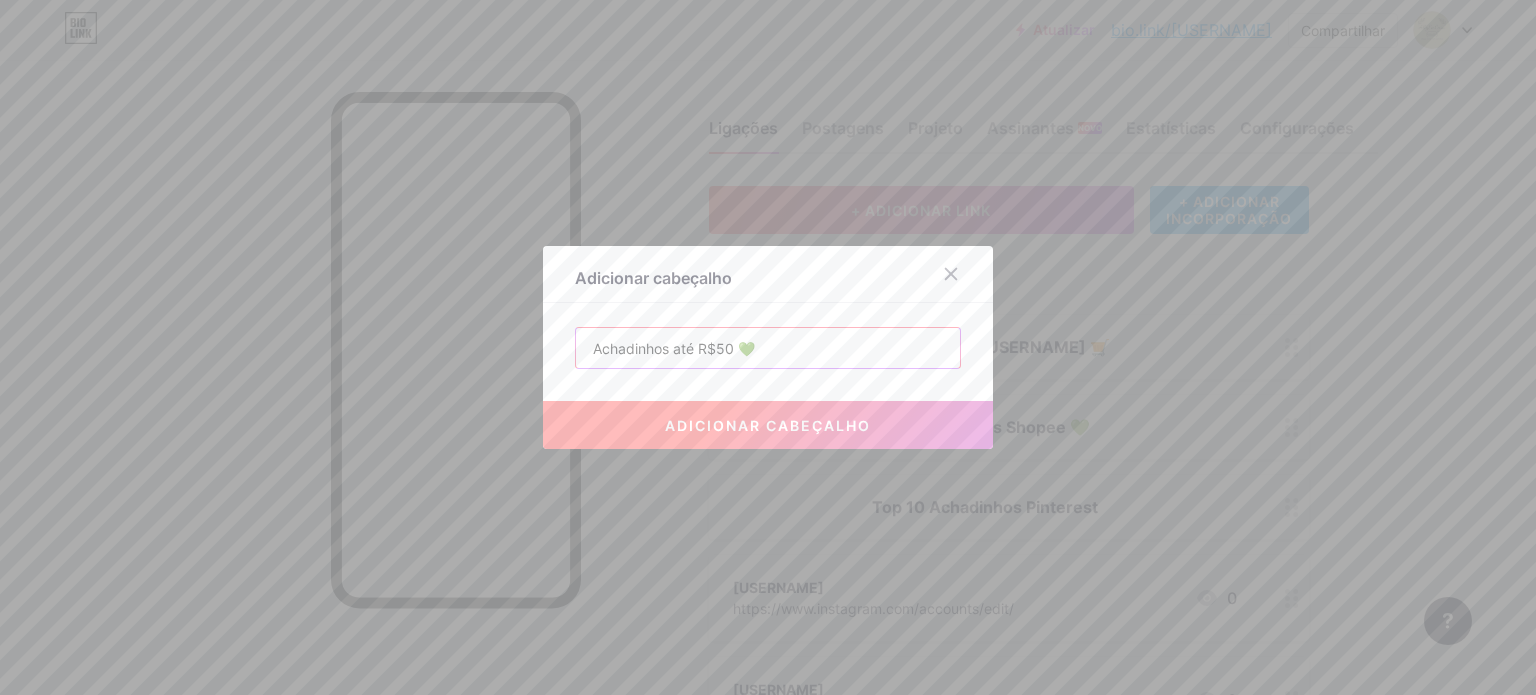 type on "Achadinhos até R$50 💚" 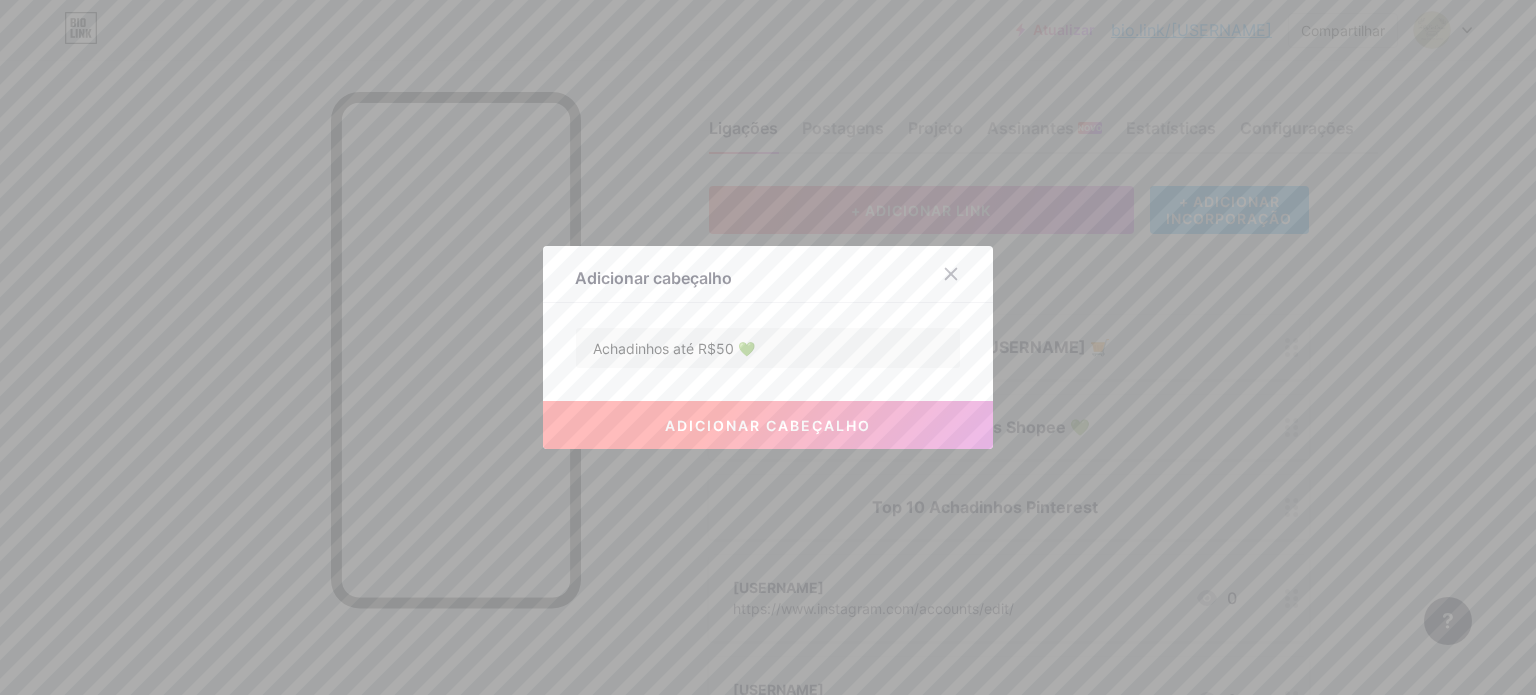 click on "adicionar cabeçalho" at bounding box center [768, 425] 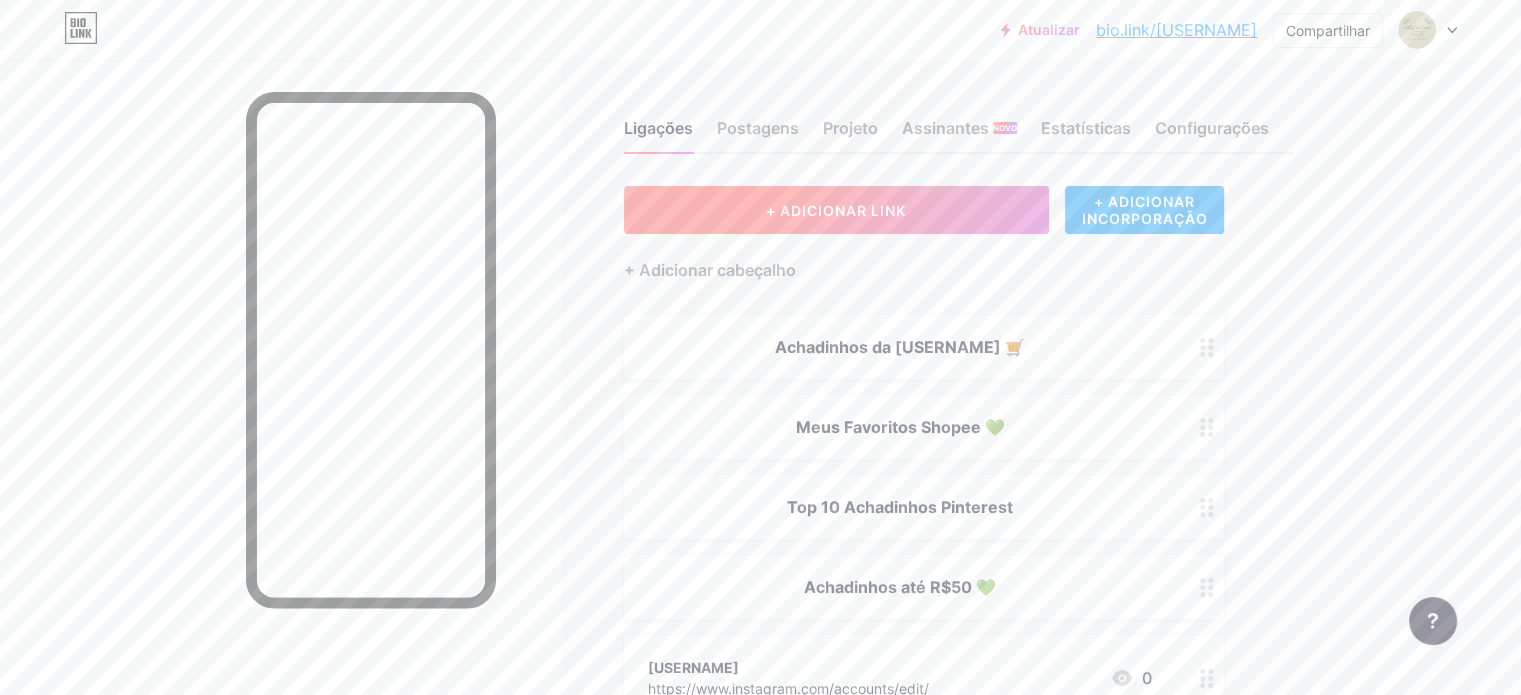 click on "+ ADICIONAR LINK" at bounding box center (836, 210) 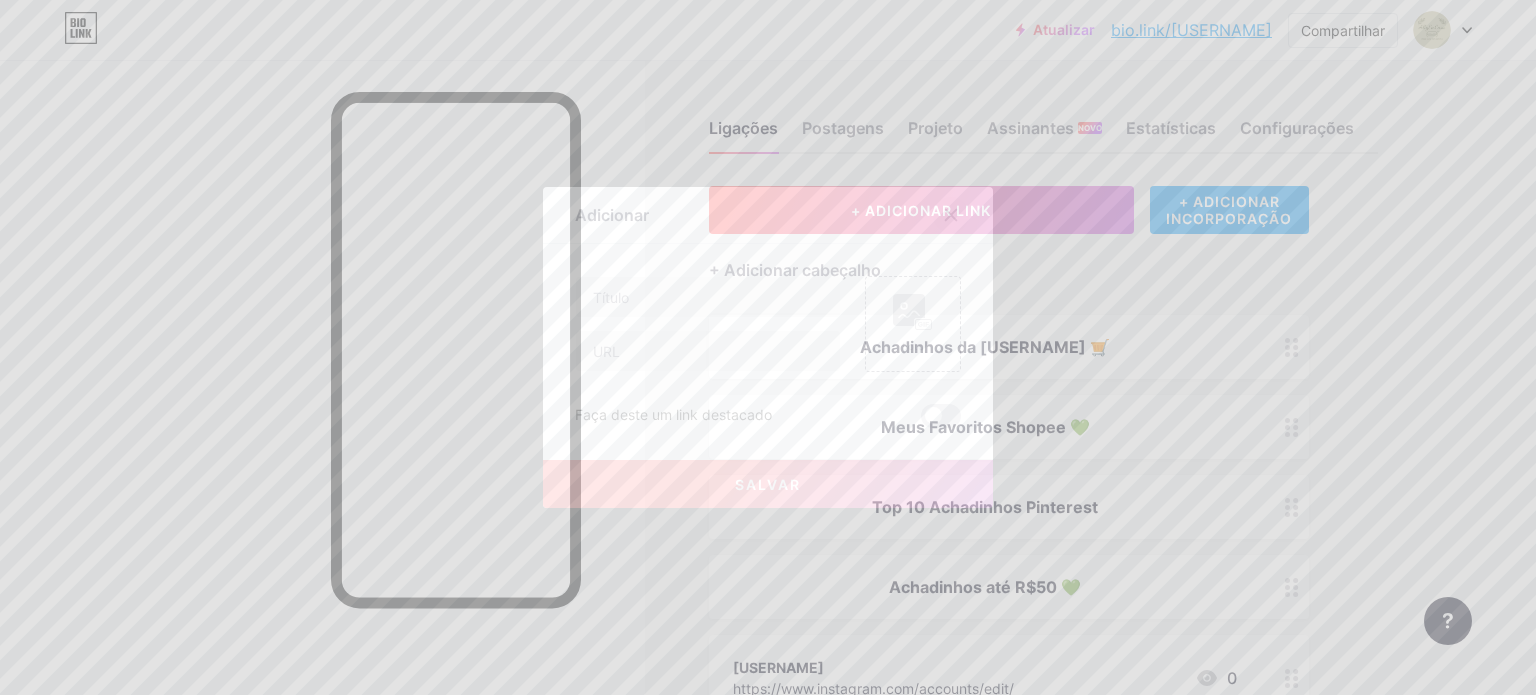 click at bounding box center (951, 215) 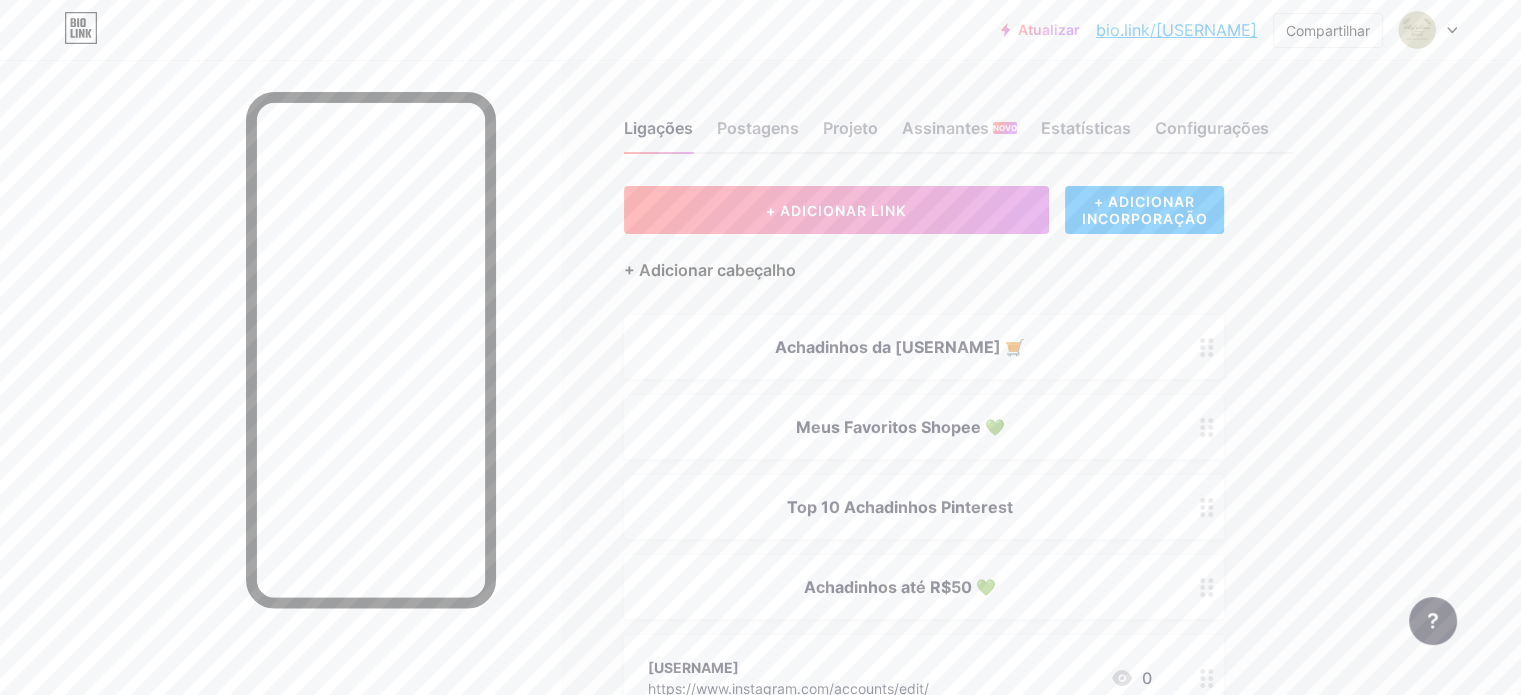 click on "+ Adicionar cabeçalho" at bounding box center (710, 270) 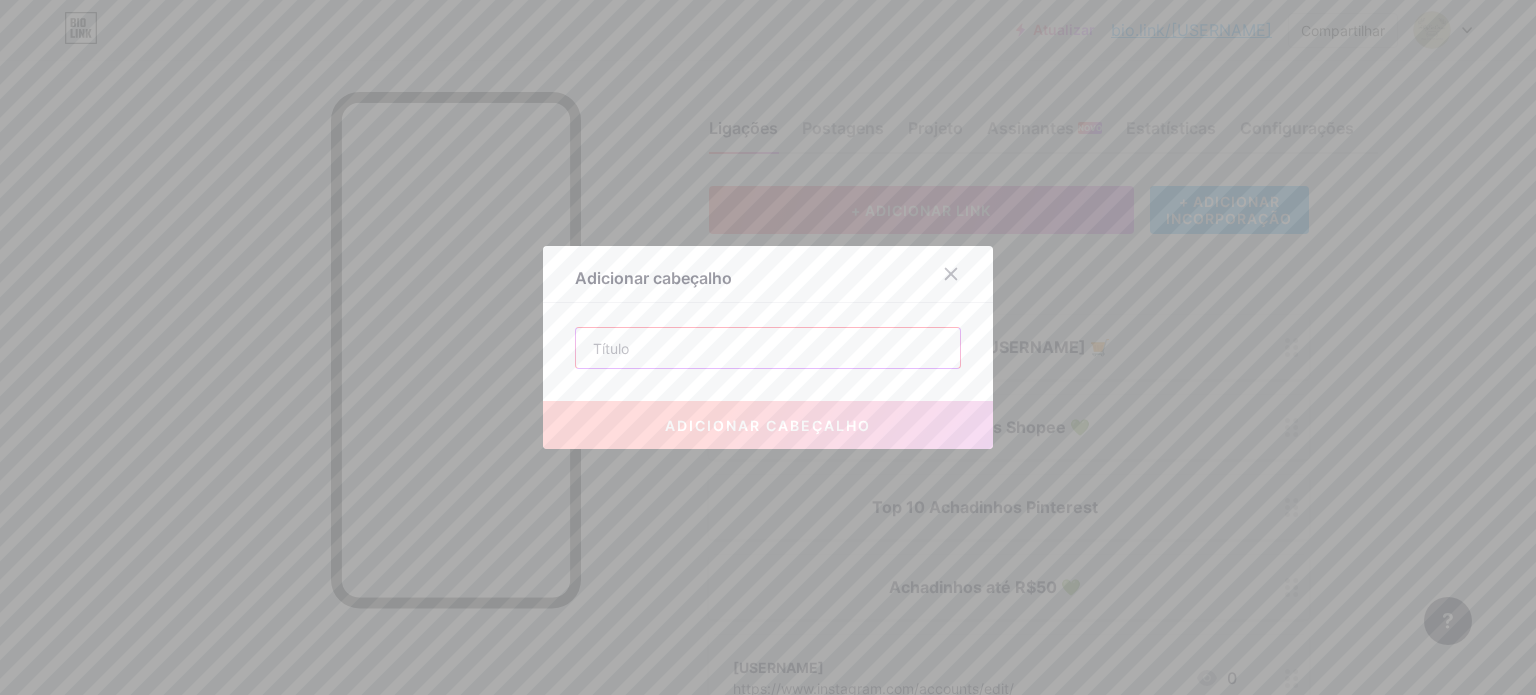 click at bounding box center [768, 348] 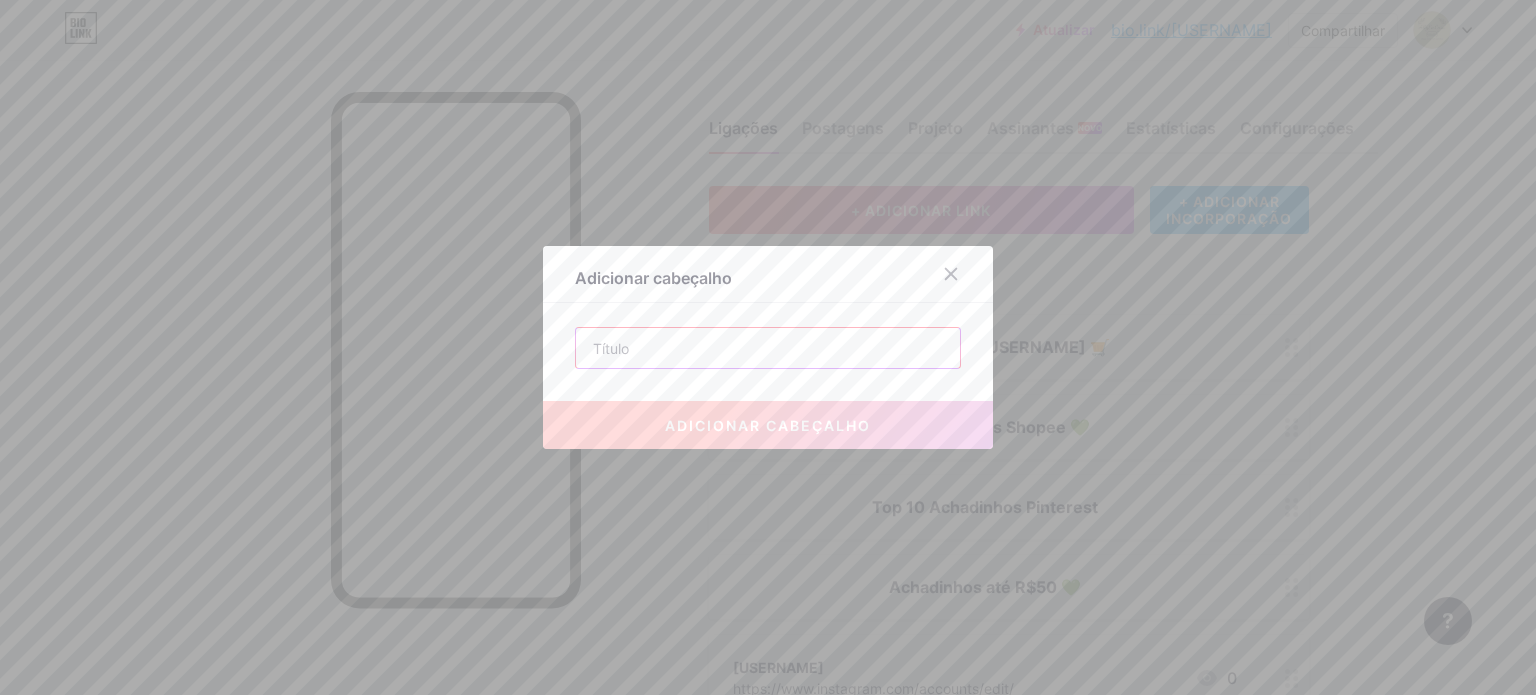 paste on "Tem cara de gringo, mas comprei na Shopee" 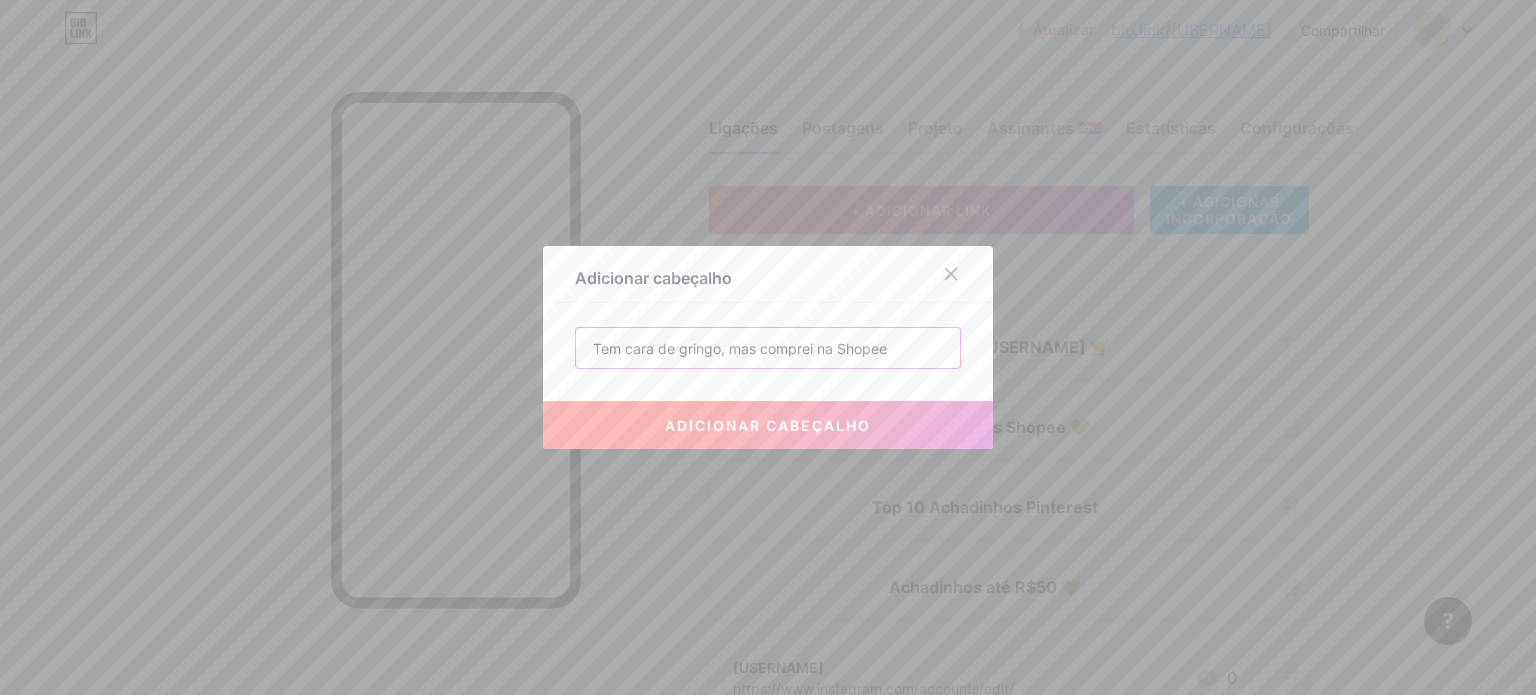type on "Tem cara de gringo, mas comprei na Shopee" 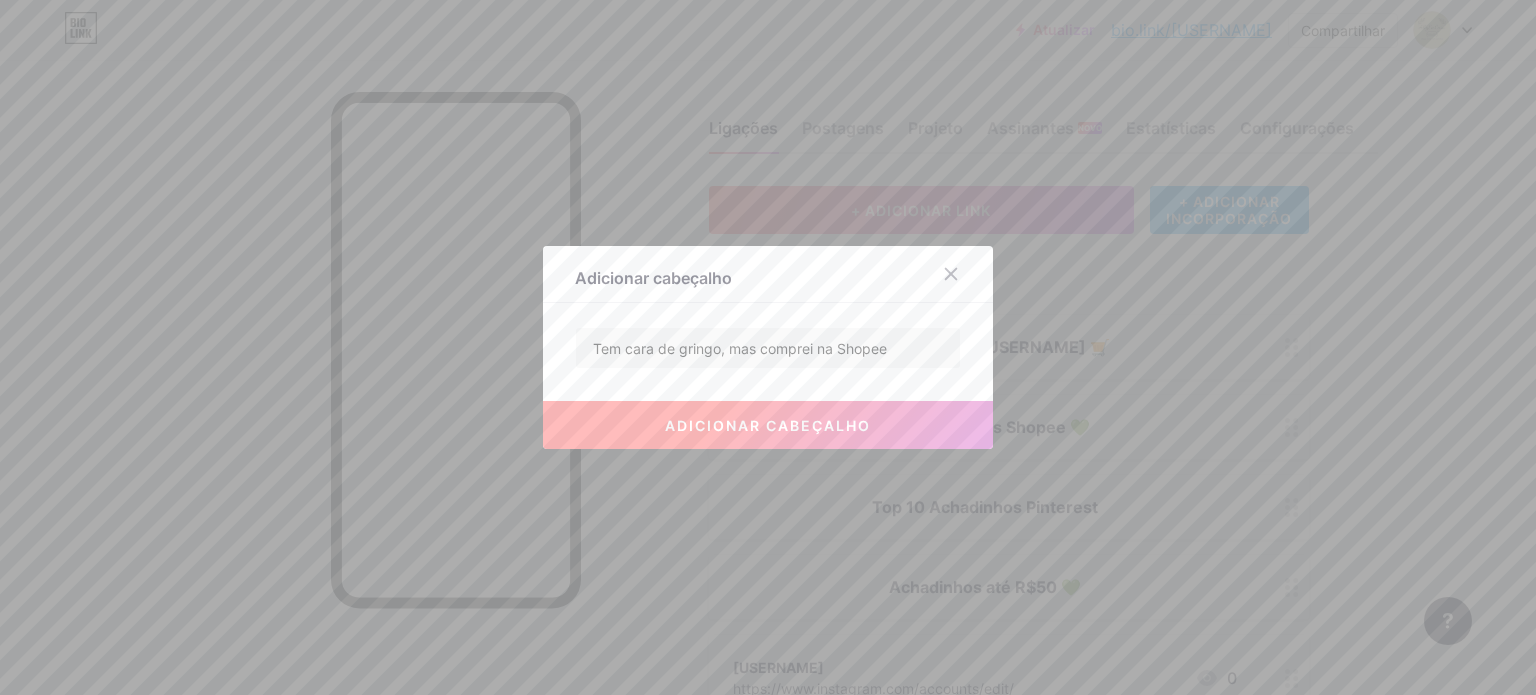 click on "adicionar cabeçalho" at bounding box center (768, 425) 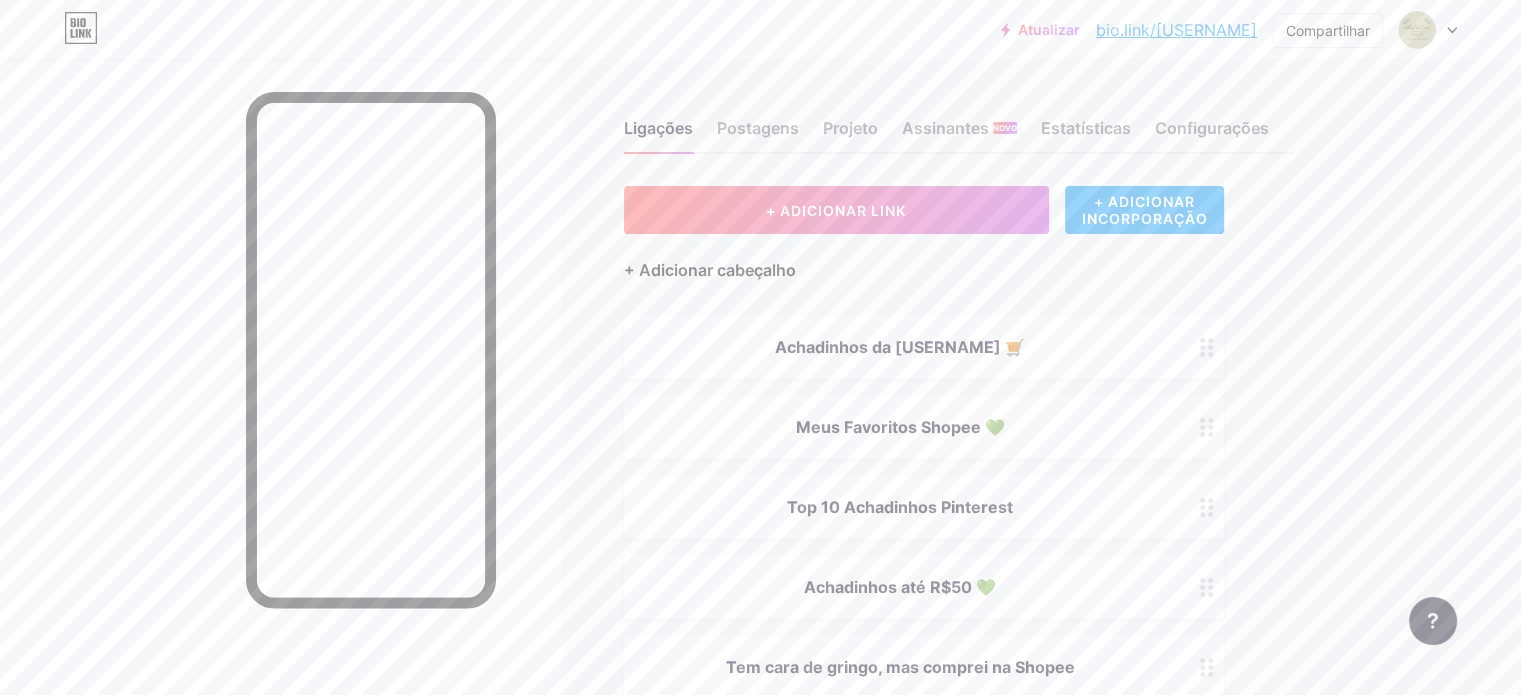 click on "+ Adicionar cabeçalho" at bounding box center (710, 270) 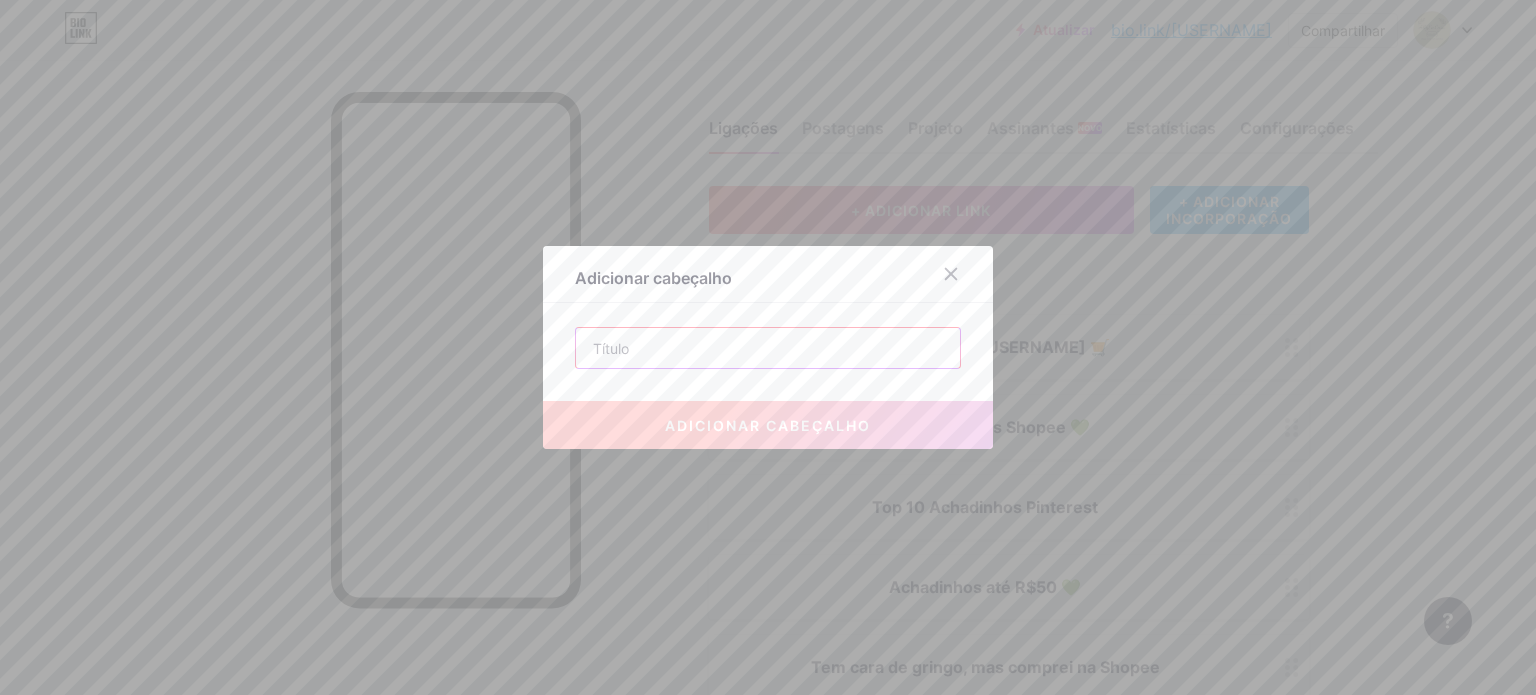 click at bounding box center [768, 348] 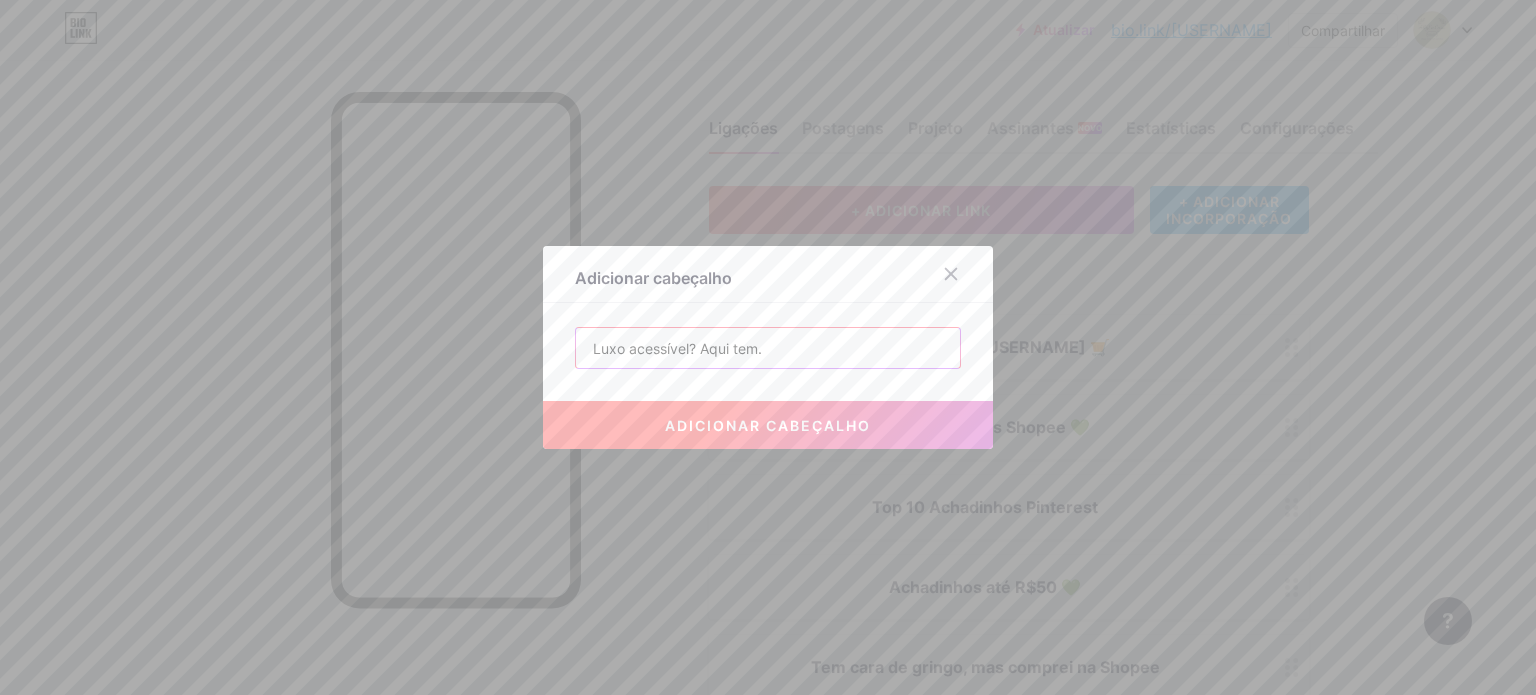 type on "Luxo acessível? Aqui tem." 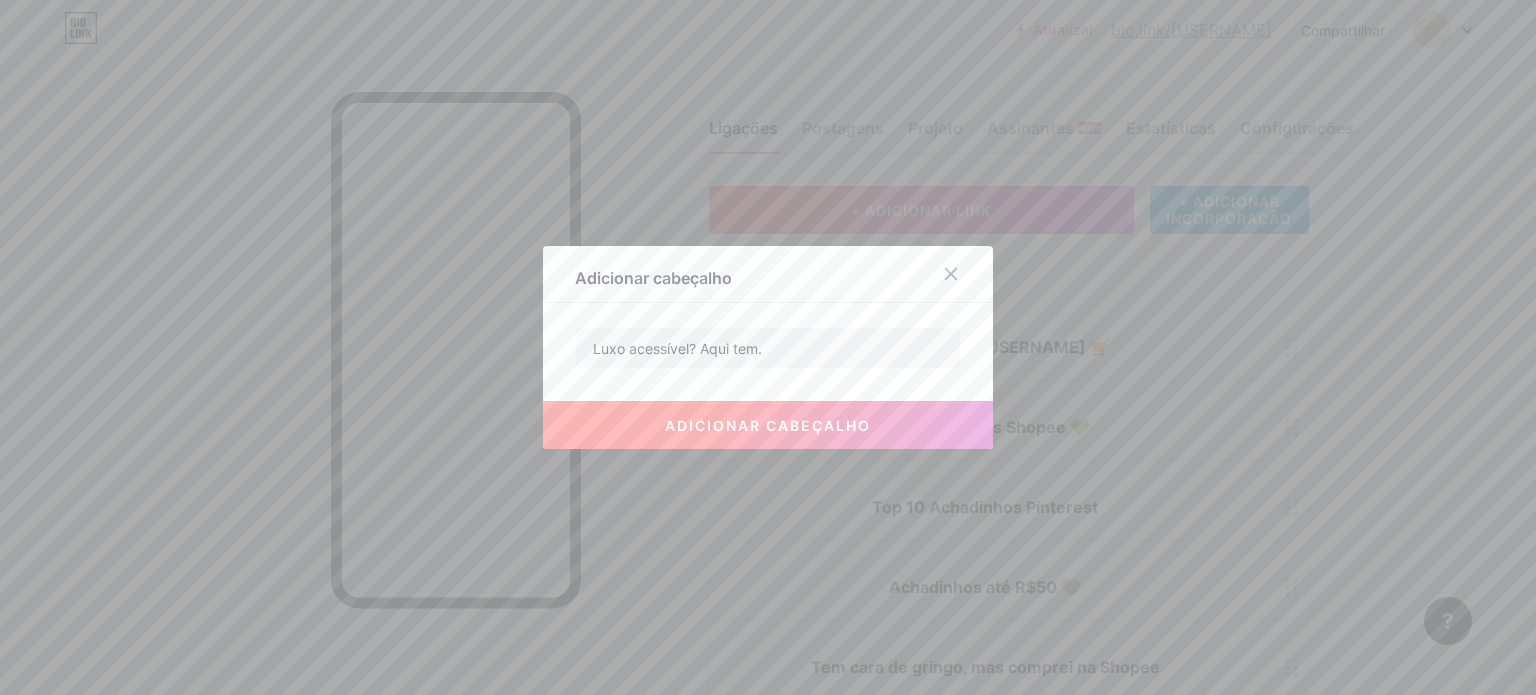 click on "adicionar cabeçalho" at bounding box center (768, 425) 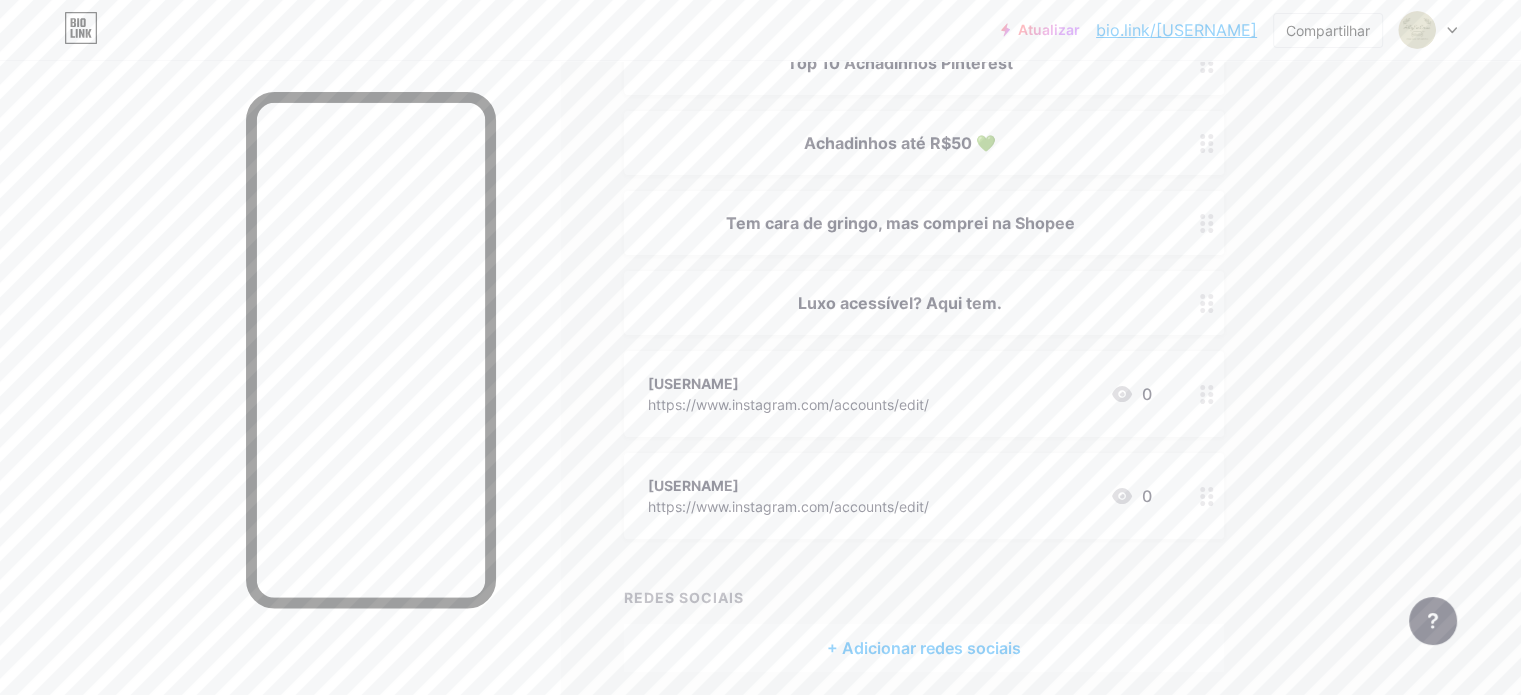 scroll, scrollTop: 450, scrollLeft: 0, axis: vertical 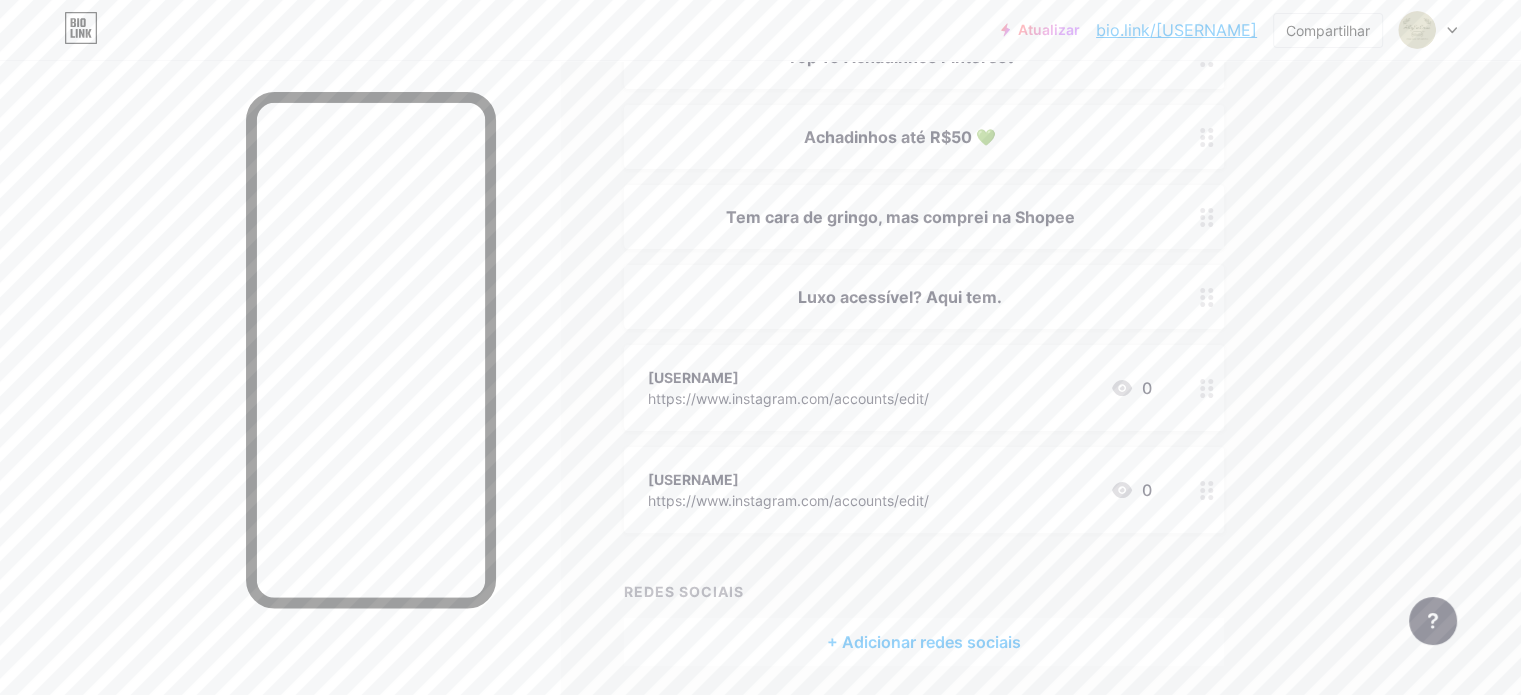 click on "+ Adicionar redes sociais" at bounding box center [924, 642] 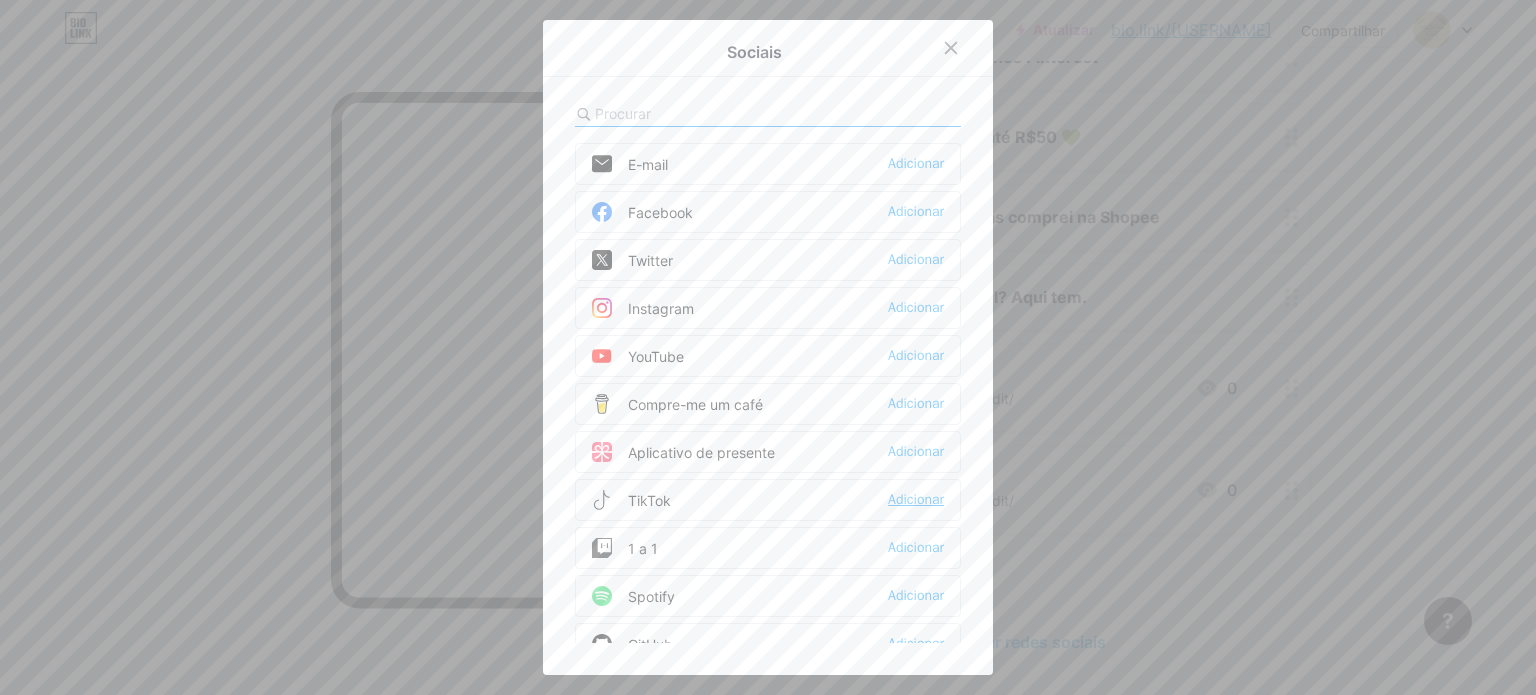 click on "Adicionar" at bounding box center [916, 499] 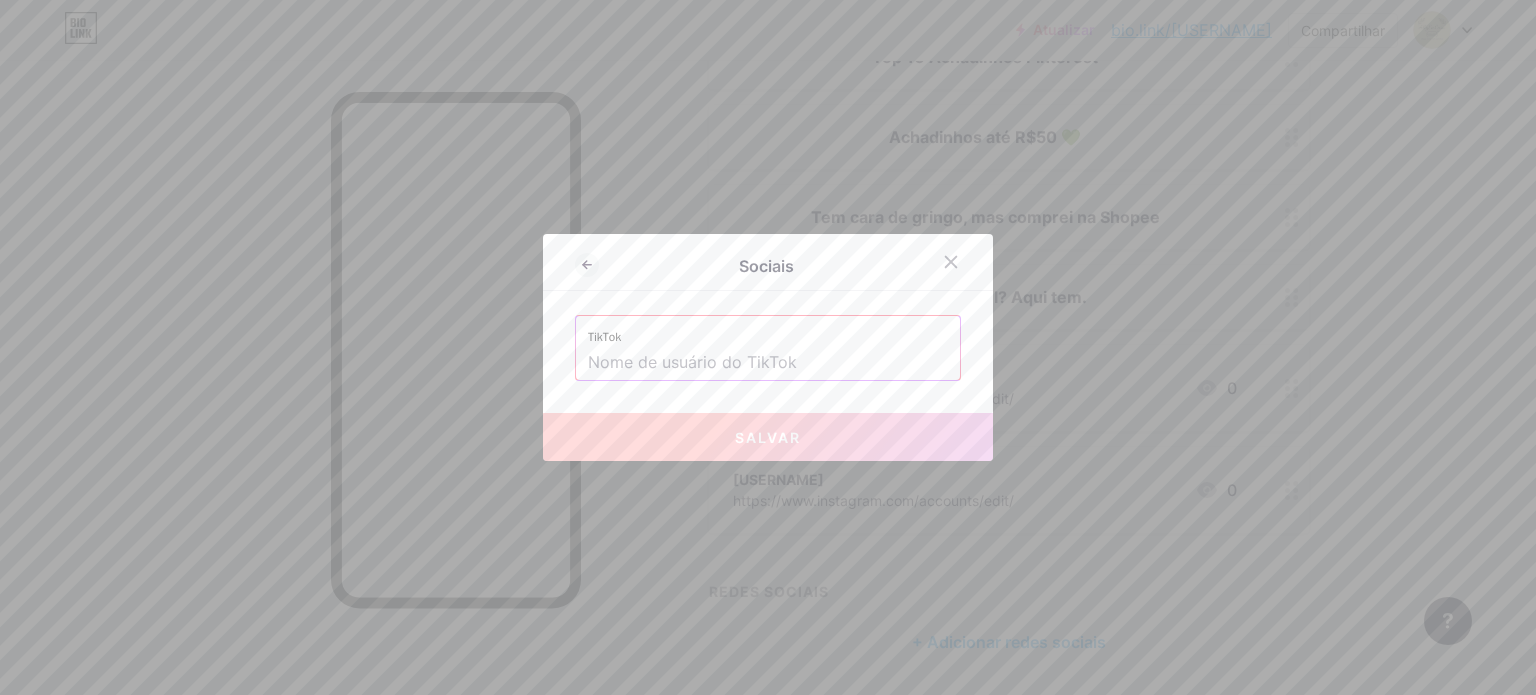 click at bounding box center [768, 363] 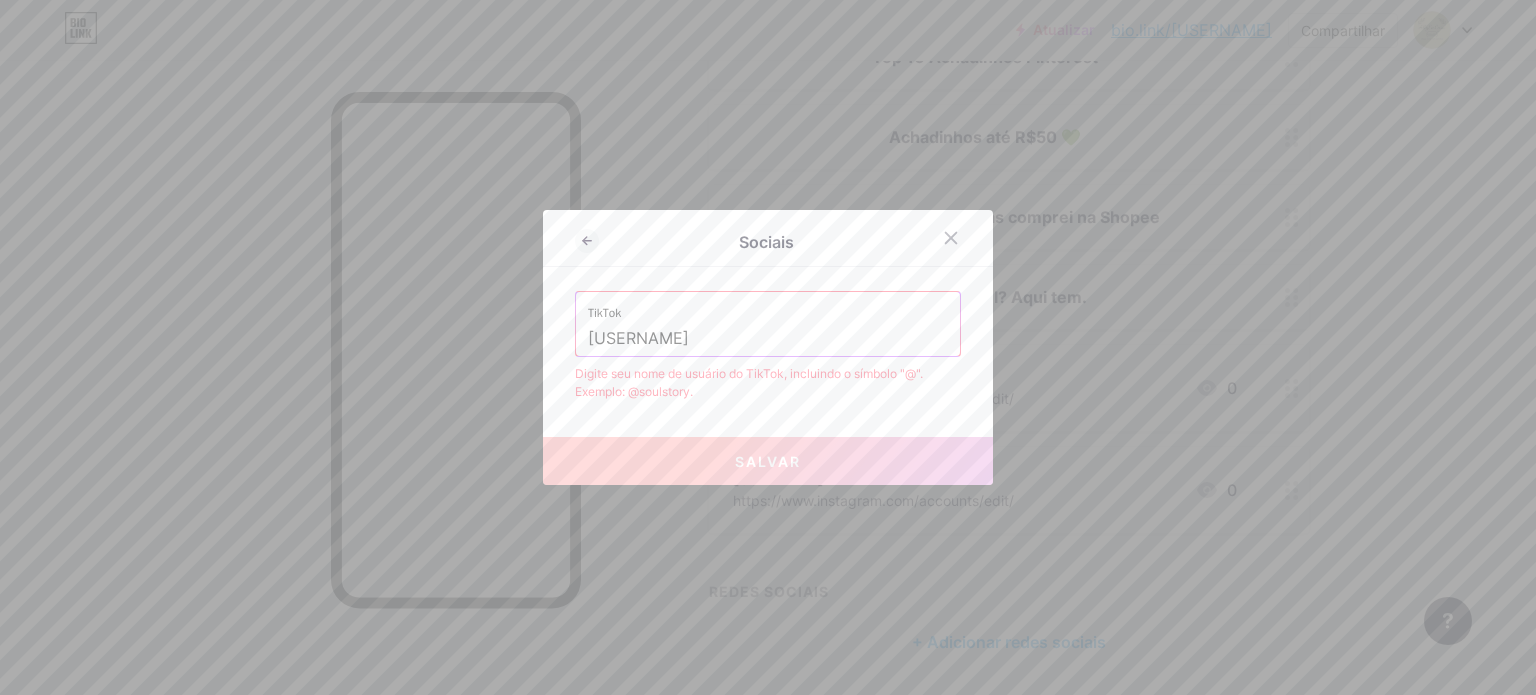 click on "[USERNAME]" at bounding box center [768, 339] 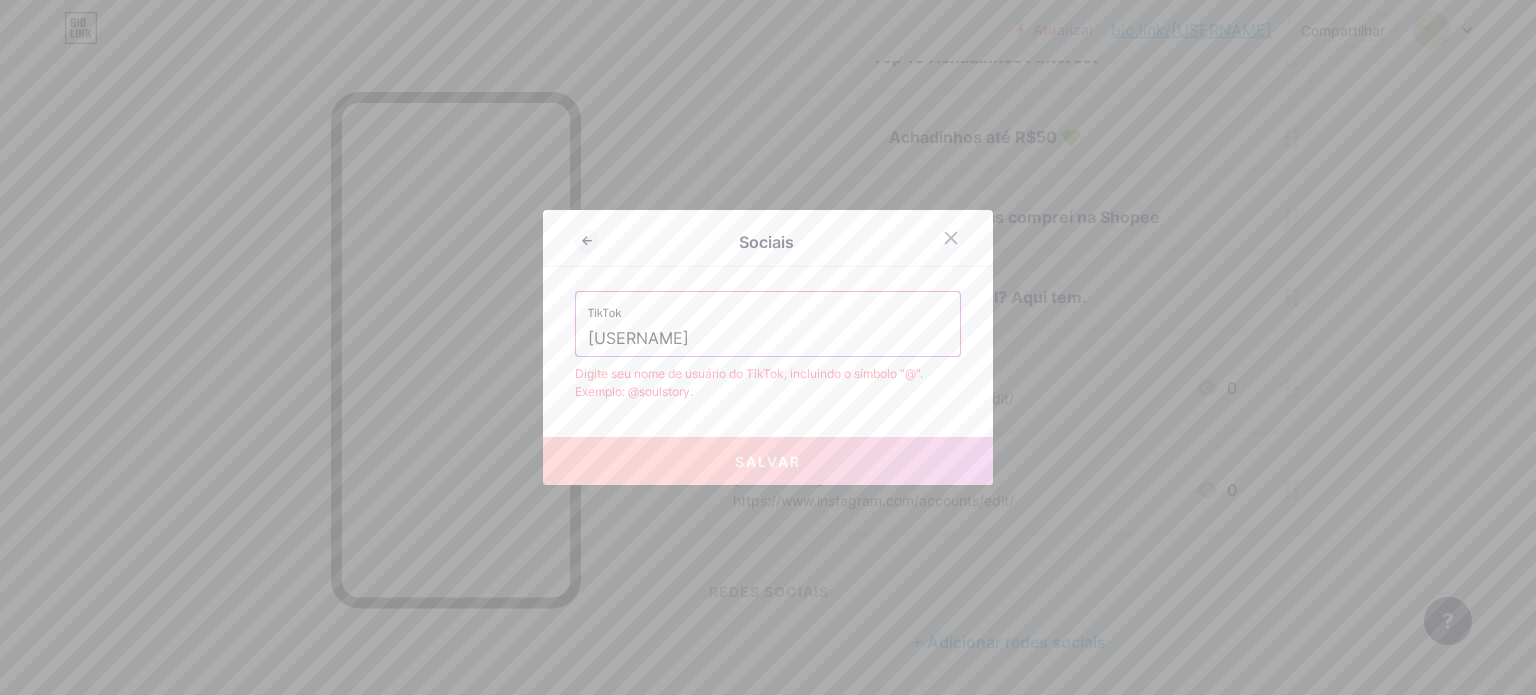 type on "[USERNAME]" 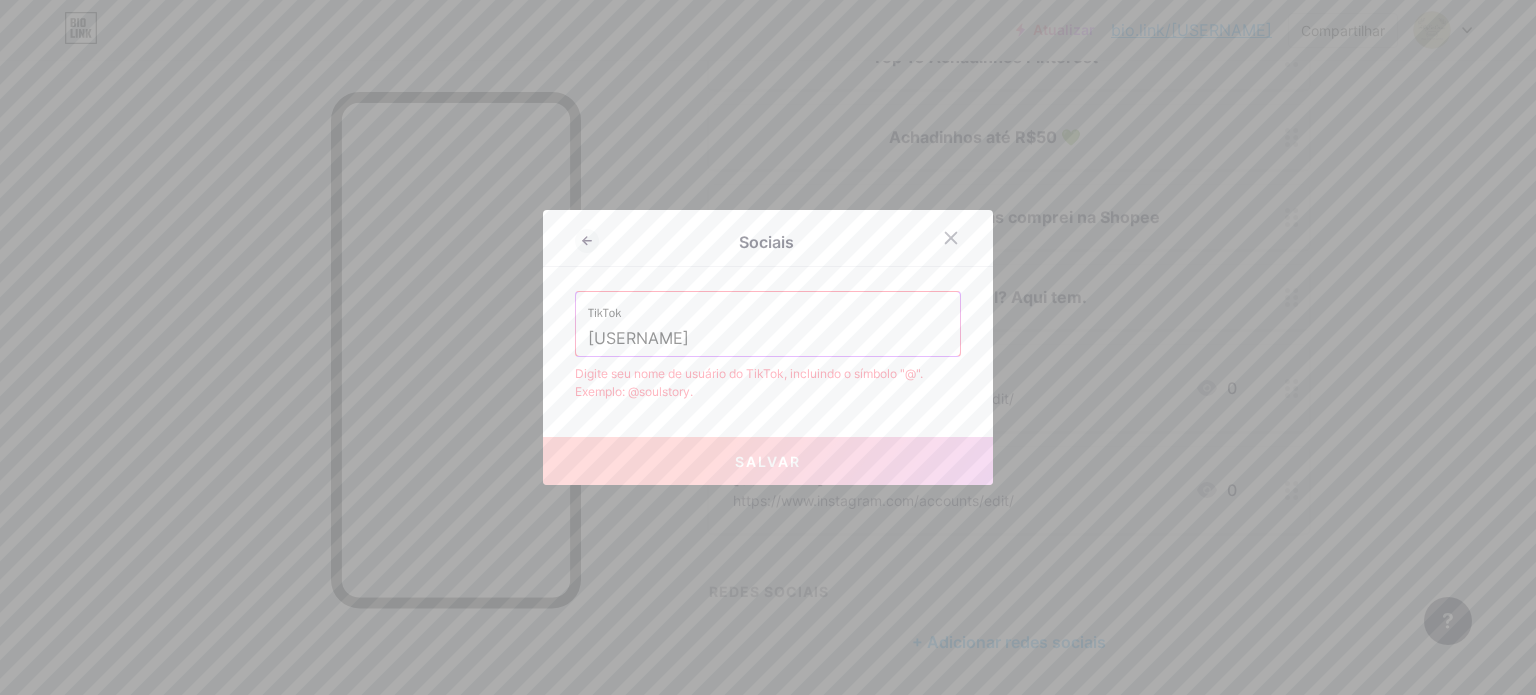 click on "[USERNAME]" at bounding box center (768, 339) 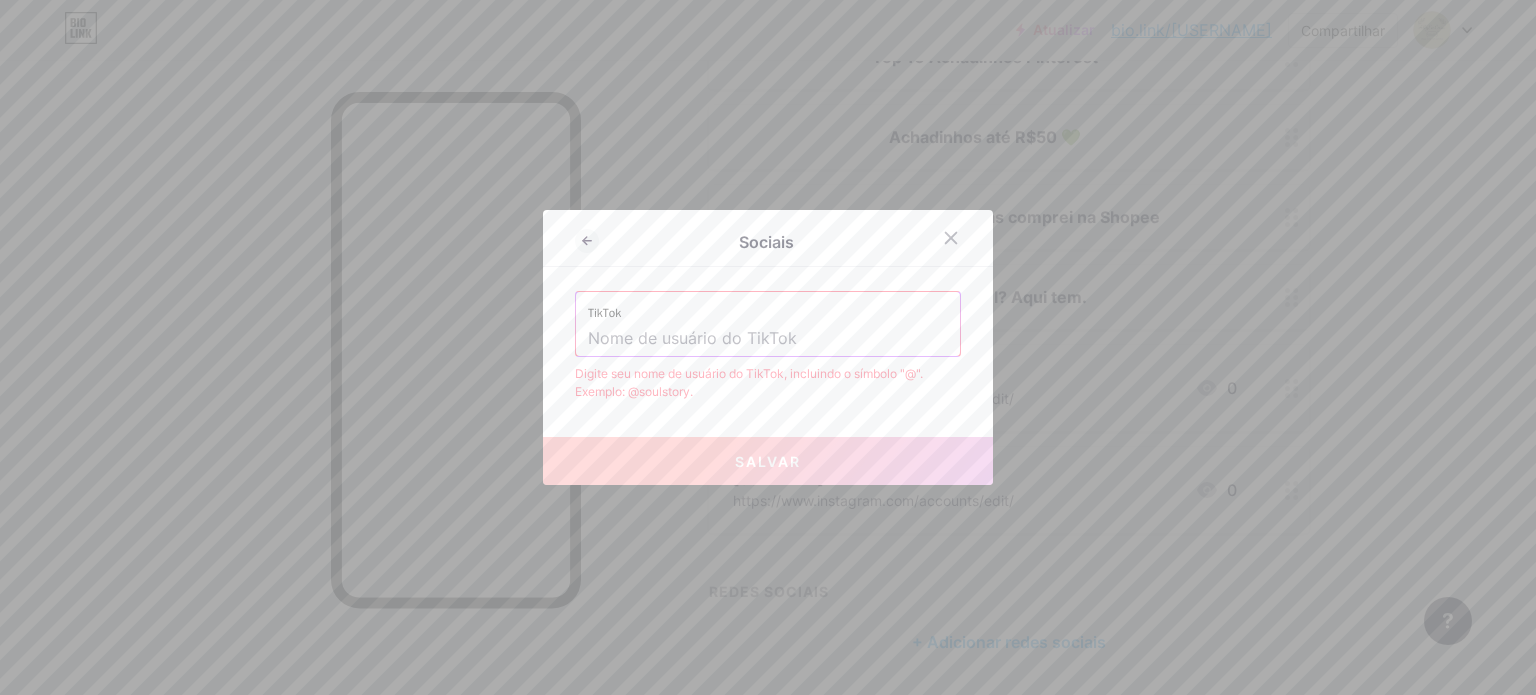 type on "2" 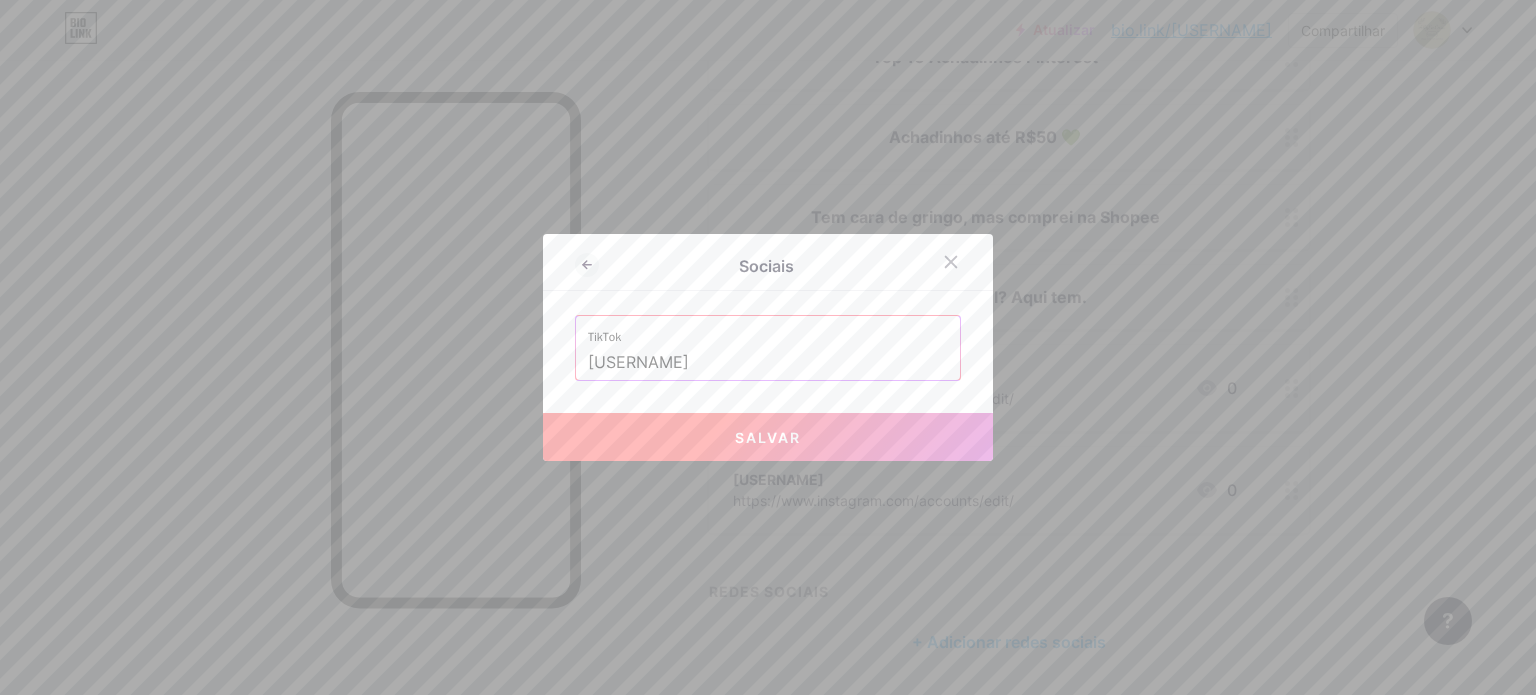 click on "Salvar" at bounding box center (768, 437) 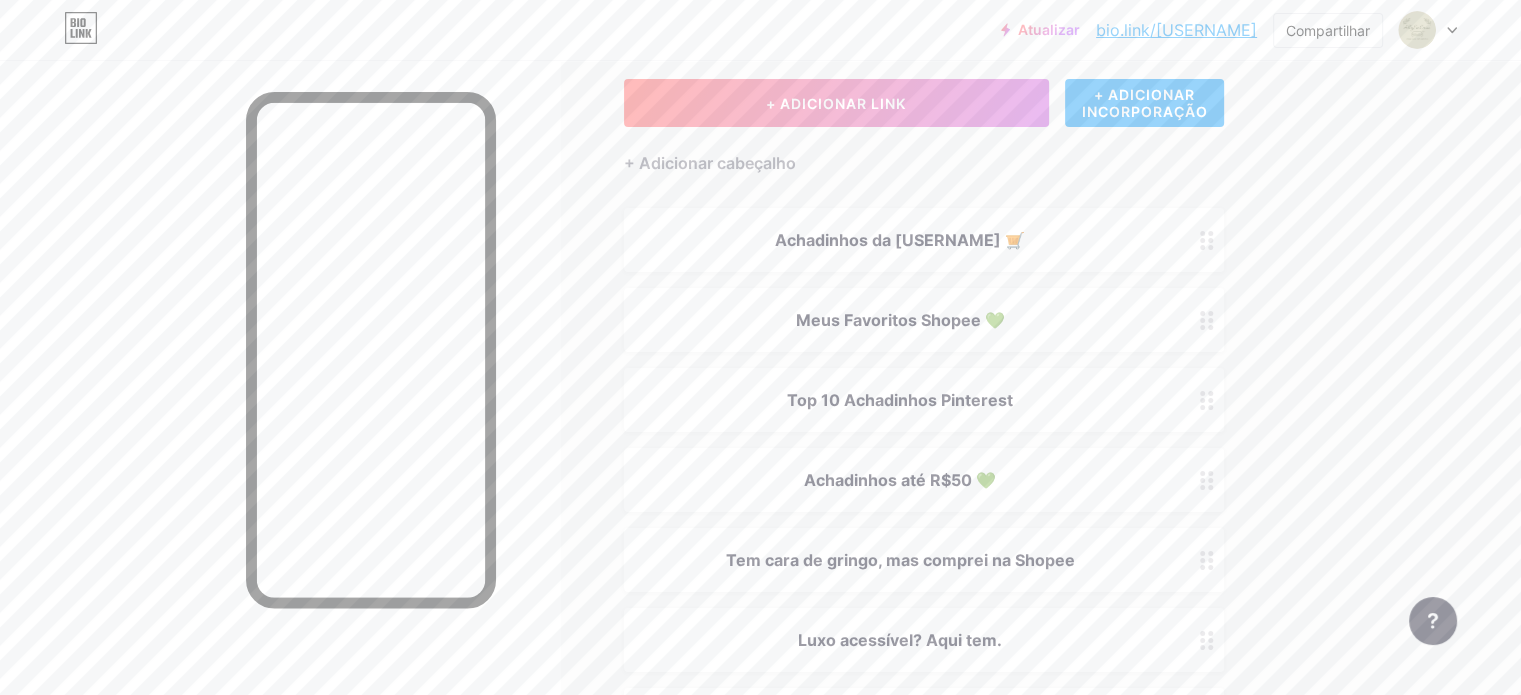 scroll, scrollTop: 0, scrollLeft: 0, axis: both 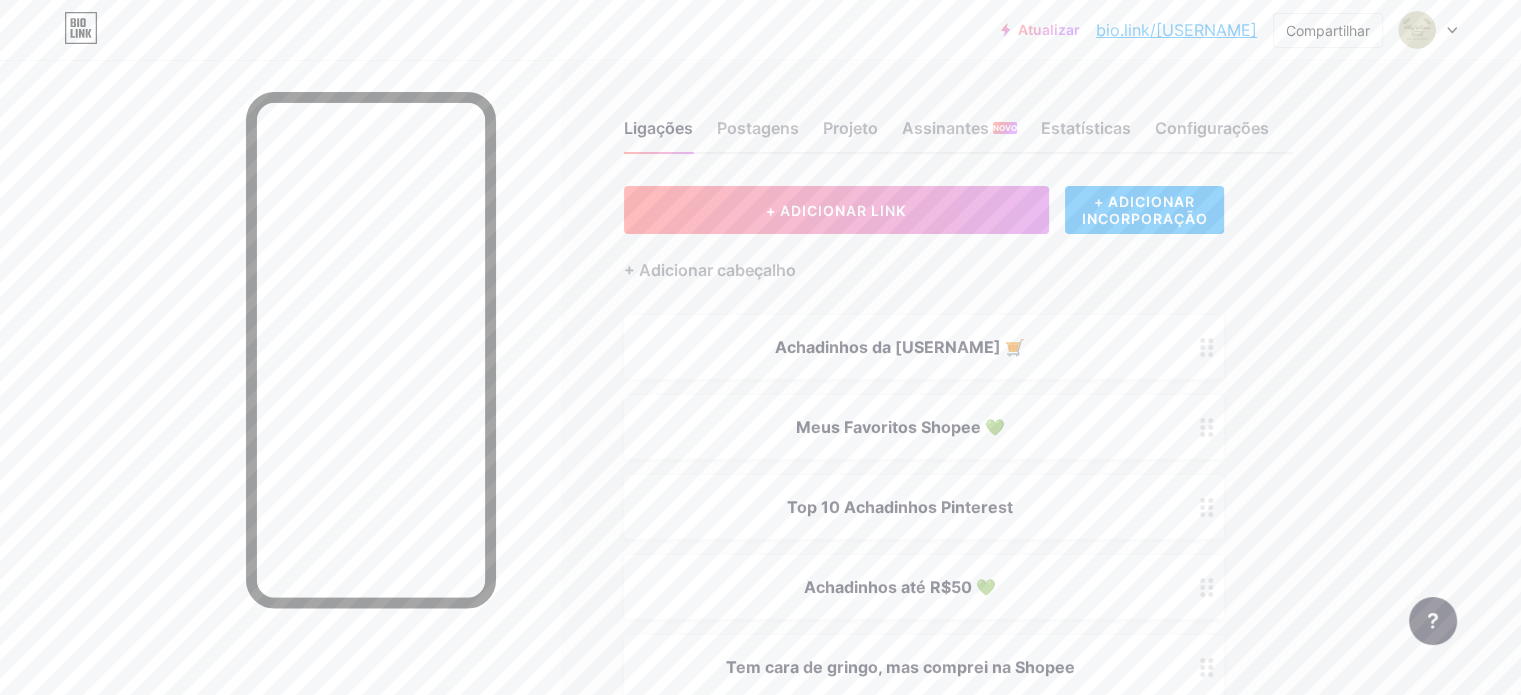 click at bounding box center [1428, 30] 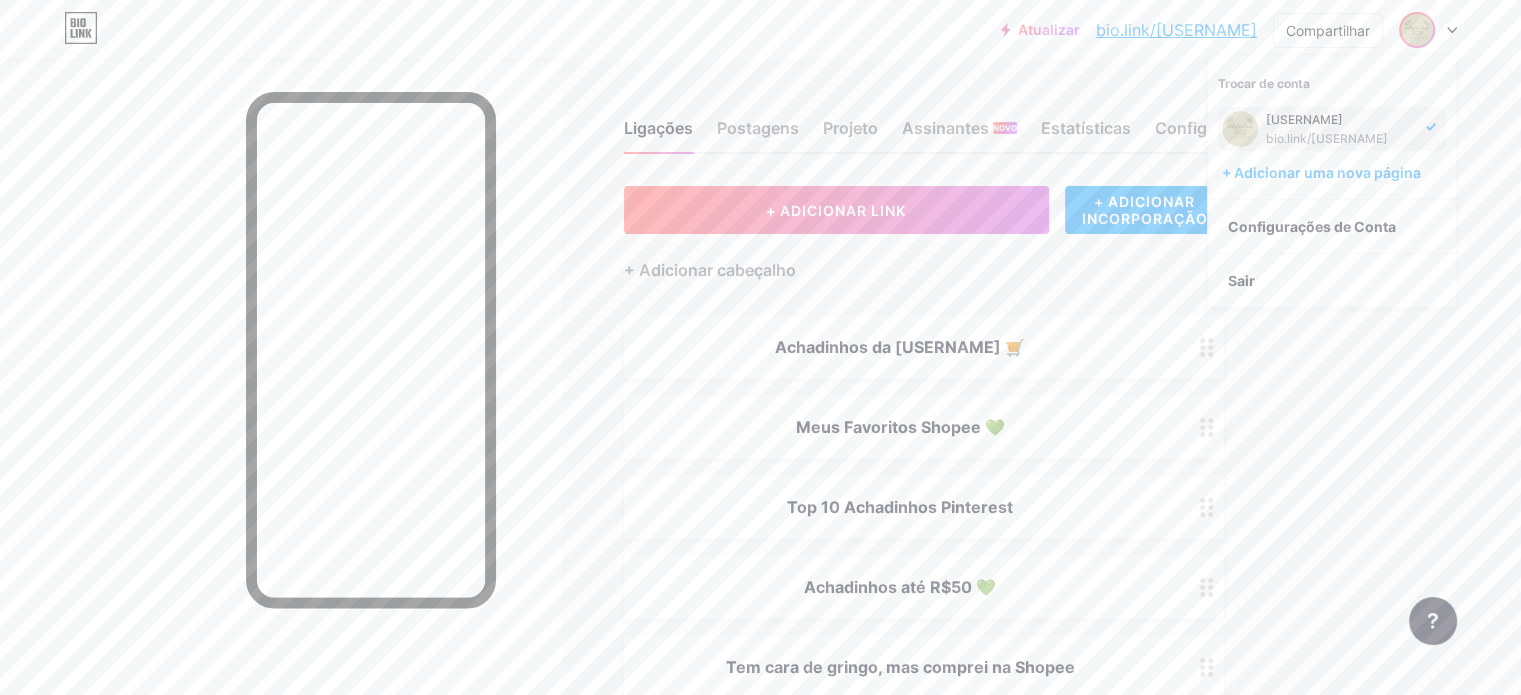 click at bounding box center [1417, 30] 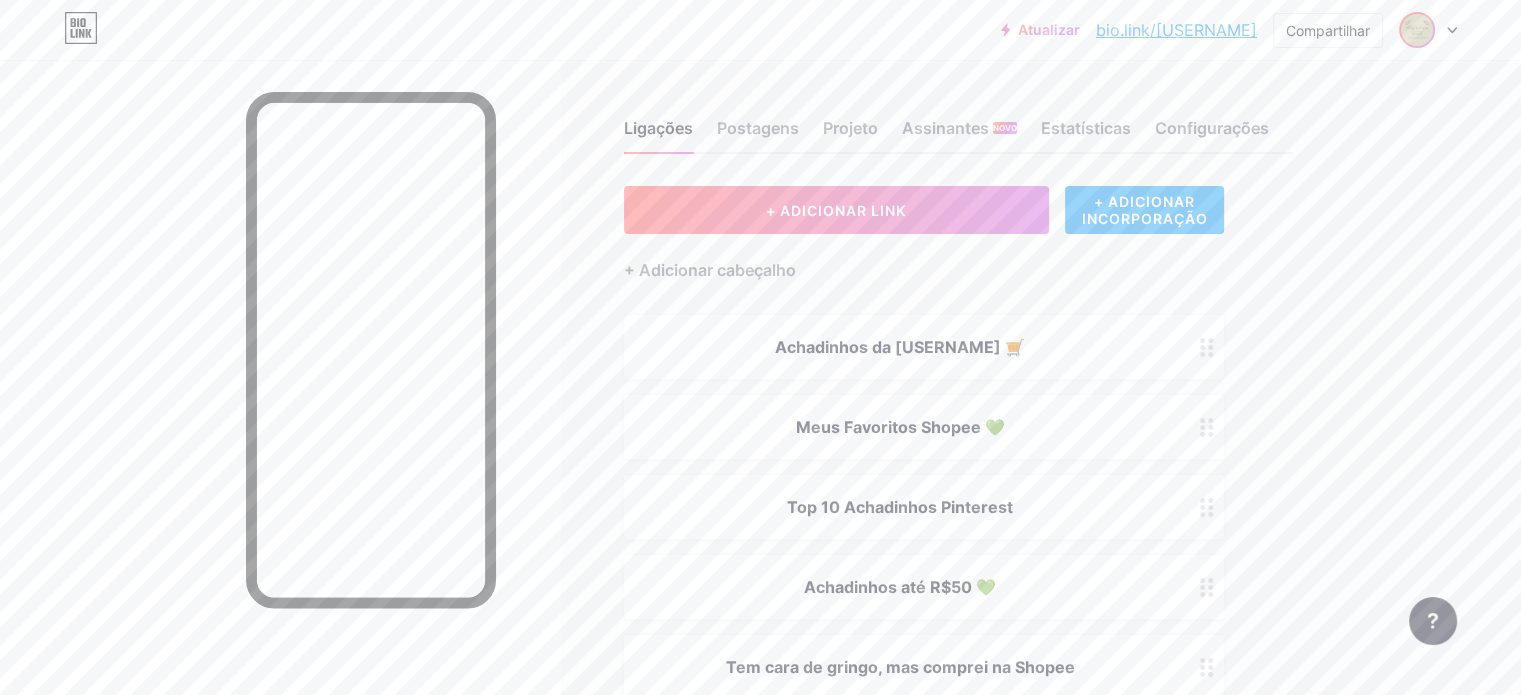 click at bounding box center [1417, 30] 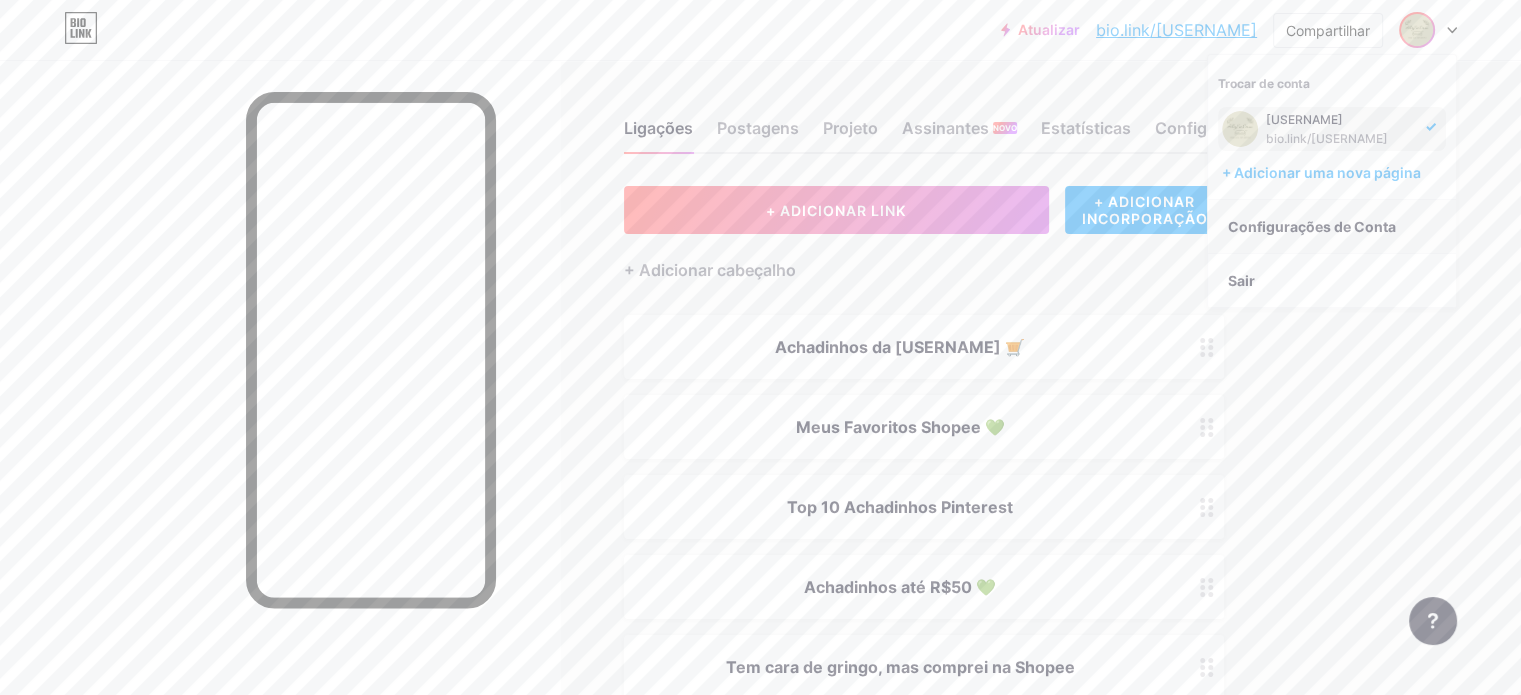 click on "Configurações de Conta" at bounding box center (1312, 226) 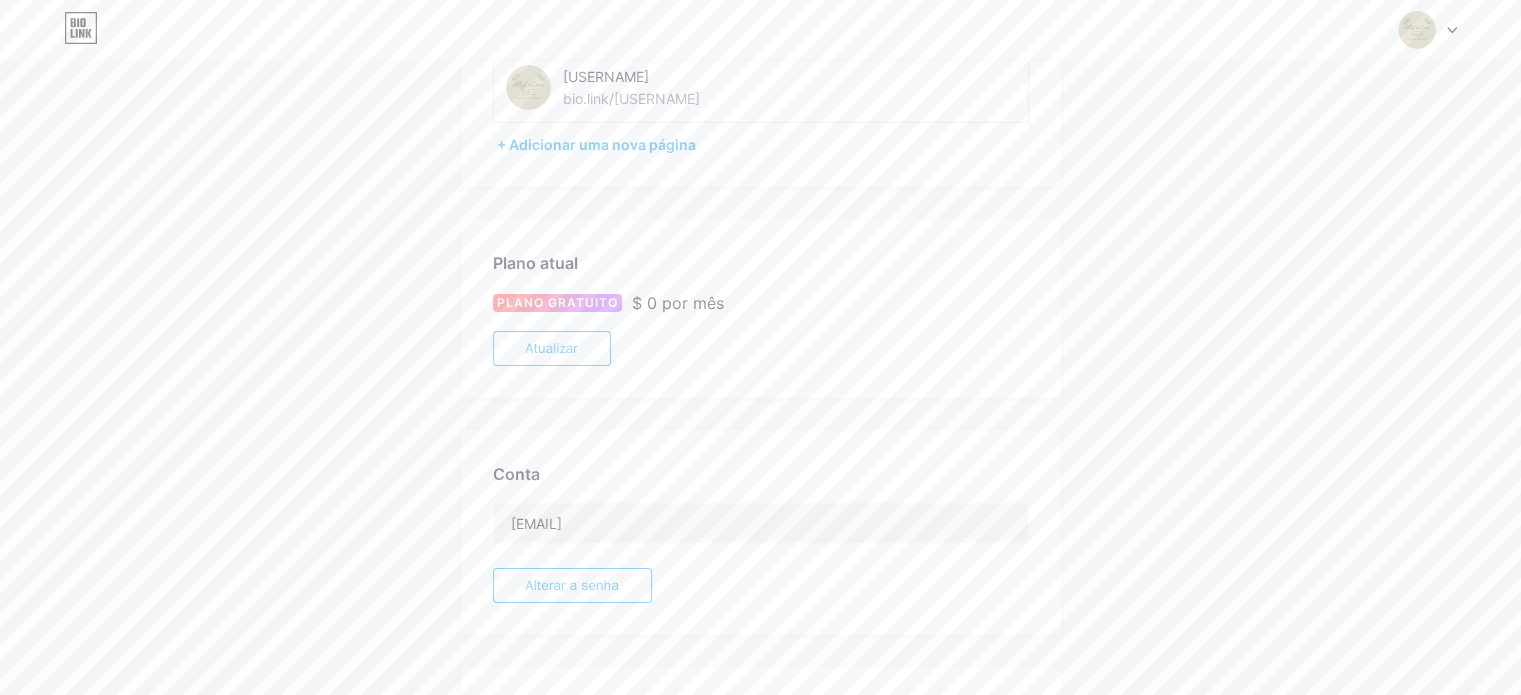 scroll, scrollTop: 173, scrollLeft: 0, axis: vertical 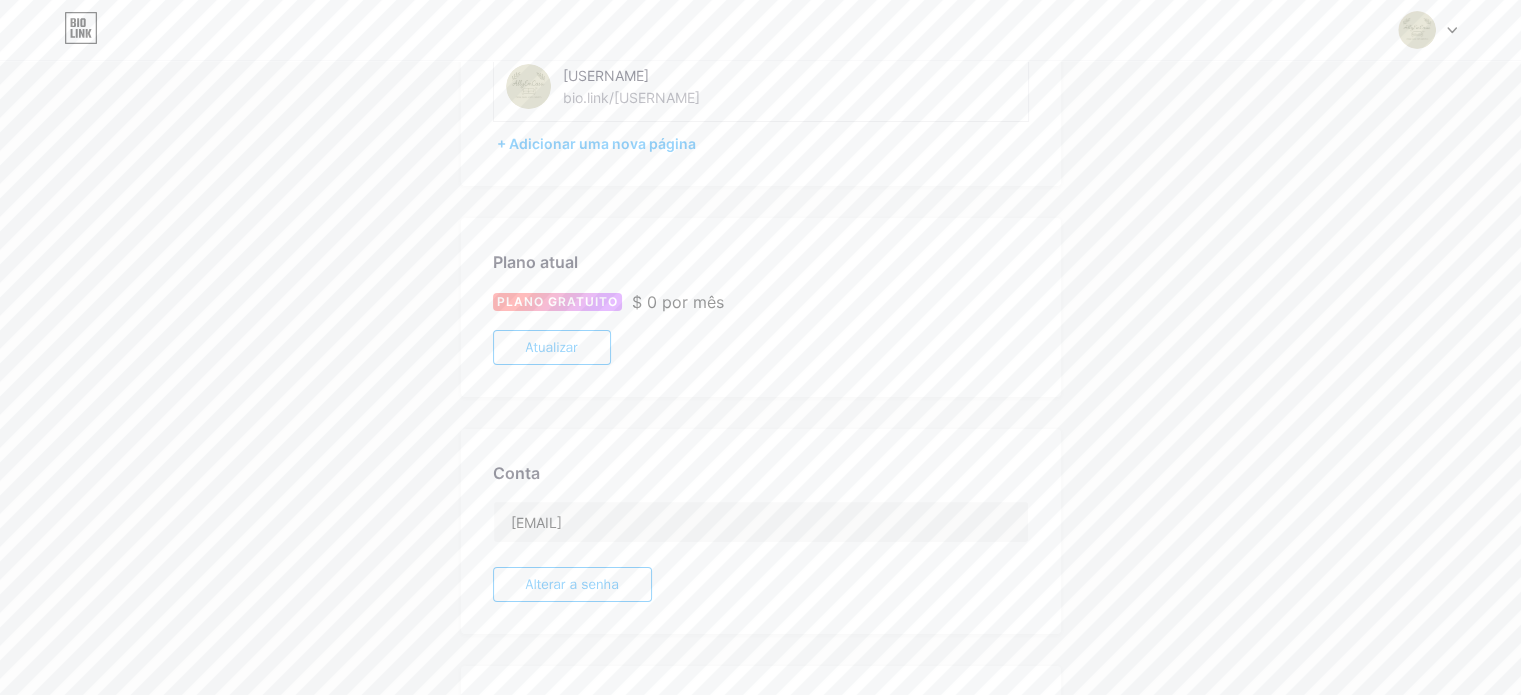 click on "Trocar de conta     AliadoEmCasa   bio.link/[USERNAME]       + Adicionar uma nova página     Painel     Sair" at bounding box center (760, 30) 